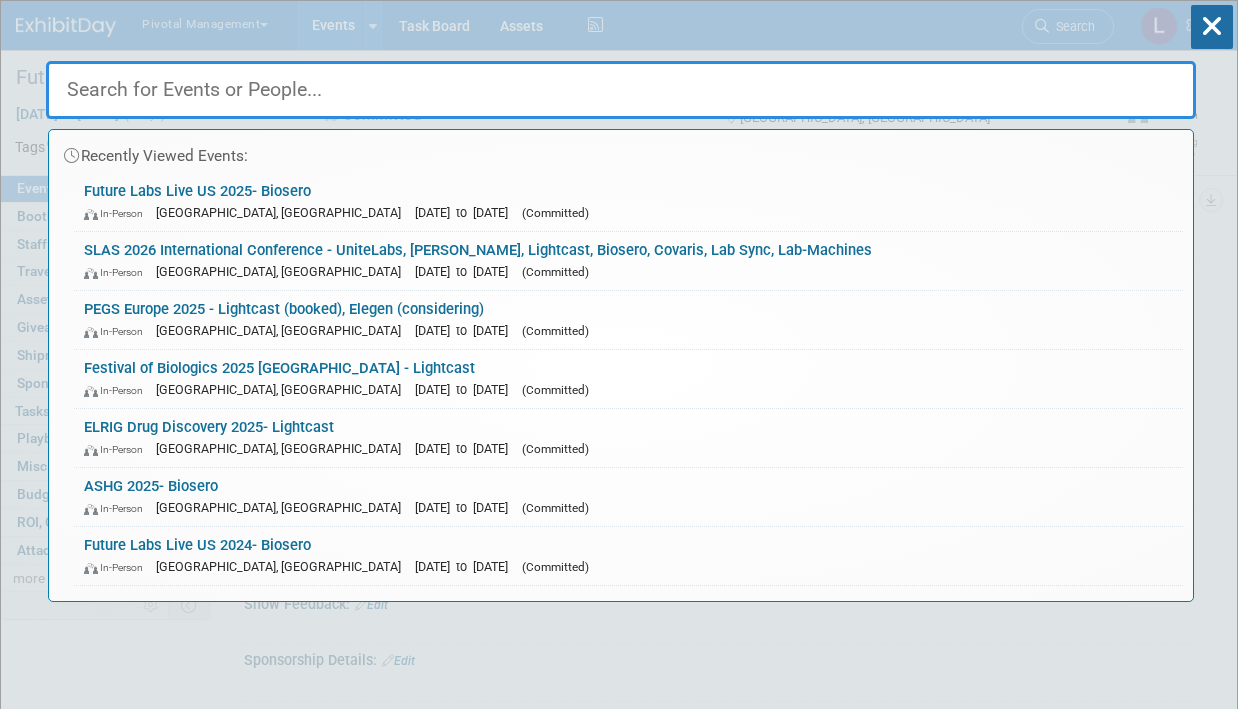 scroll, scrollTop: 0, scrollLeft: 0, axis: both 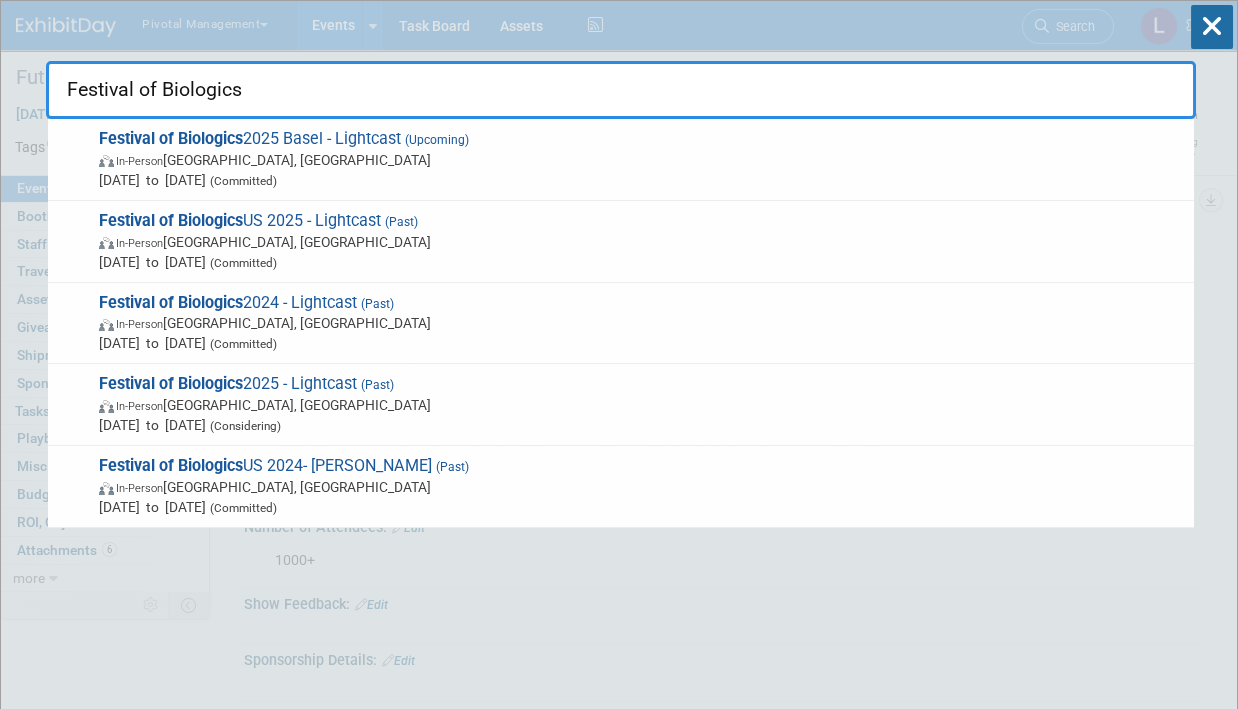 drag, startPoint x: 282, startPoint y: 91, endPoint x: -45, endPoint y: 73, distance: 327.49503 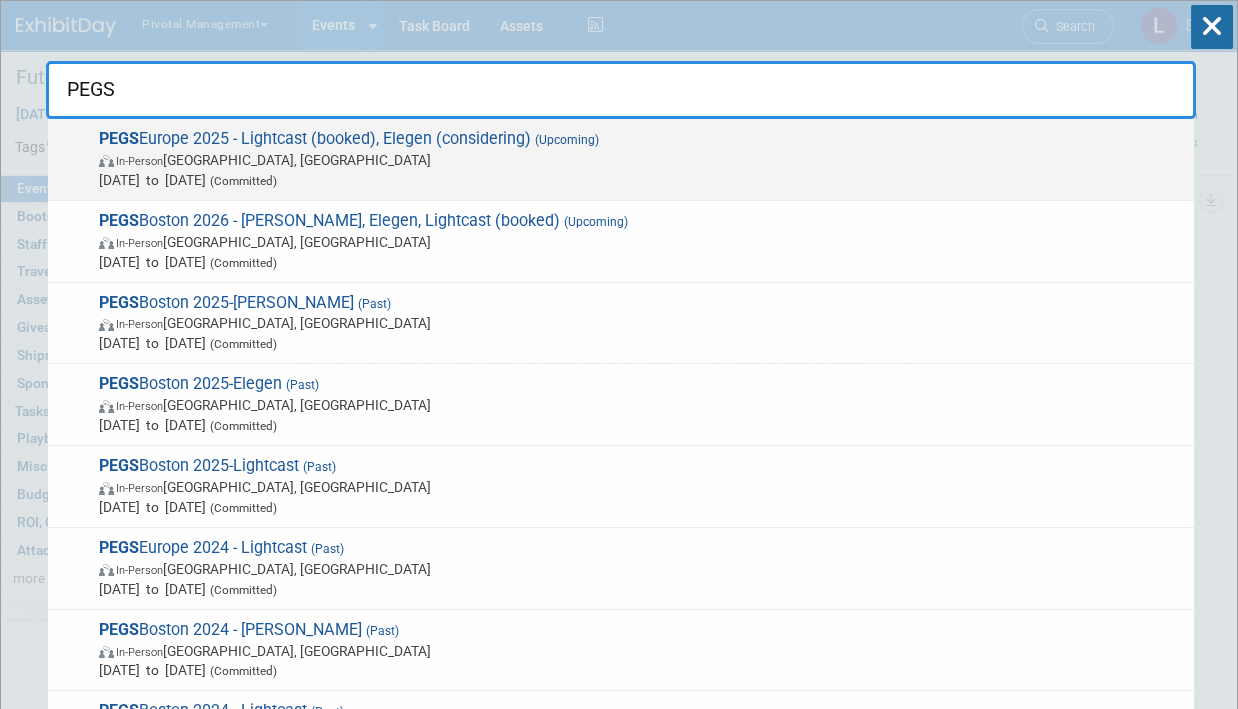 type on "PEGS" 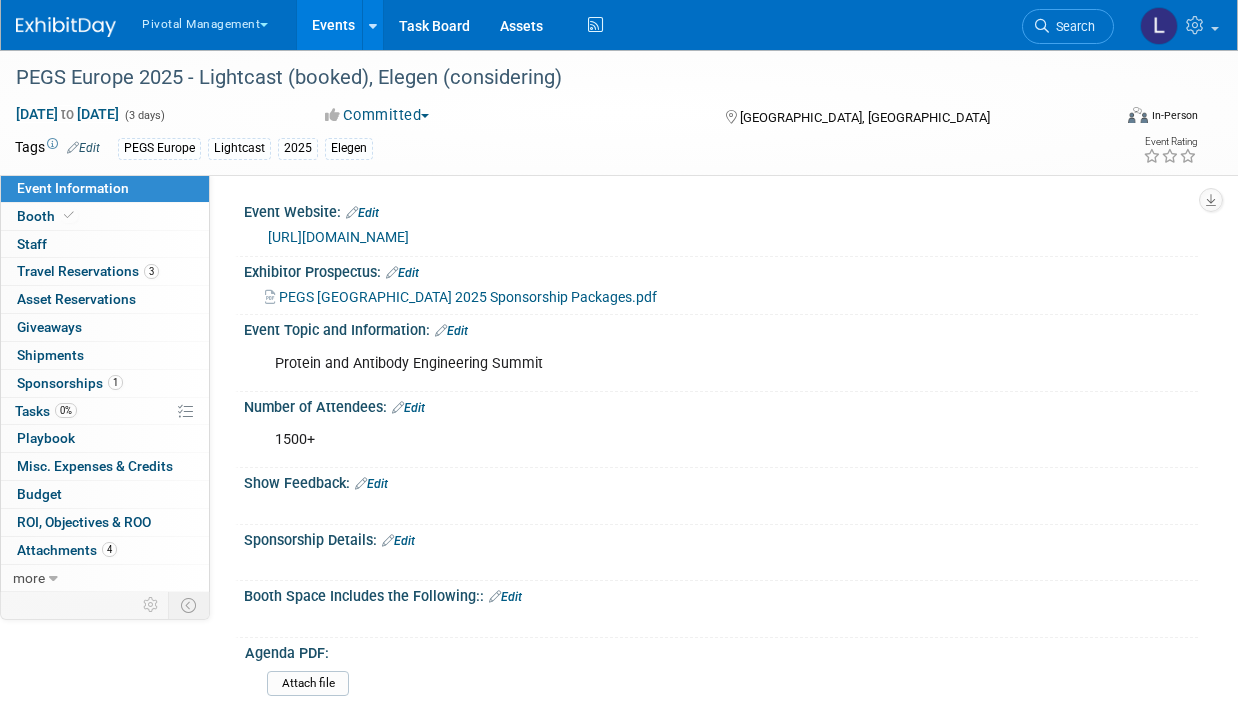 scroll, scrollTop: 0, scrollLeft: 0, axis: both 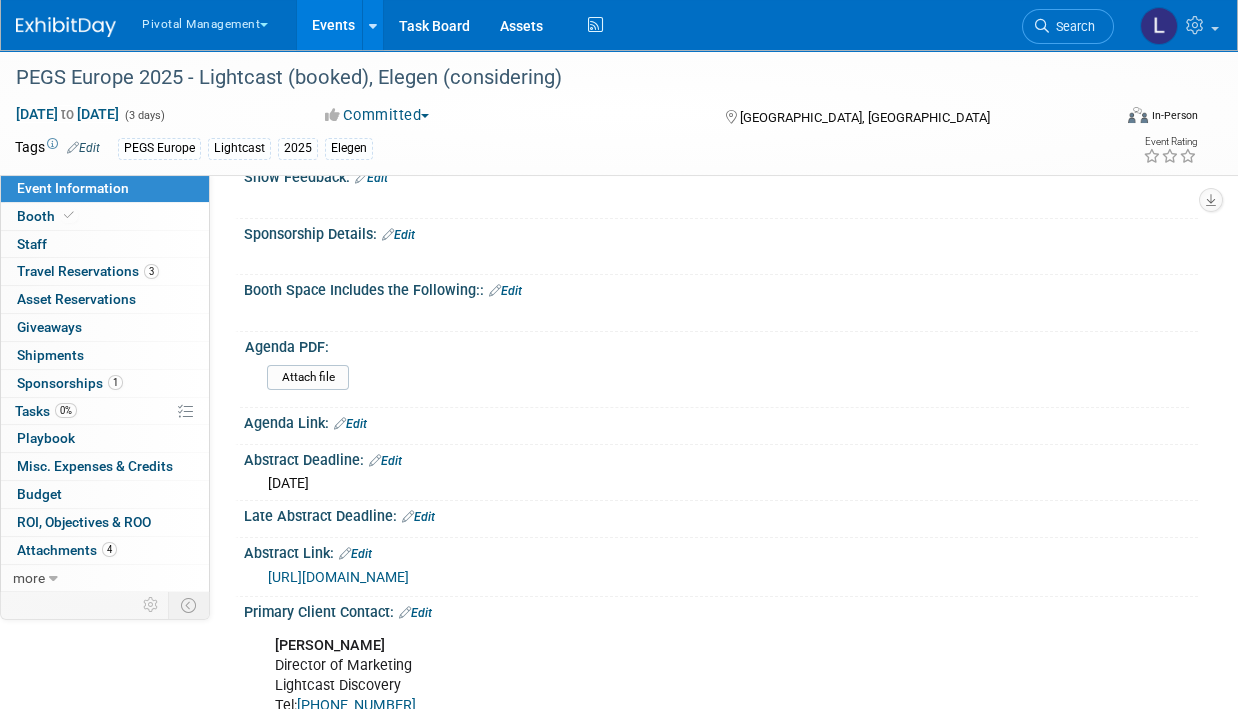 click on "Edit" at bounding box center (505, 291) 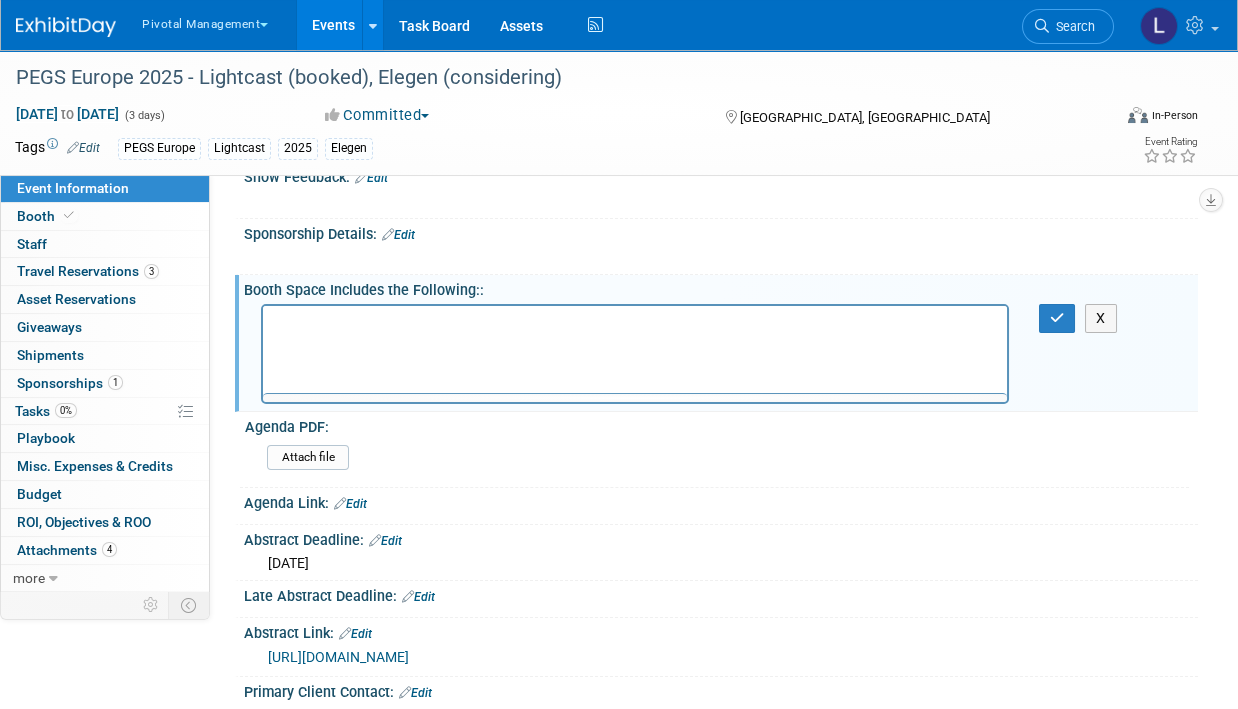 scroll, scrollTop: 0, scrollLeft: 0, axis: both 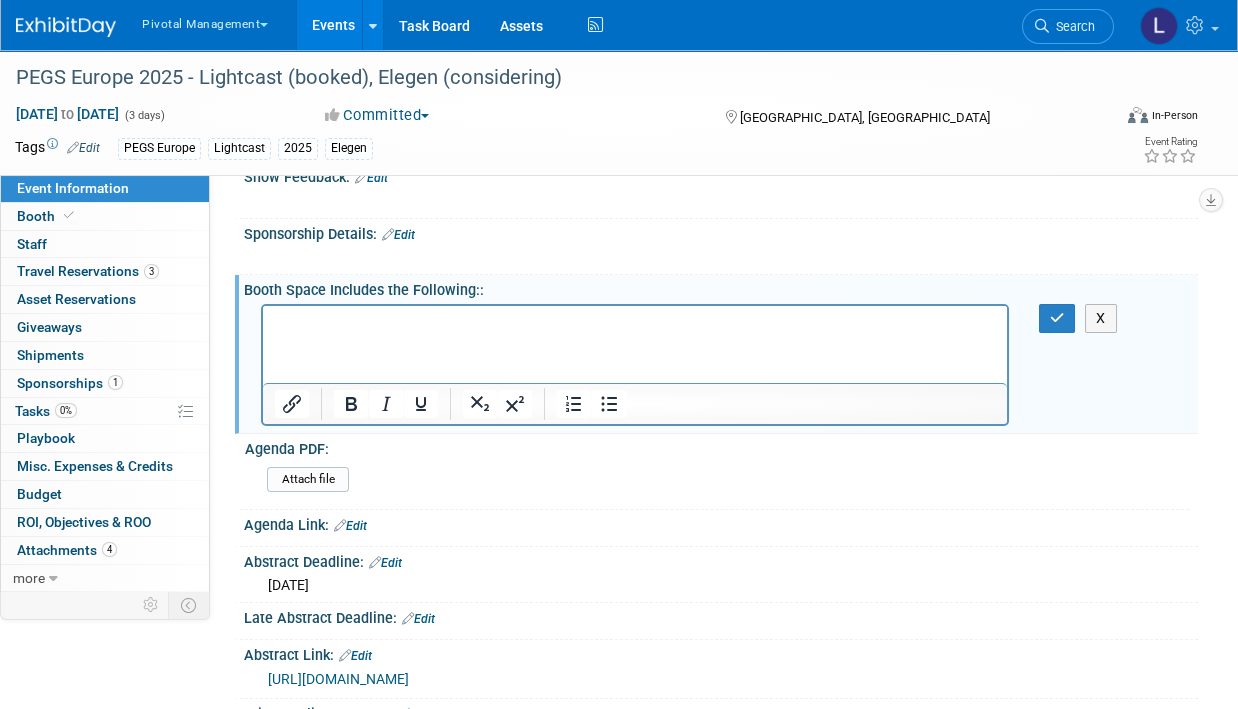 type 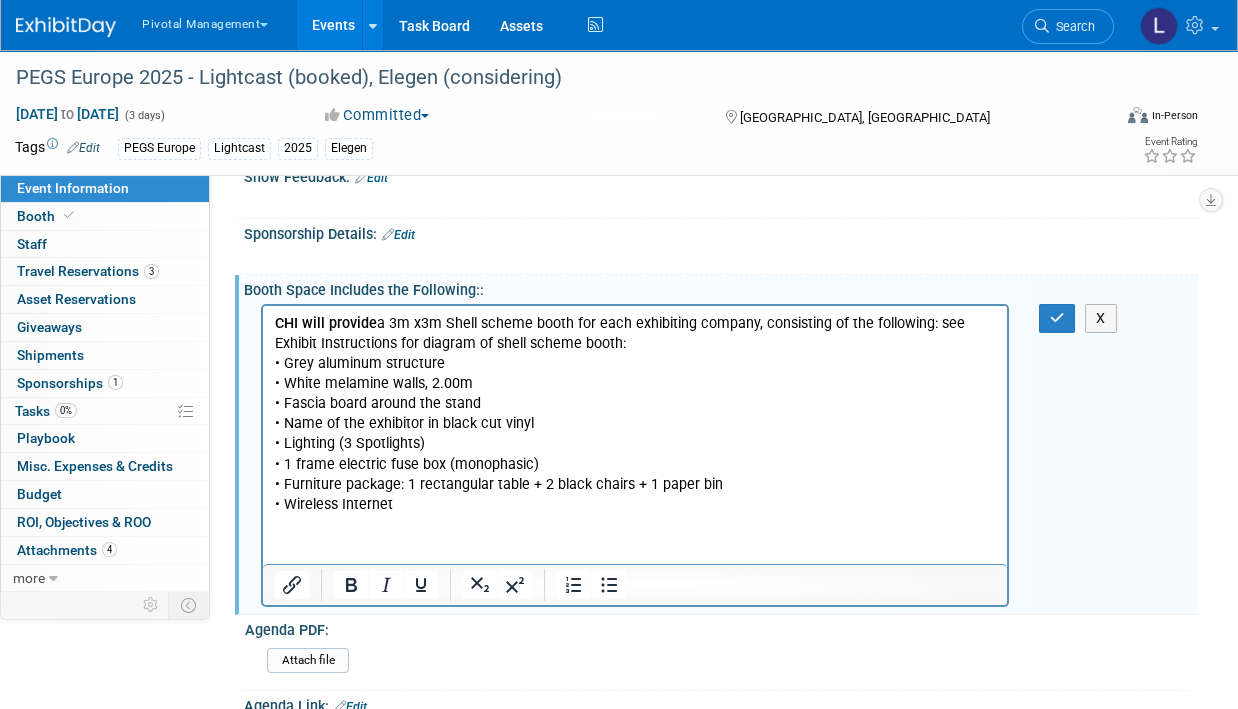 click on "CHI will provide  a 3m x3m Shell scheme booth for each exhibiting company, consisting of the following: see Exhibit Instructions for diagram of shell scheme booth:" at bounding box center (635, 333) 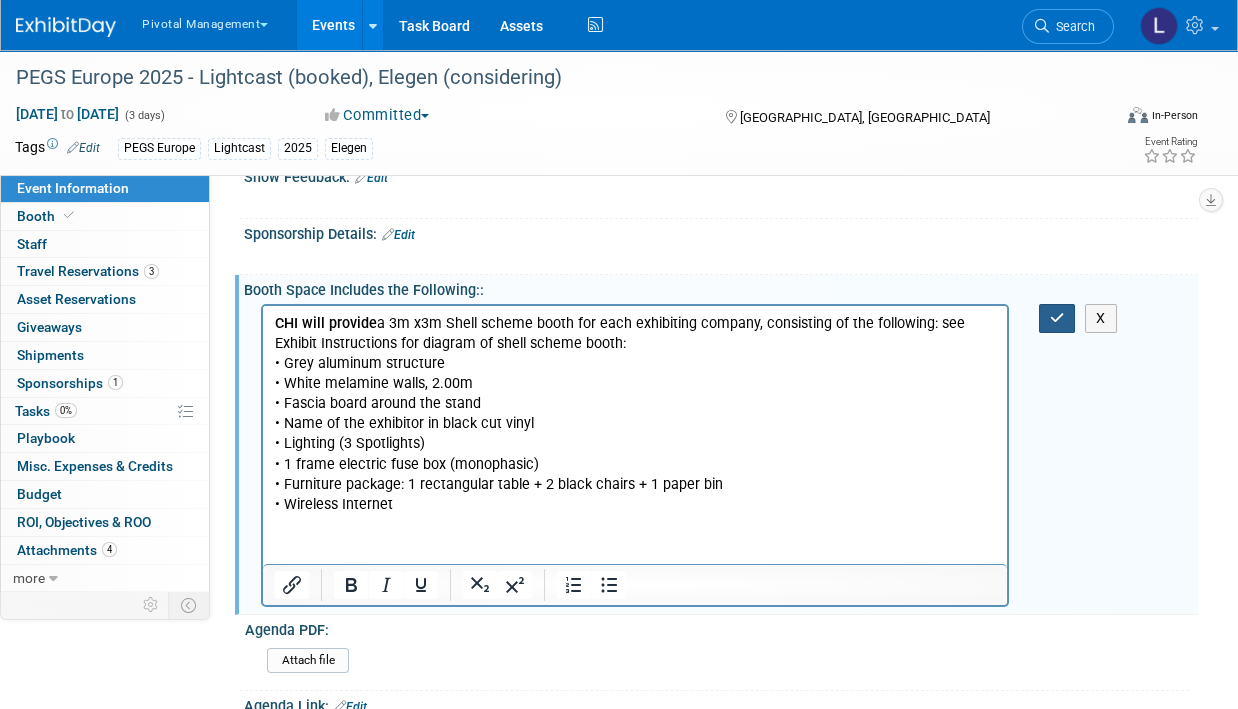 click at bounding box center [1057, 318] 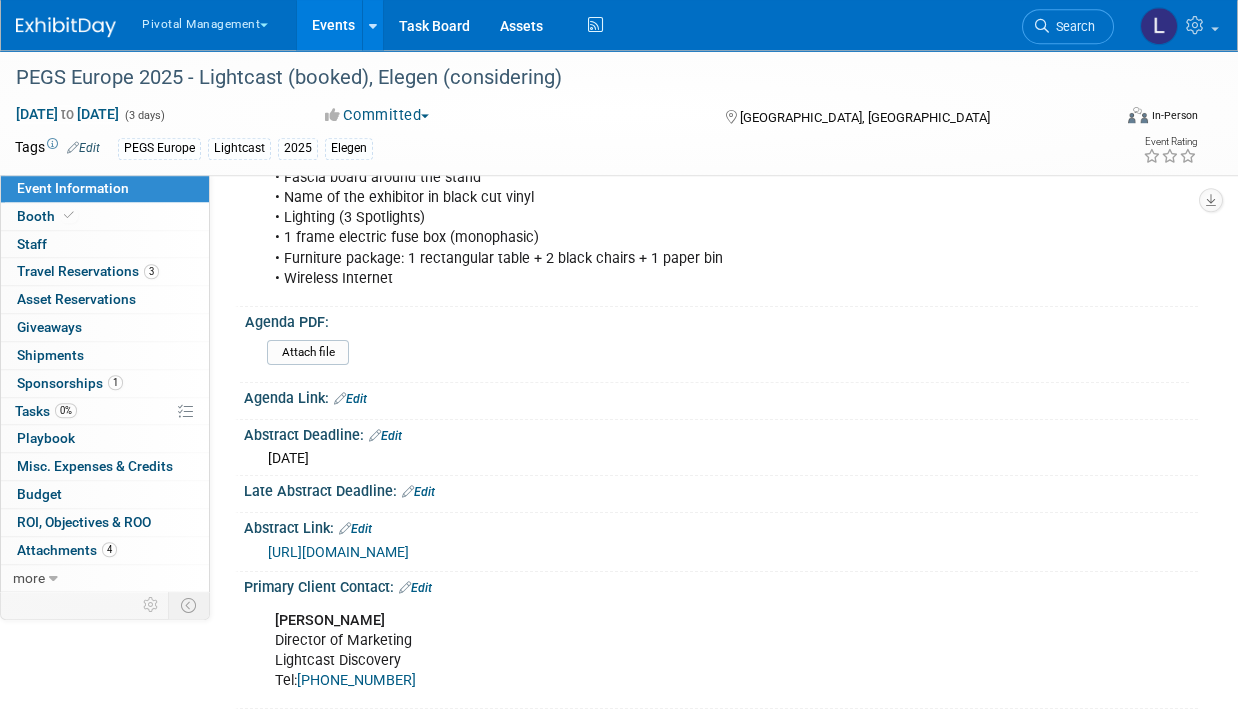 scroll, scrollTop: 650, scrollLeft: 0, axis: vertical 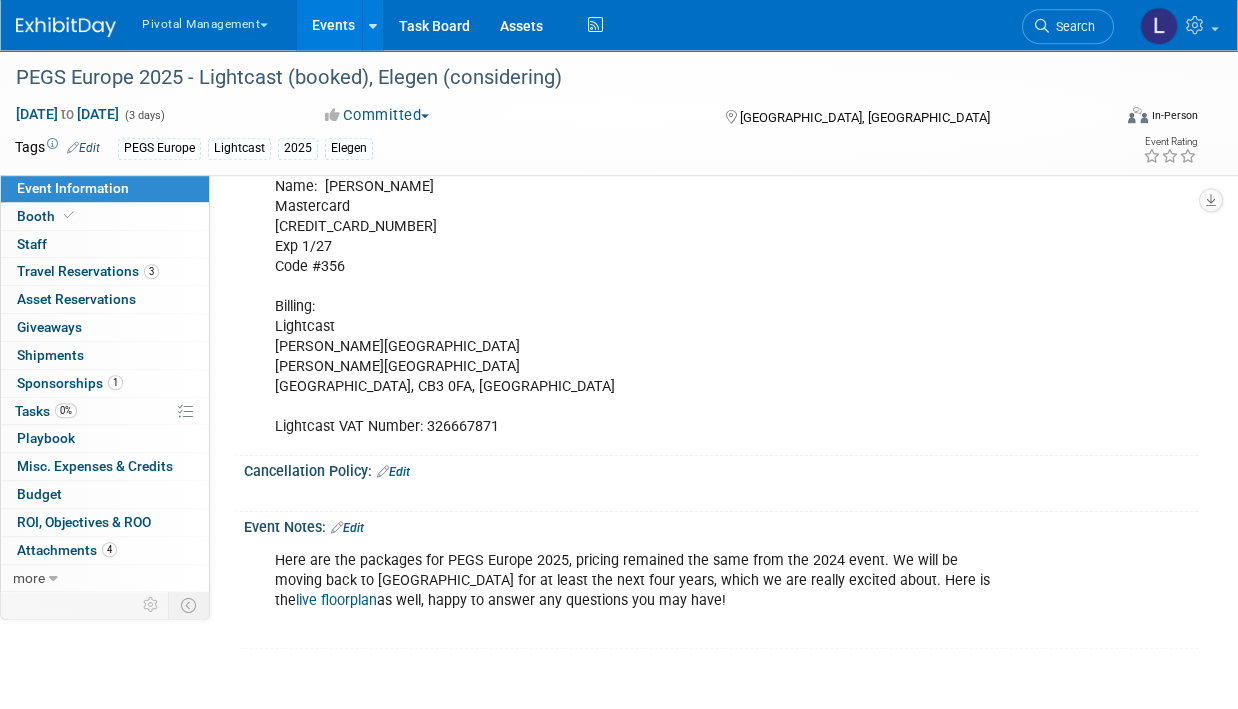 click on "Edit" at bounding box center (347, 528) 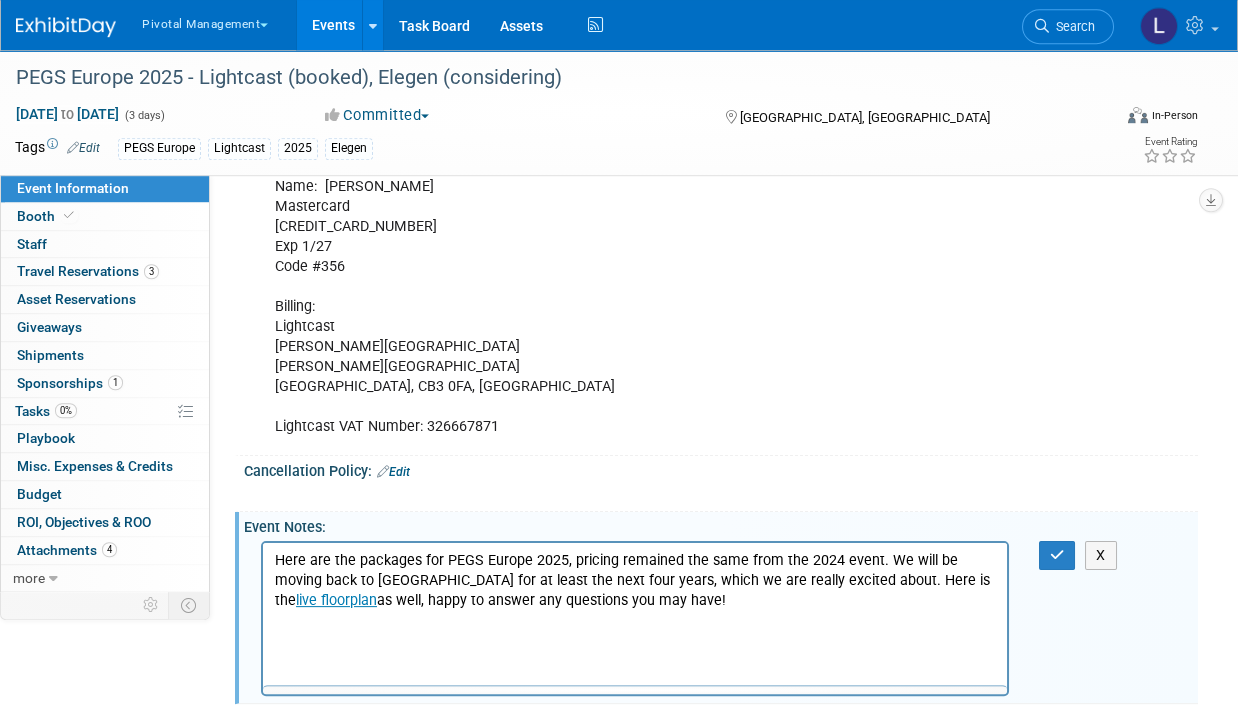 scroll, scrollTop: 0, scrollLeft: 0, axis: both 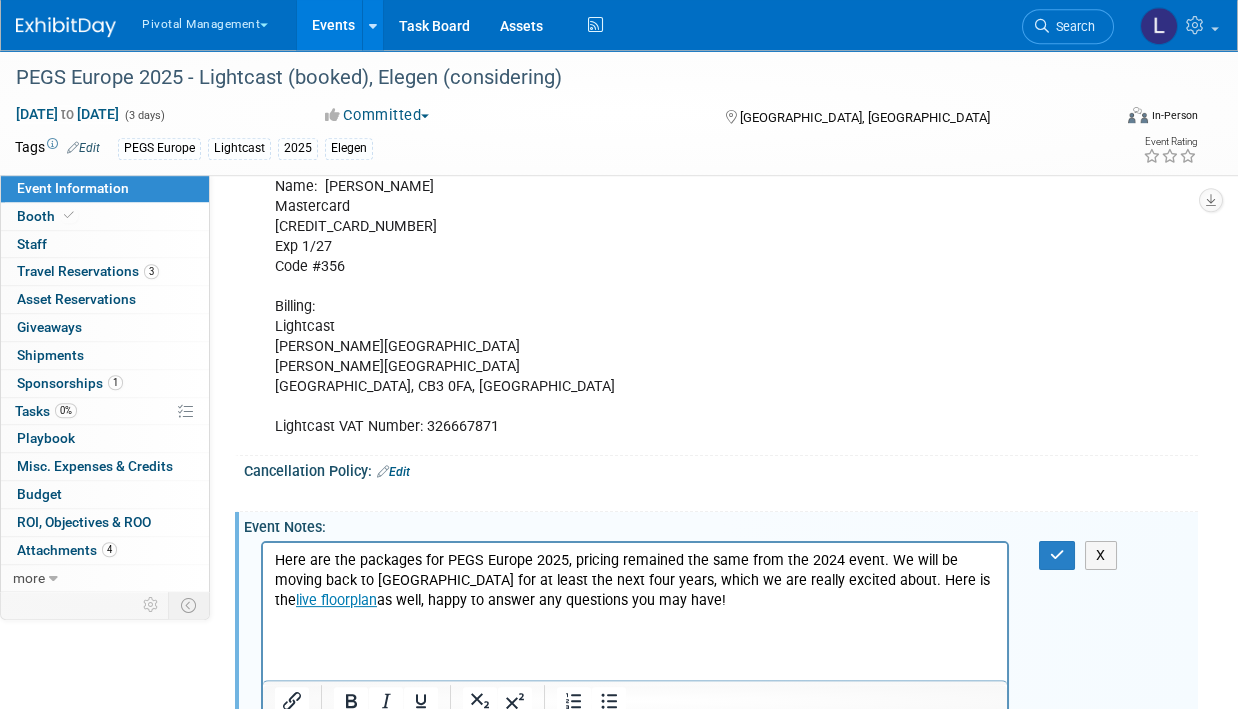 click on "Here are the packages for PEGS Europe 2025, pricing remained the same from the 2024 event. We will be moving back to Lisbon for at least the next four years, which we are really excited about. Here is the  live floorplan  as well, happy to answer any questions you may have!" at bounding box center [635, 590] 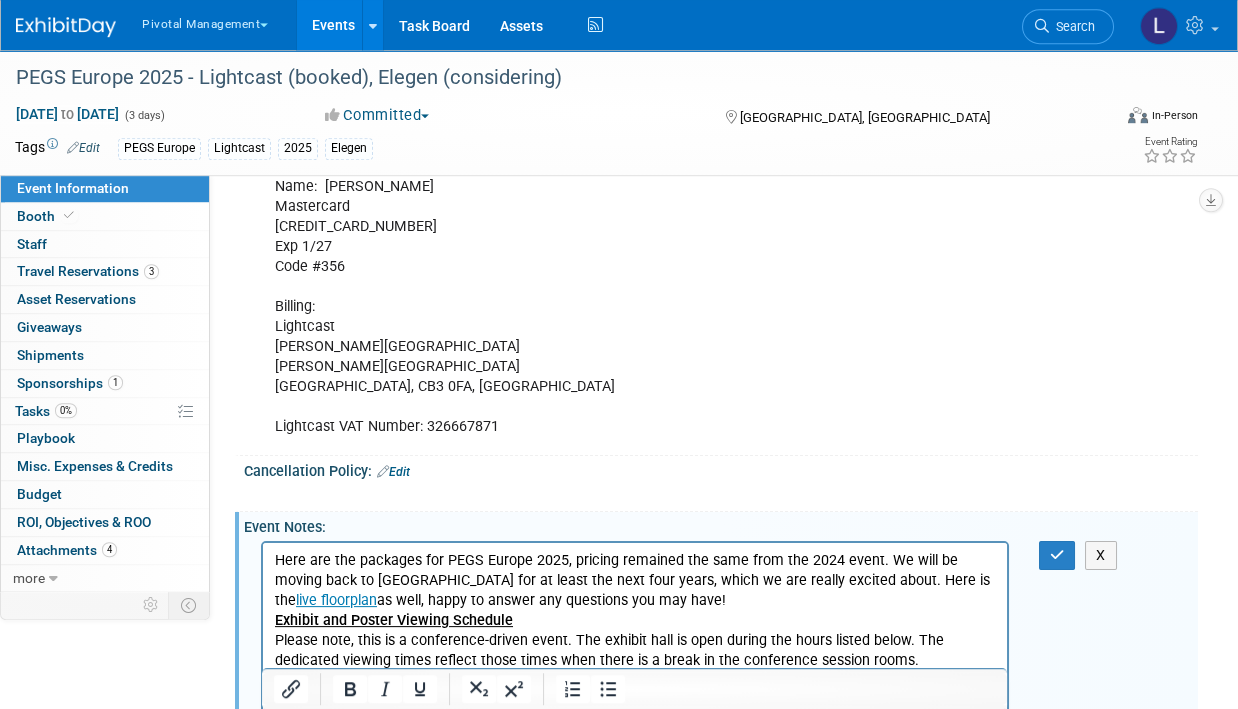 click on "Exhibit and Poster Viewing Schedule Please note, this is a conference-driven event. The exhibit hall is open during the hours listed below. The dedicated viewing times reflect those times when there is a break in the conference session rooms." at bounding box center (635, 640) 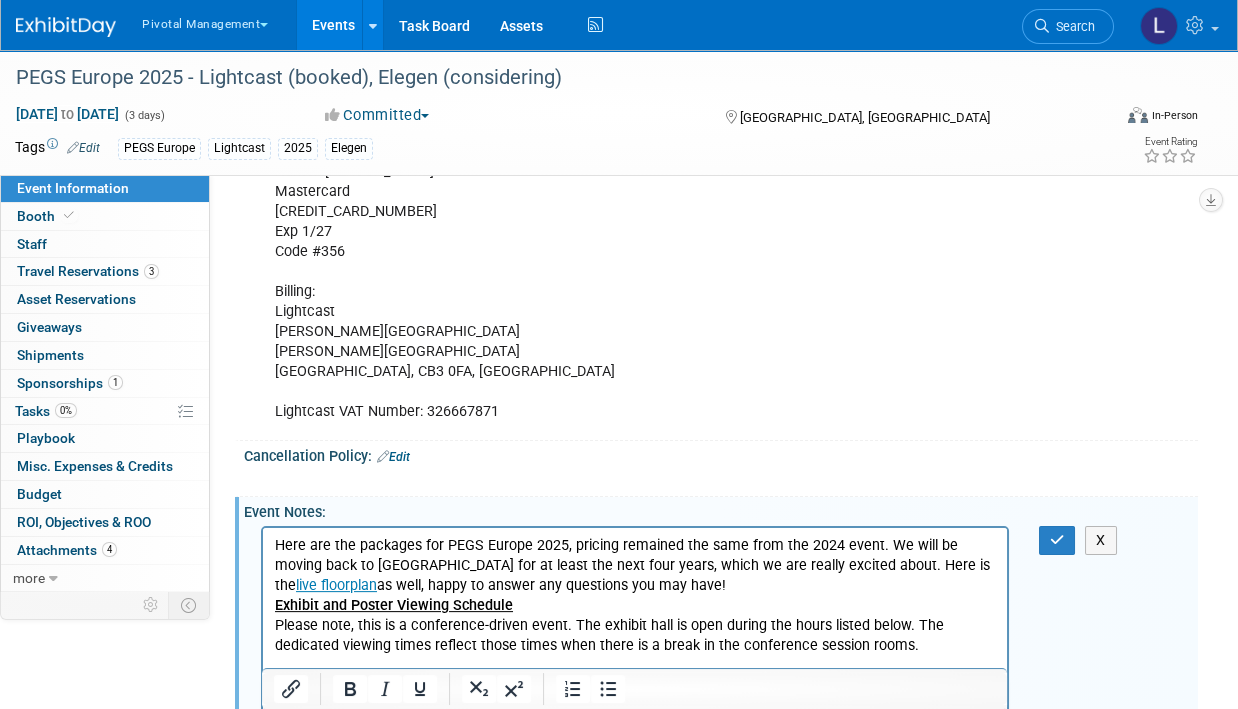 scroll, scrollTop: 2962, scrollLeft: 0, axis: vertical 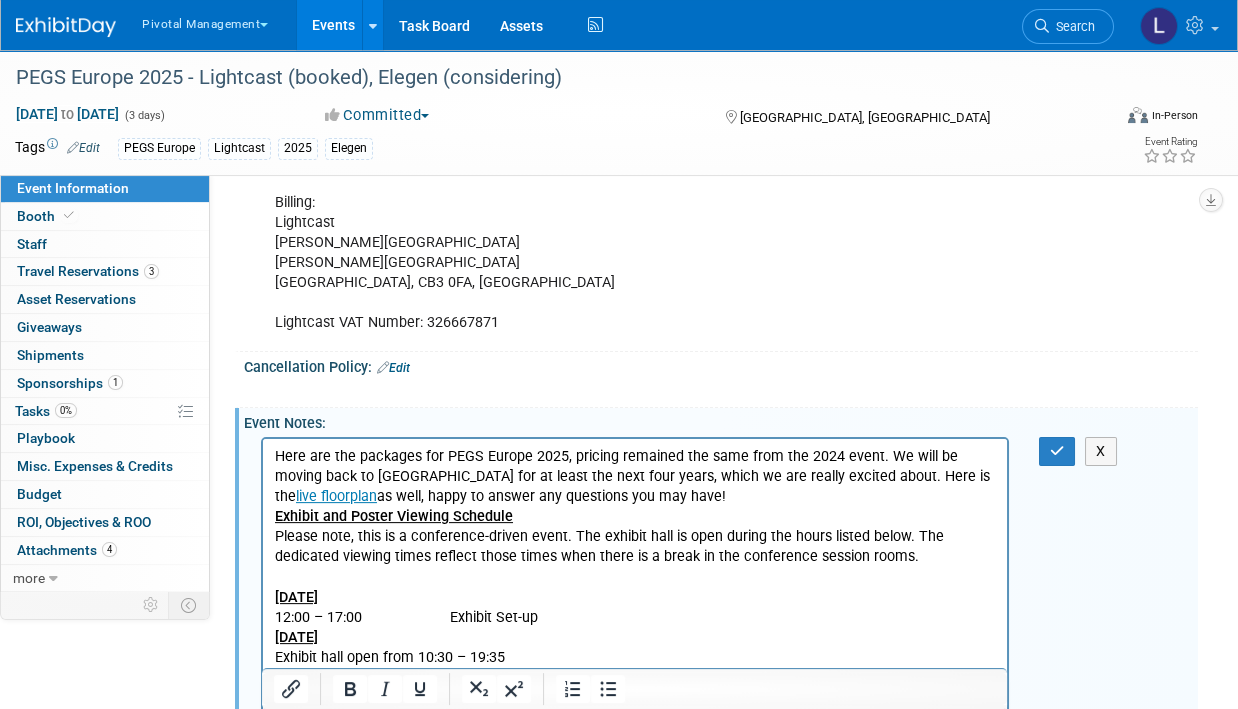 click on "Here are the packages for PEGS Europe 2025, pricing remained the same from the 2024 event. We will be moving back to Lisbon for at least the next four years, which we are really excited about. Here is the  live floorplan  as well, happy to answer any questions you may have!   Exhibit and Poster Viewing Schedule Please note, this is a conference-driven event. The exhibit hall is open during the hours listed below. The dedicated viewing times reflect those times when there is a break in the conference session rooms.      Monday, 10 November 12:00 – 17:00                      Exhibit Set-up Tuesday, 11 November Exhibit hall open from 10:30 – 19:35 07:30 – 09:30                      Exhibit Set-up (cont.) 10:30 – 11:15                     Grand Opening Coffee Break in the Exhibit Hall with Poster Viewing – Dedicated Viewing Wednesday, 12 November Exhibit hall open from 10:30 – 17:15 Thursday, 13 November" at bounding box center [635, 803] 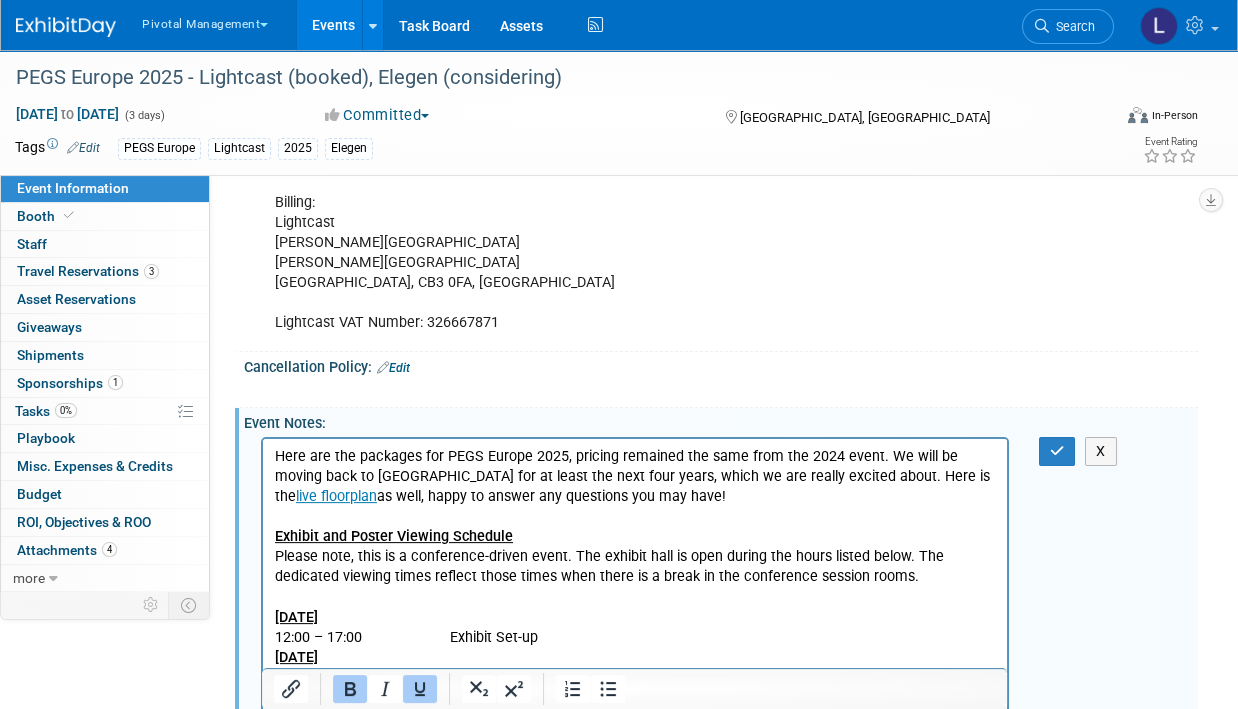 click on "Here are the packages for PEGS Europe 2025, pricing remained the same from the 2024 event. We will be moving back to Lisbon for at least the next four years, which we are really excited about. Here is the  live floorplan  as well, happy to answer any questions you may have!   Exhibit and Poster Viewing Schedule Please note, this is a conference-driven event. The exhibit hall is open during the hours listed below. The dedicated viewing times reflect those times when there is a break in the conference session rooms.      Monday, 10 November 12:00 – 17:00                      Exhibit Set-up Tuesday, 11 November Exhibit hall open from 10:30 – 19:35 07:30 – 09:30                      Exhibit Set-up (cont.) 10:30 – 11:15                     Grand Opening Coffee Break in the Exhibit Hall with Poster Viewing – Dedicated Viewing Wednesday, 12 November Exhibit hall open from 10:30 – 17:15 Thursday, 13 November" at bounding box center [635, 813] 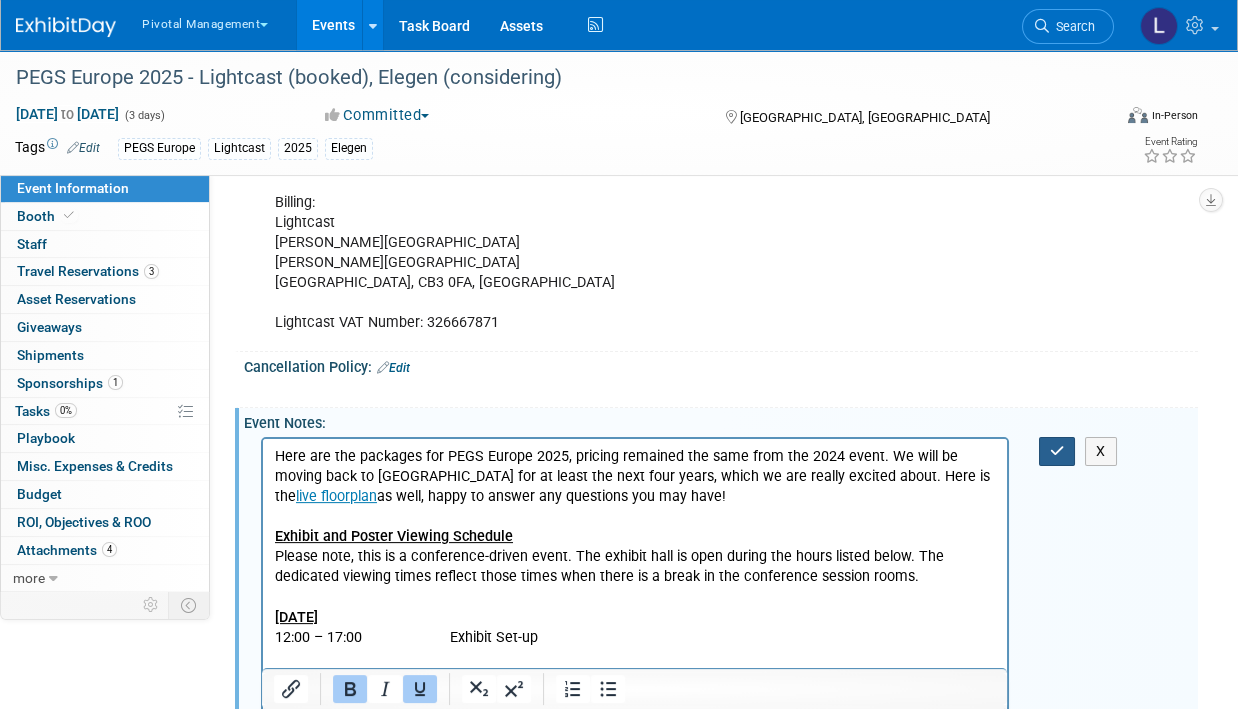 click at bounding box center [1057, 451] 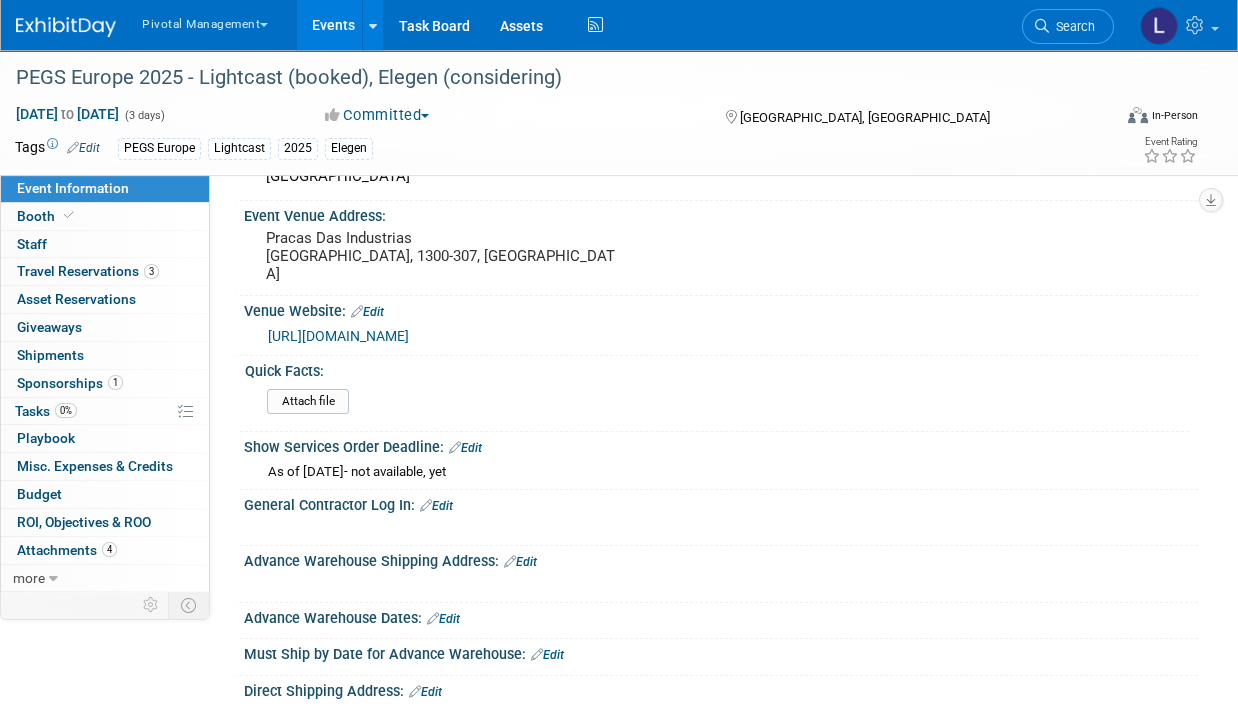 scroll, scrollTop: 1544, scrollLeft: 0, axis: vertical 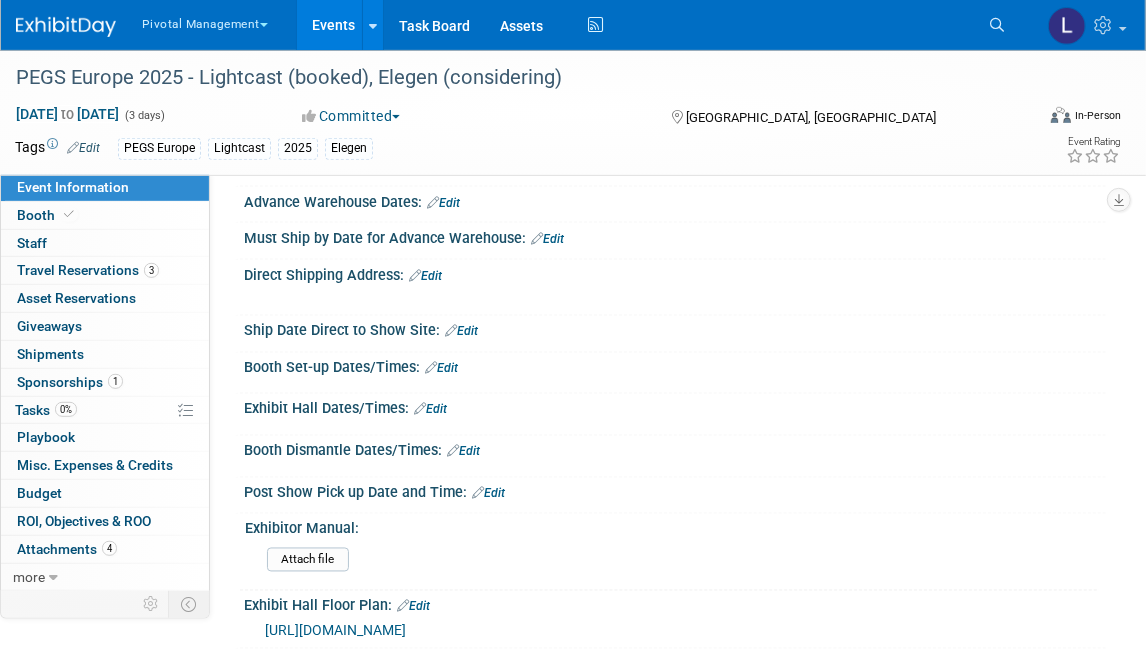 click on "Edit" at bounding box center [441, 369] 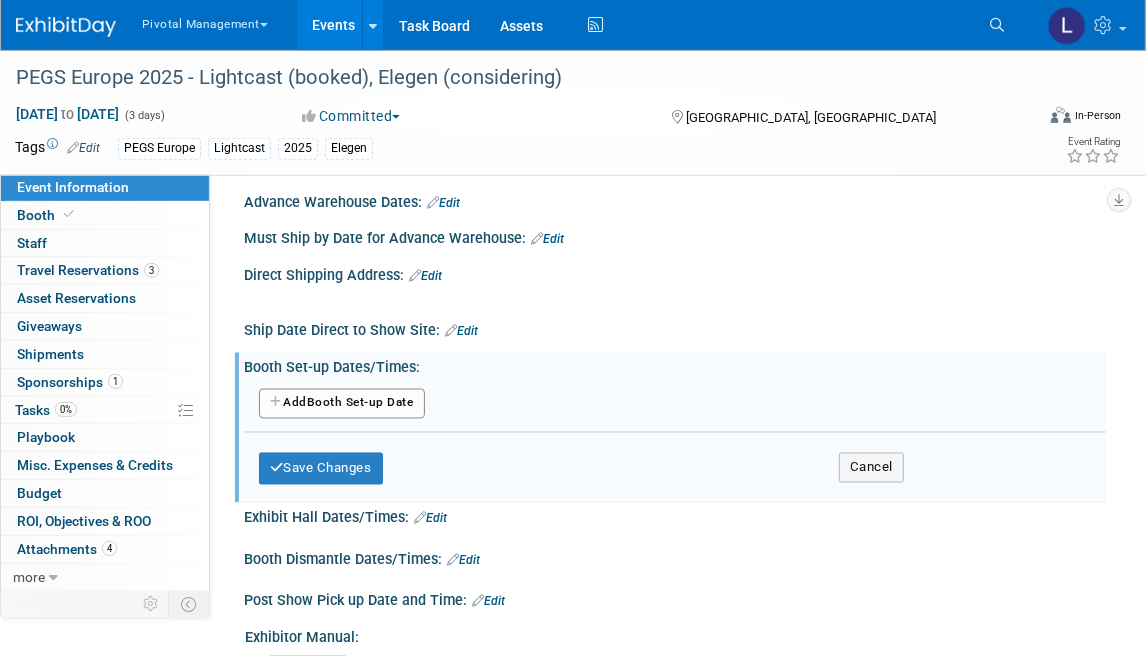 click on "Add  Another  Booth Set-up Date" at bounding box center [342, 404] 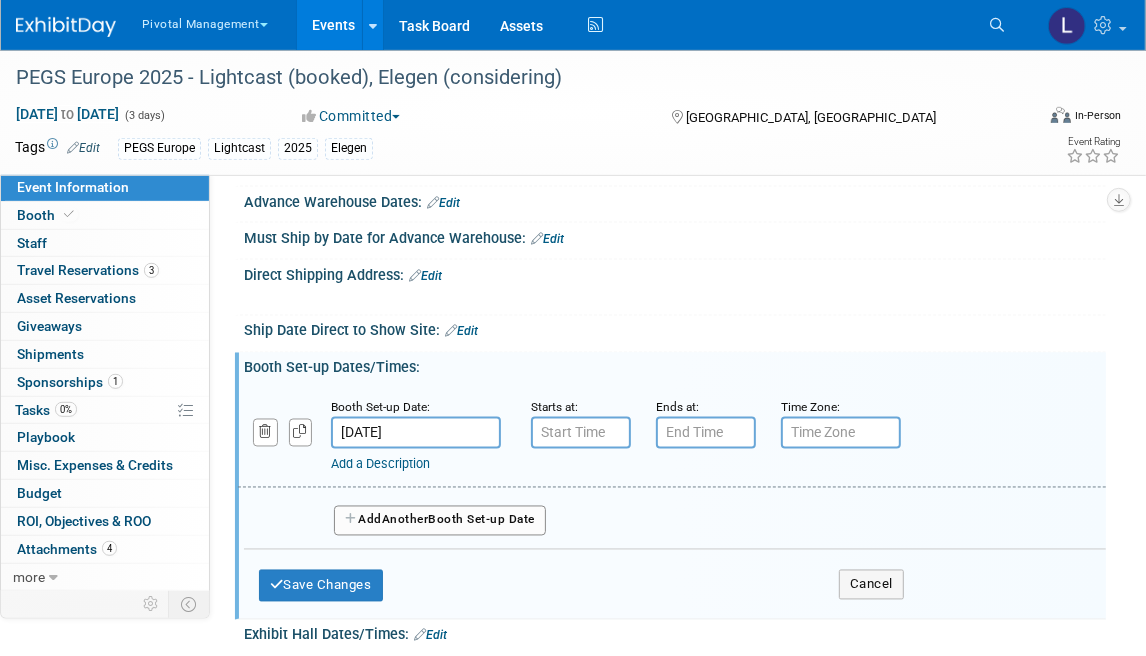 click on "[DATE]" at bounding box center (416, 433) 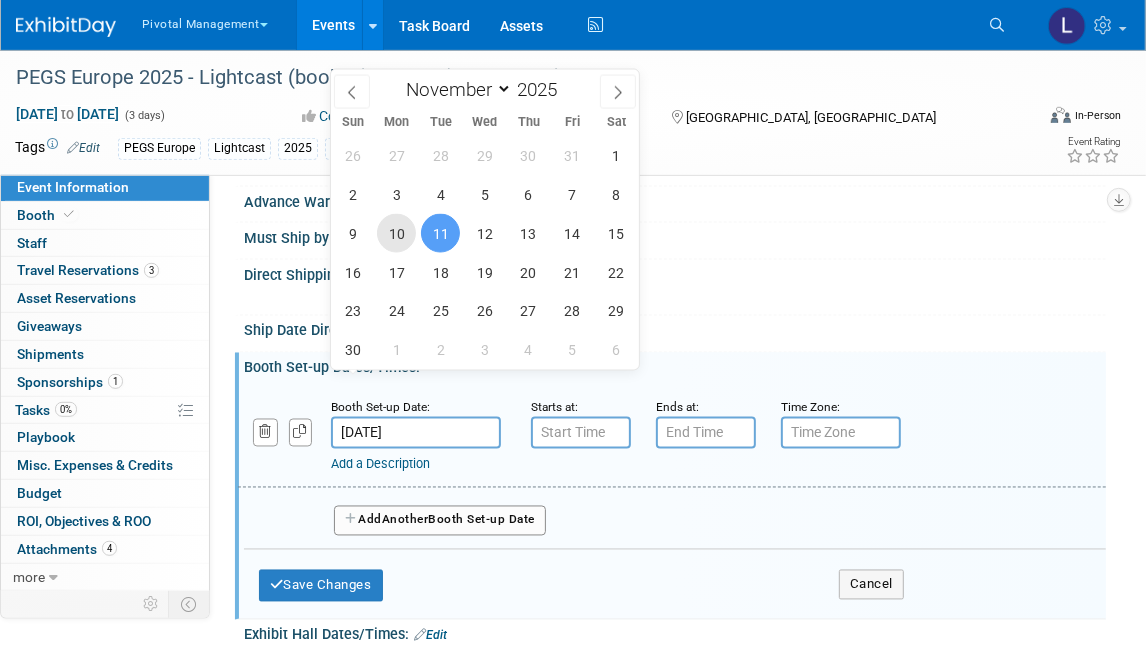 click on "10" at bounding box center [396, 233] 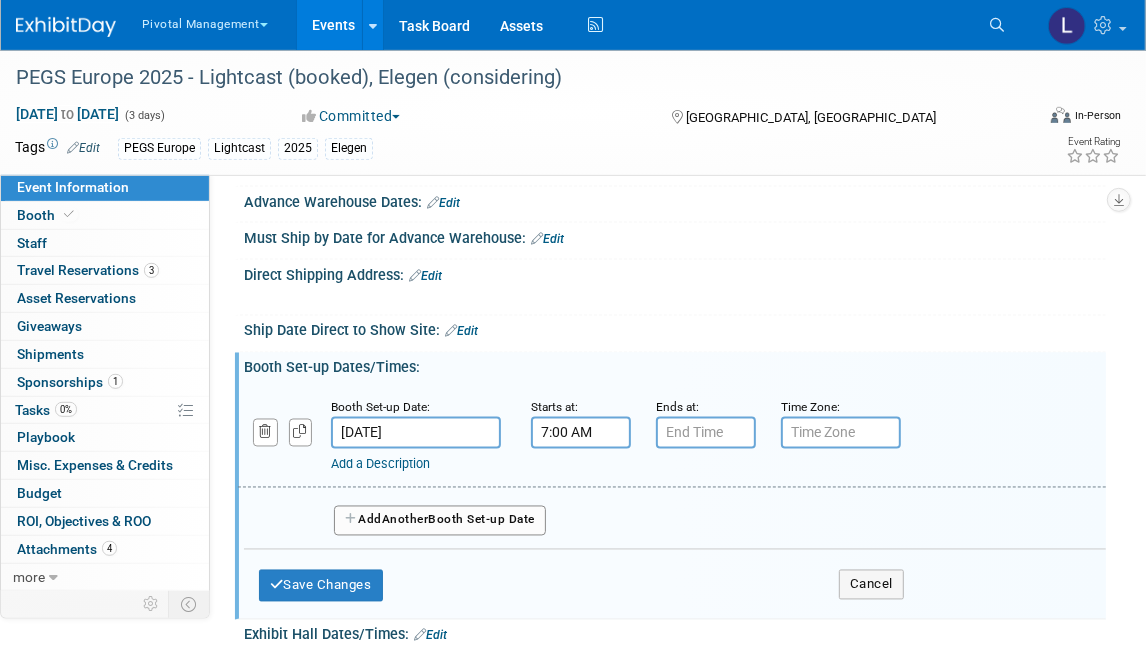 click on "7:00 AM" at bounding box center [581, 433] 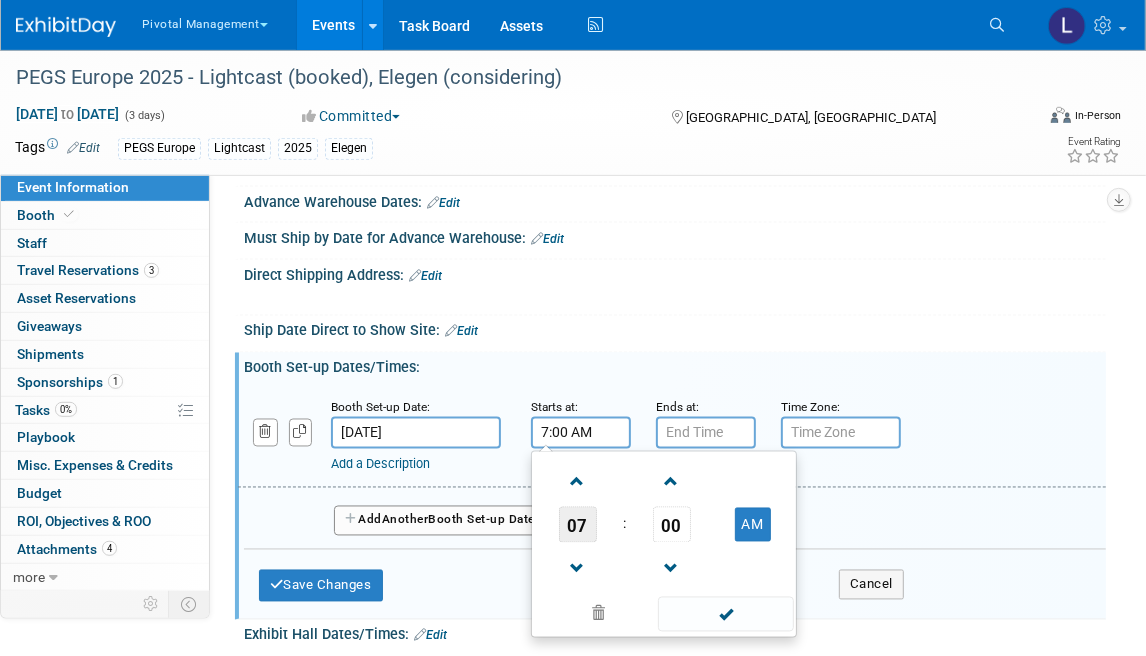 click on "07" at bounding box center (578, 525) 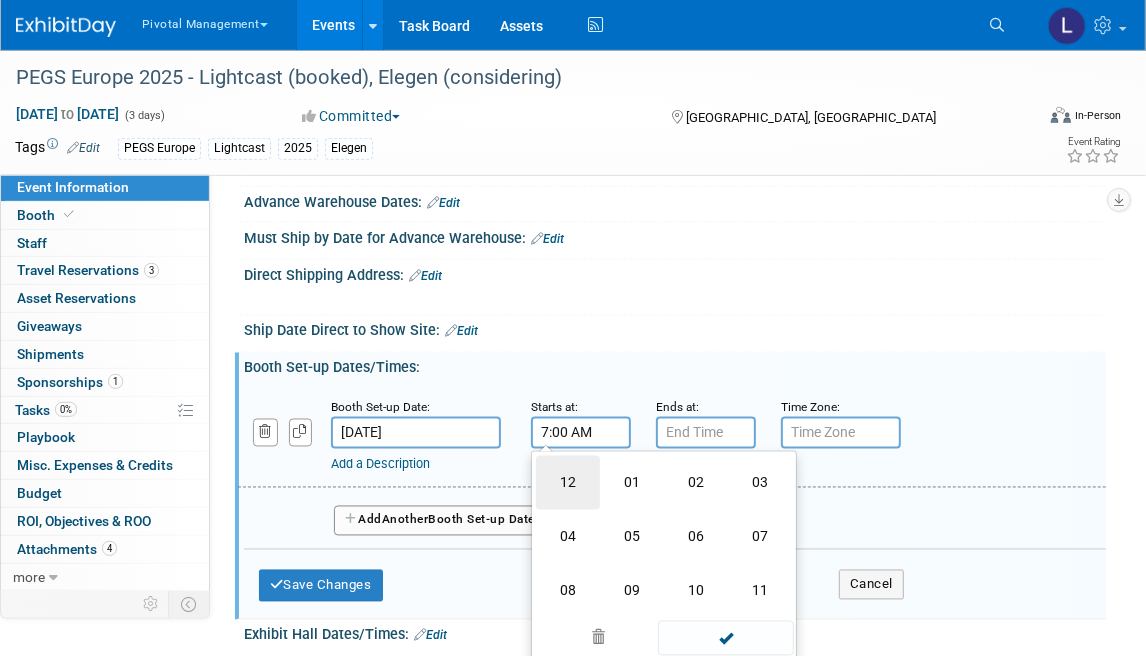 click on "12" at bounding box center [568, 483] 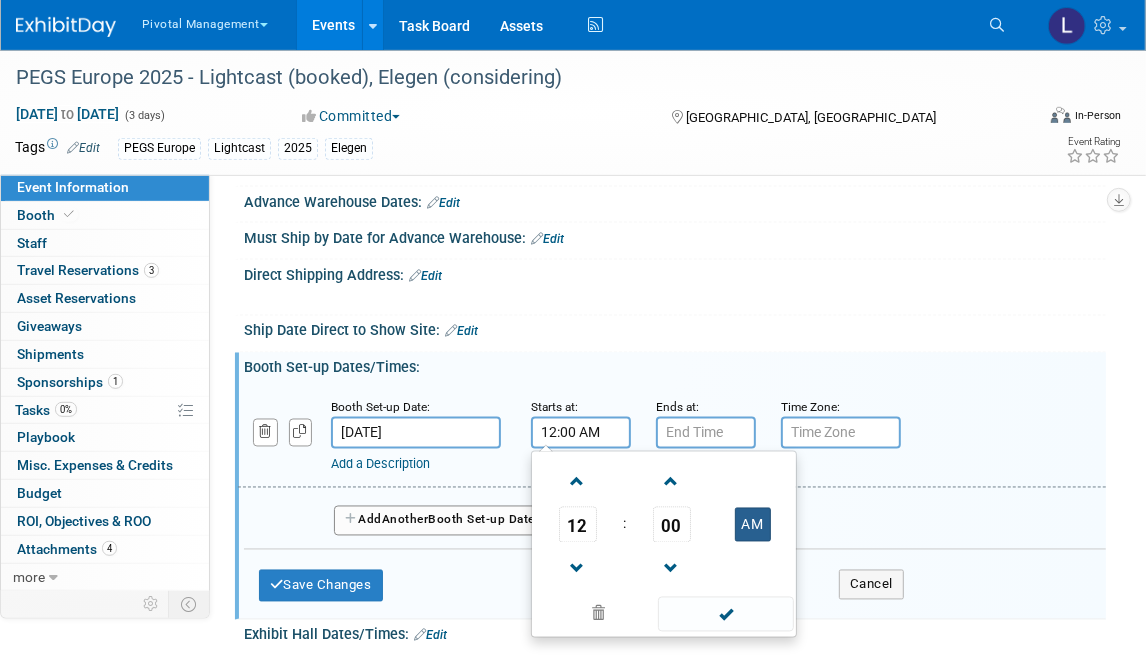 click on "AM" at bounding box center (753, 525) 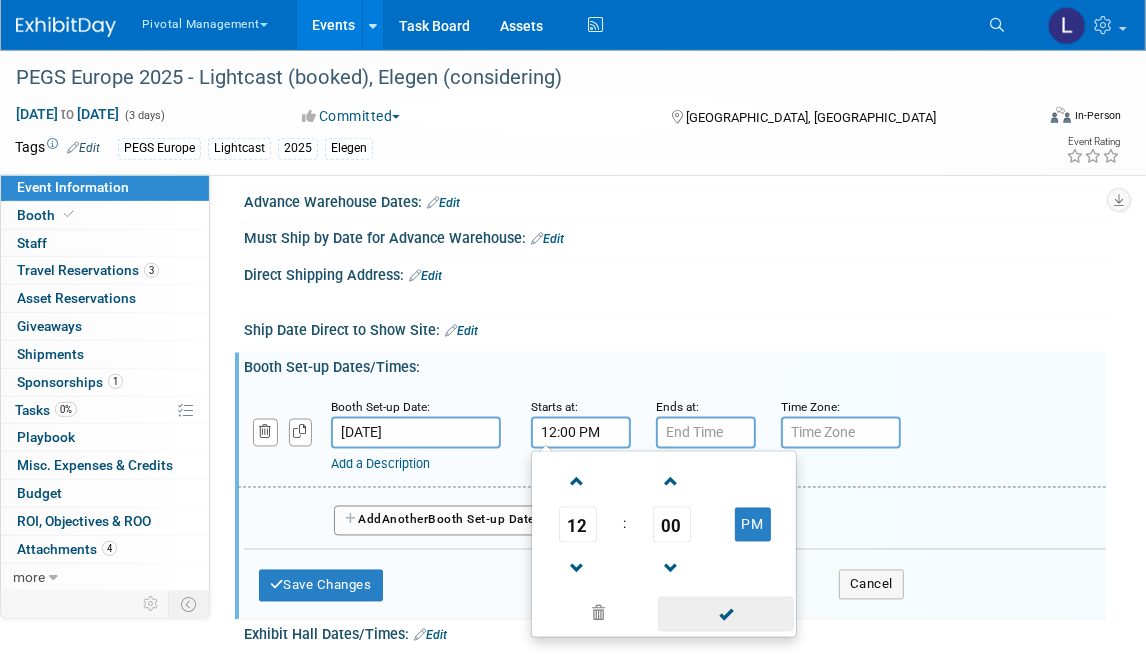 click at bounding box center (725, 614) 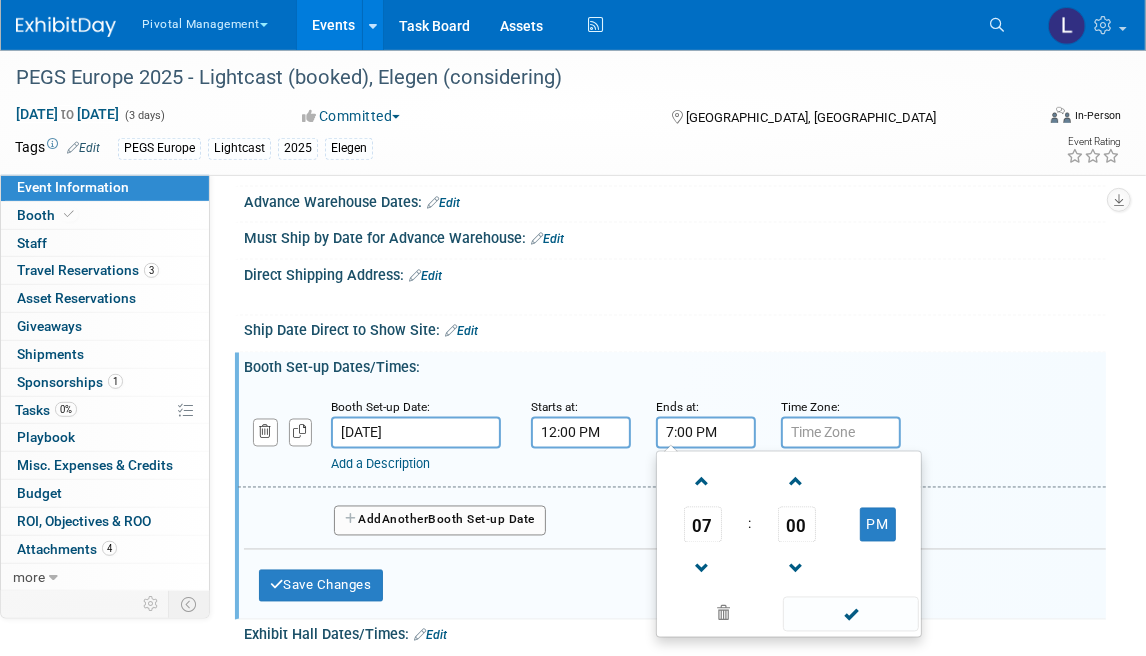 click on "7:00 PM" at bounding box center [706, 433] 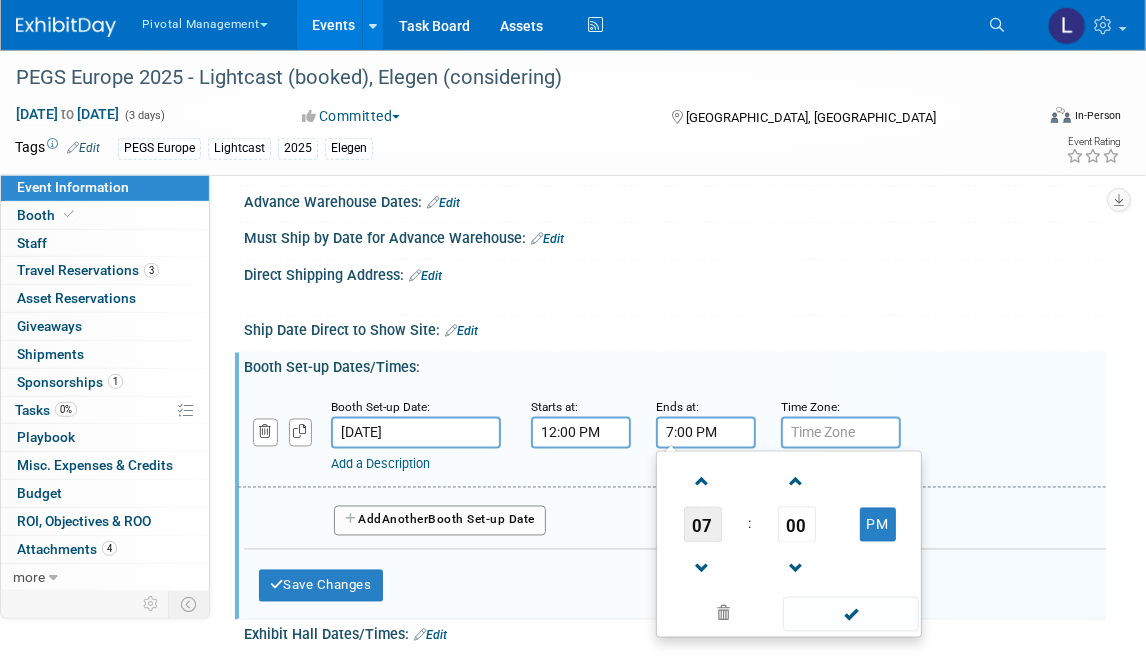 click on "07" at bounding box center [703, 525] 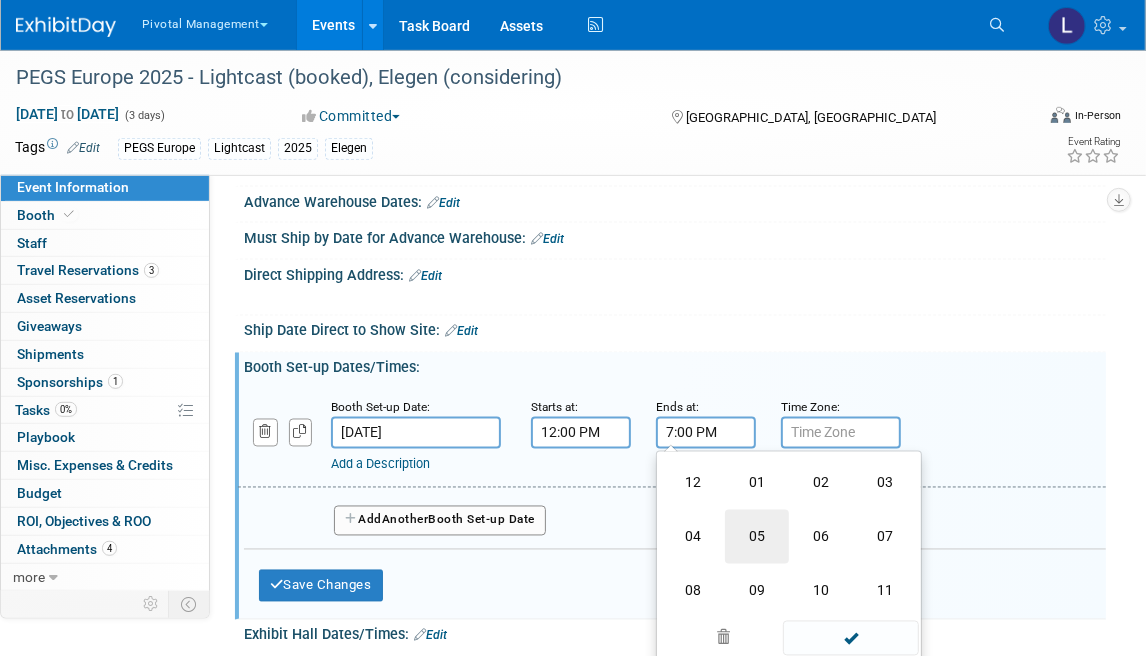 click on "05" at bounding box center [757, 537] 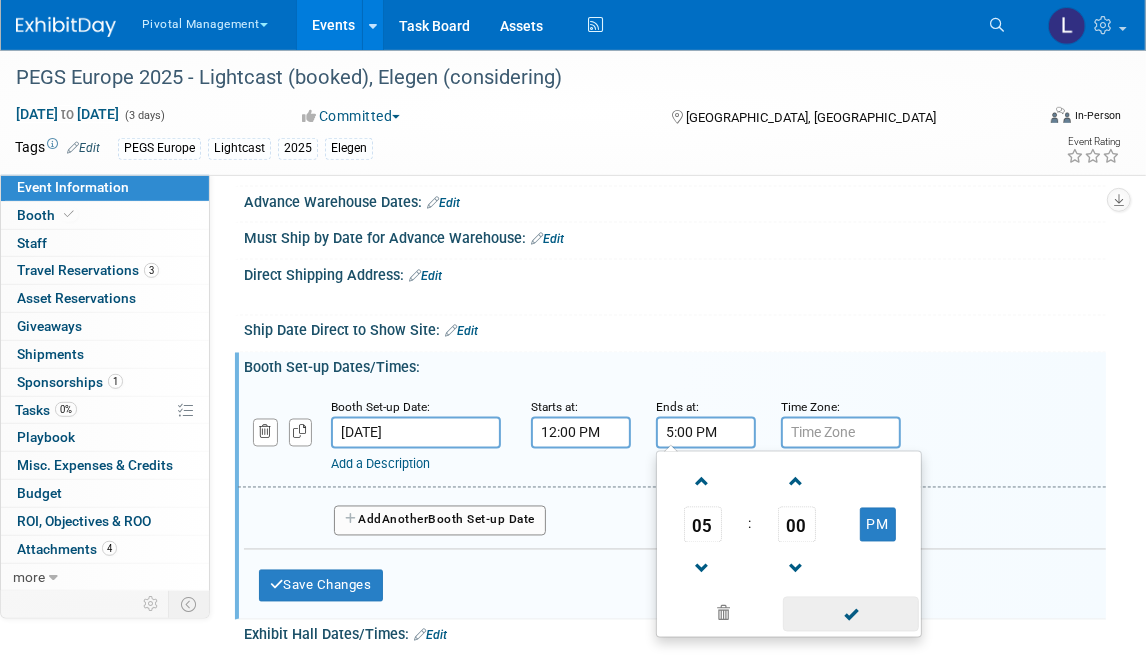 click at bounding box center (850, 614) 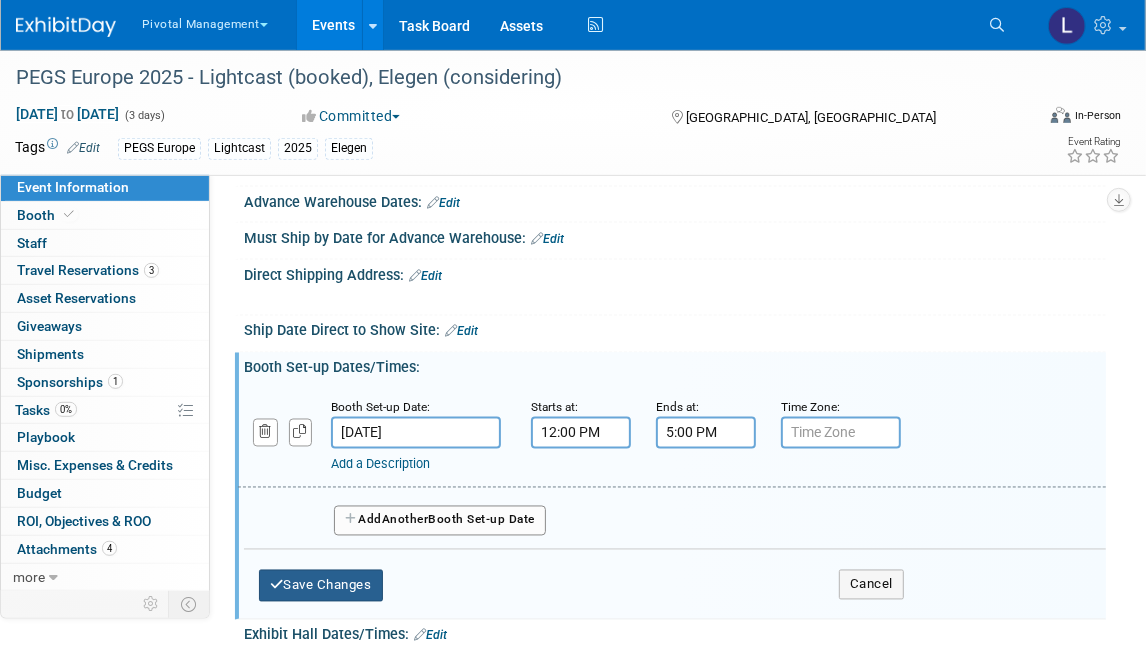 click on "Save Changes" at bounding box center [321, 586] 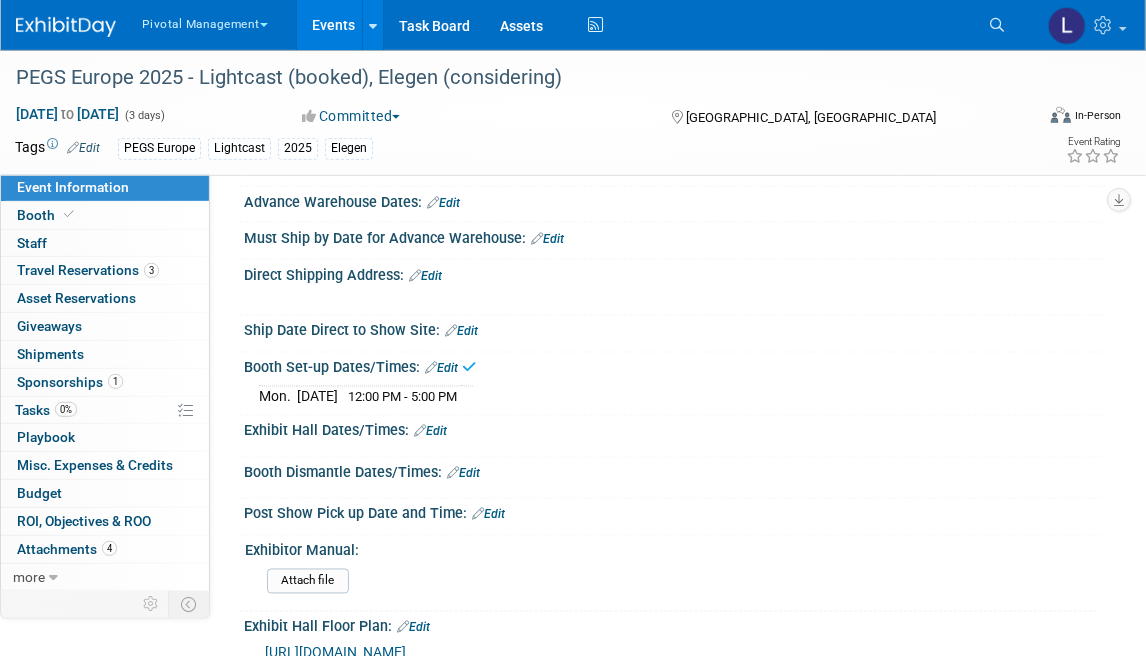 click on "Edit" at bounding box center [430, 432] 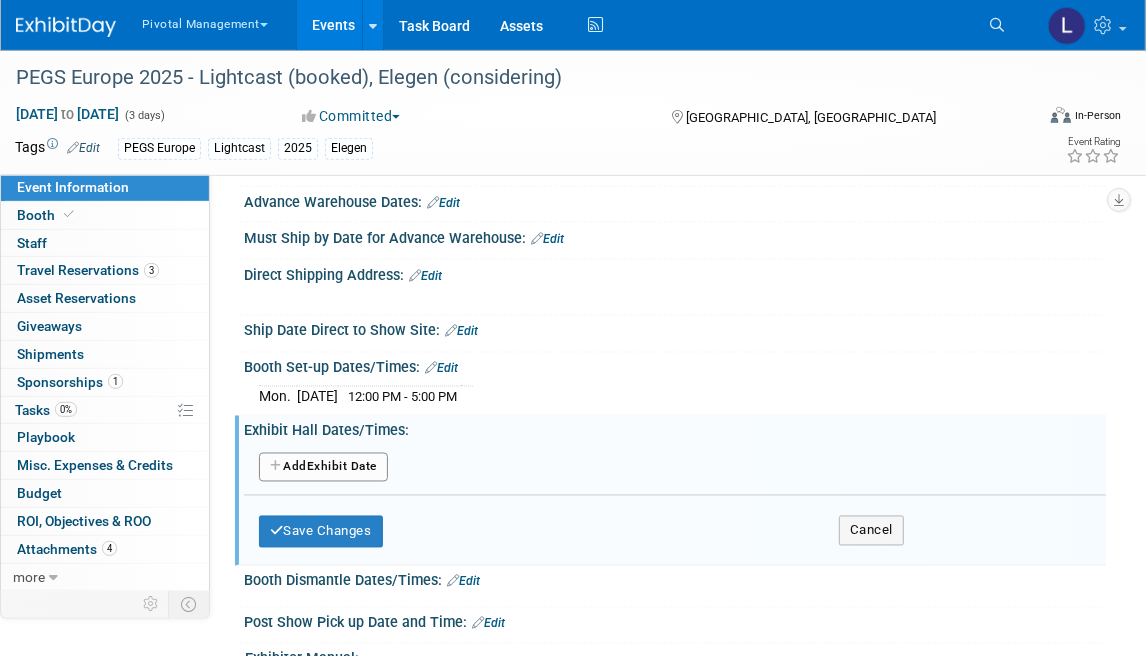 click on "Add  Another  Exhibit Date" at bounding box center [675, 471] 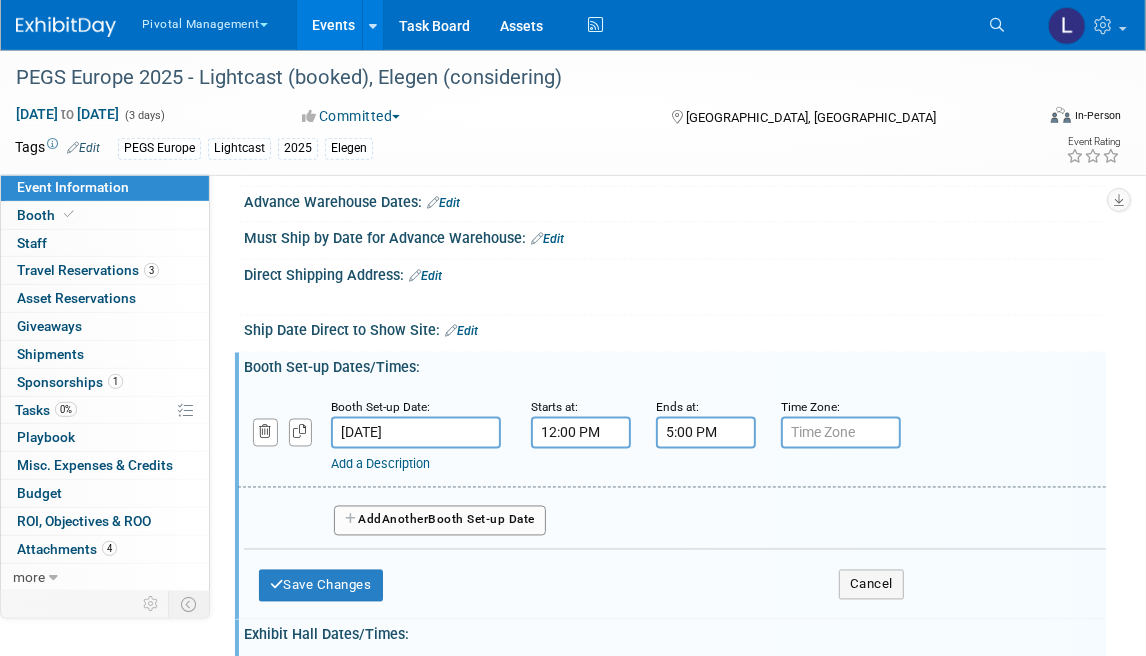 click on "Ship Date Direct to Show Site:
Edit" at bounding box center (675, 329) 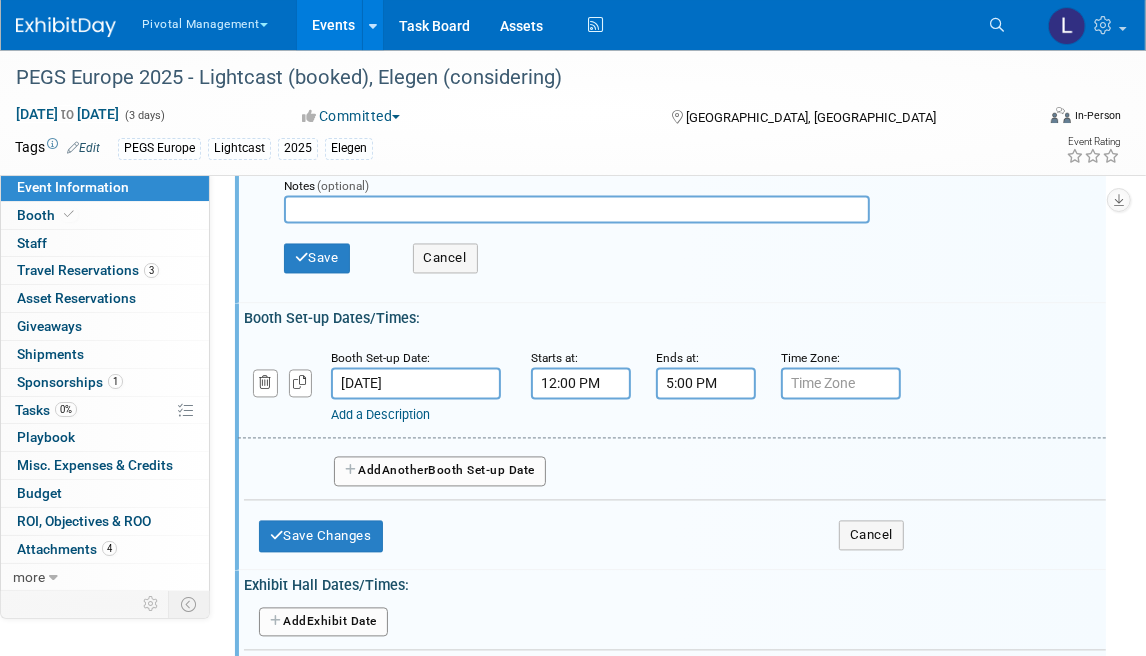 scroll, scrollTop: 2362, scrollLeft: 0, axis: vertical 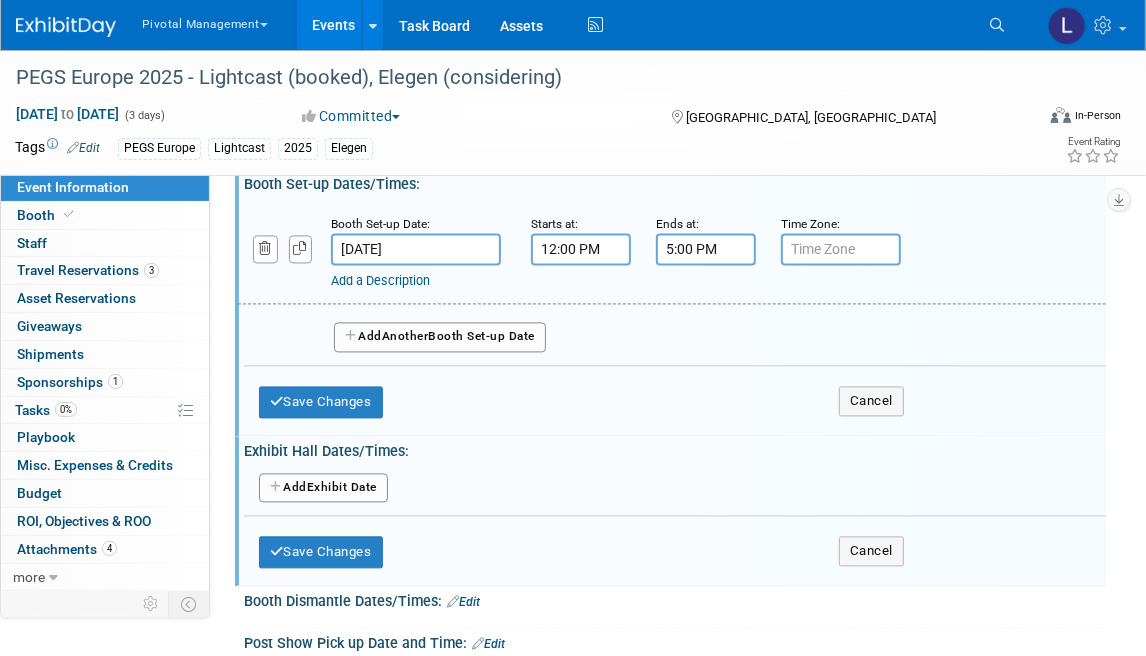 click on "Another" at bounding box center [405, 337] 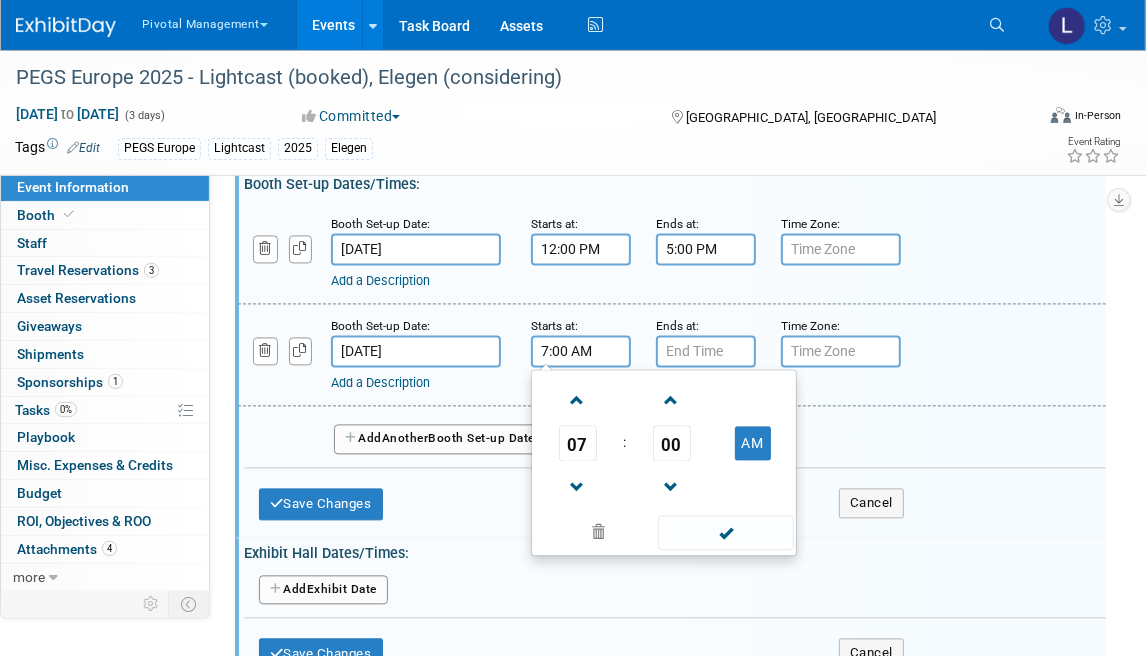 click on "7:00 AM" at bounding box center (581, 352) 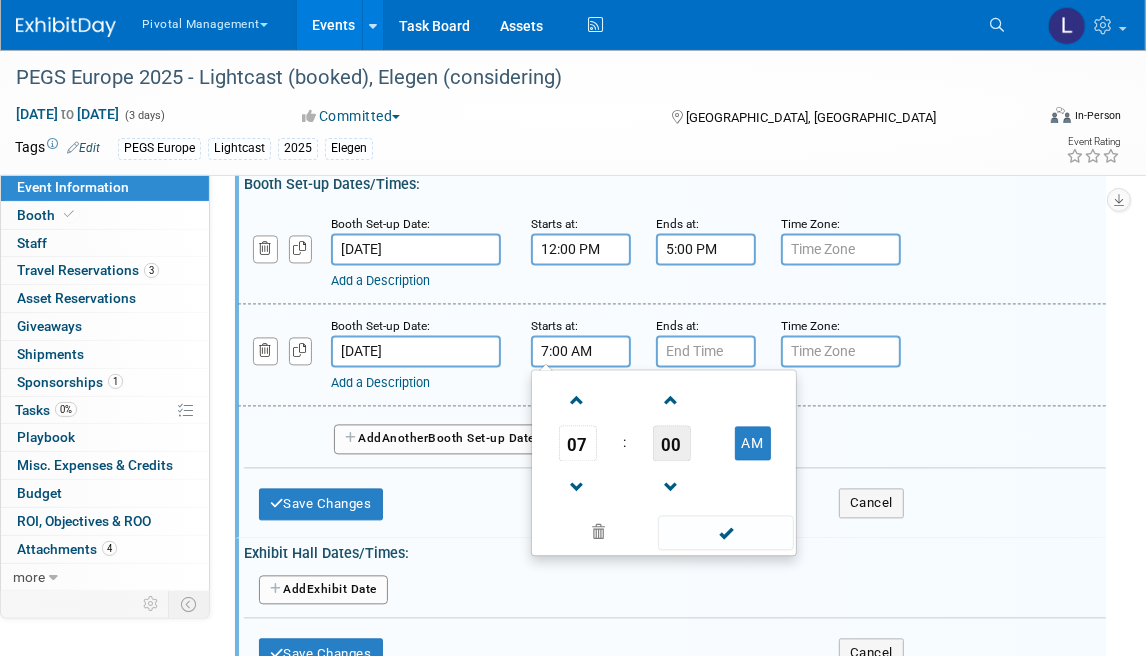 click on "00" at bounding box center [672, 444] 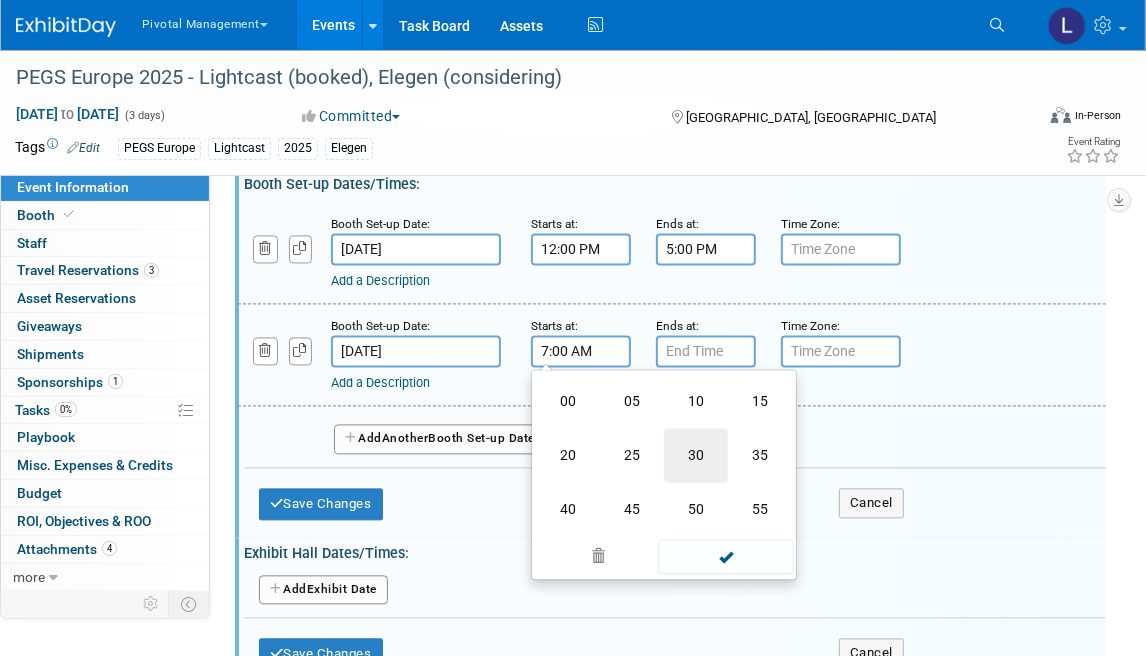 click on "30" at bounding box center (696, 456) 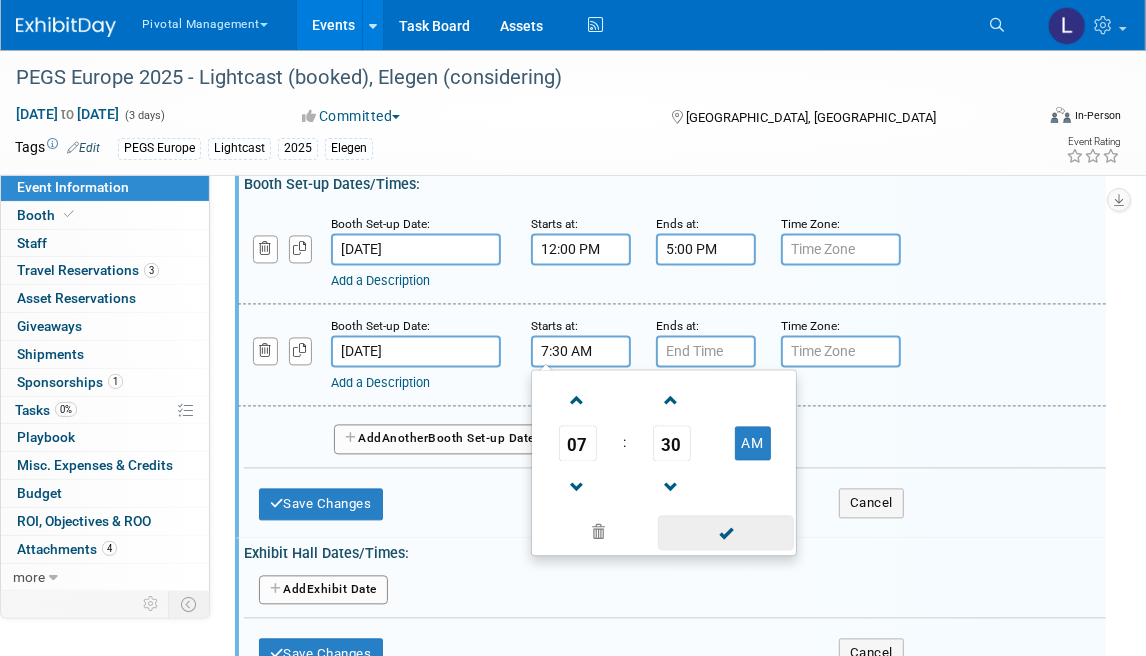 click at bounding box center [725, 533] 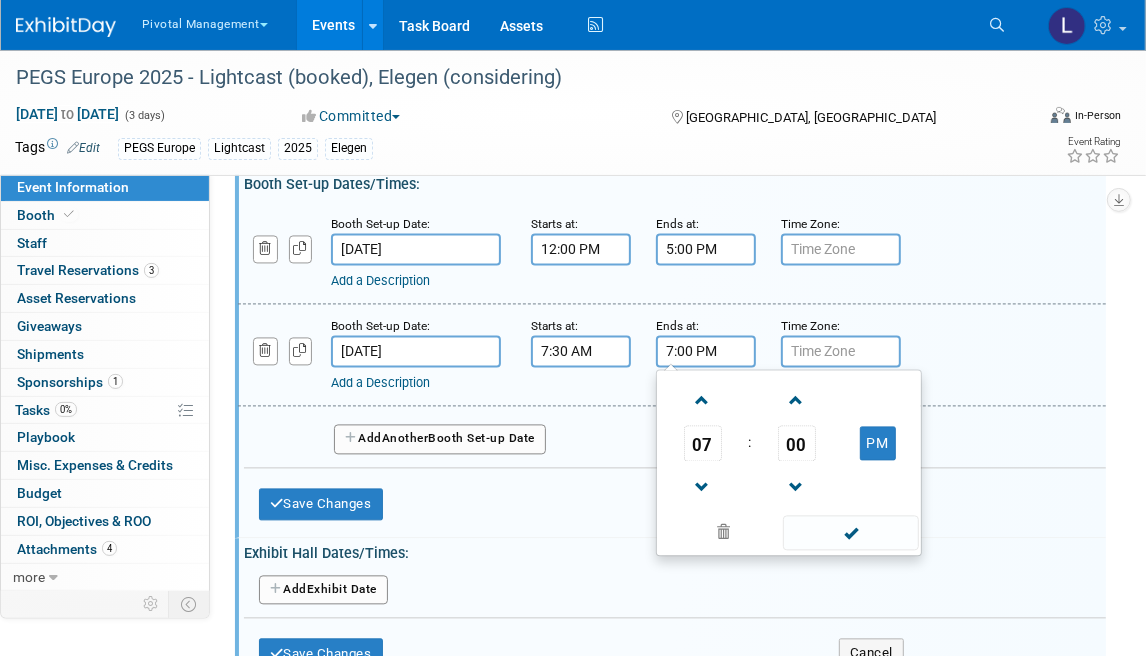 click on "7:00 PM" at bounding box center [706, 352] 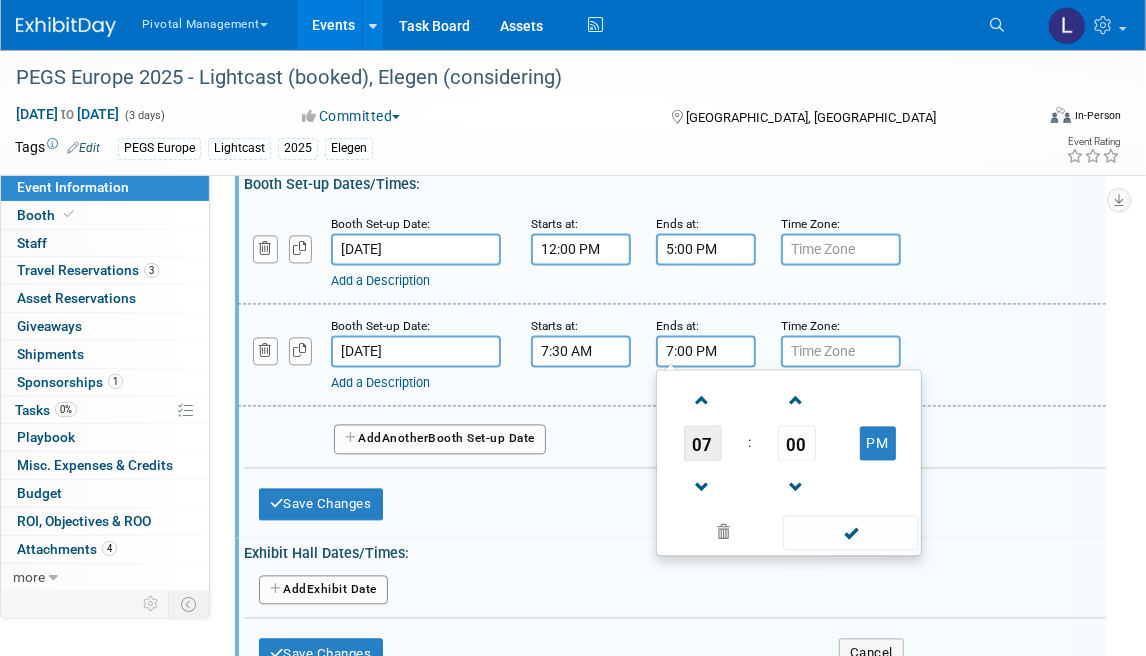 click on "07" at bounding box center [703, 444] 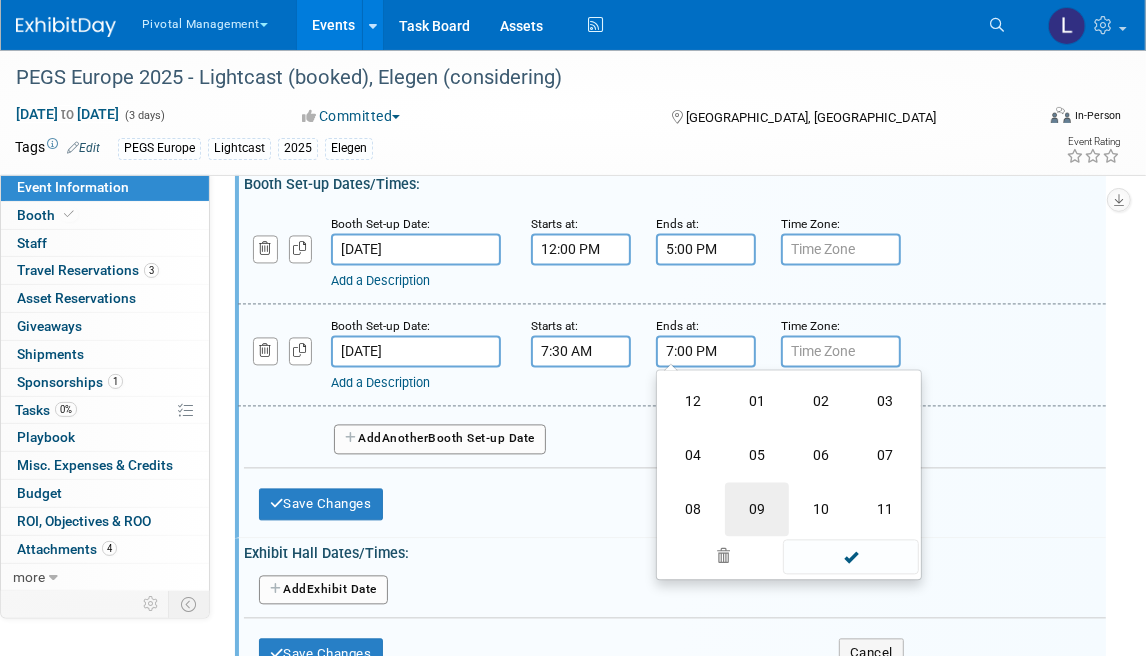 click on "09" at bounding box center (757, 510) 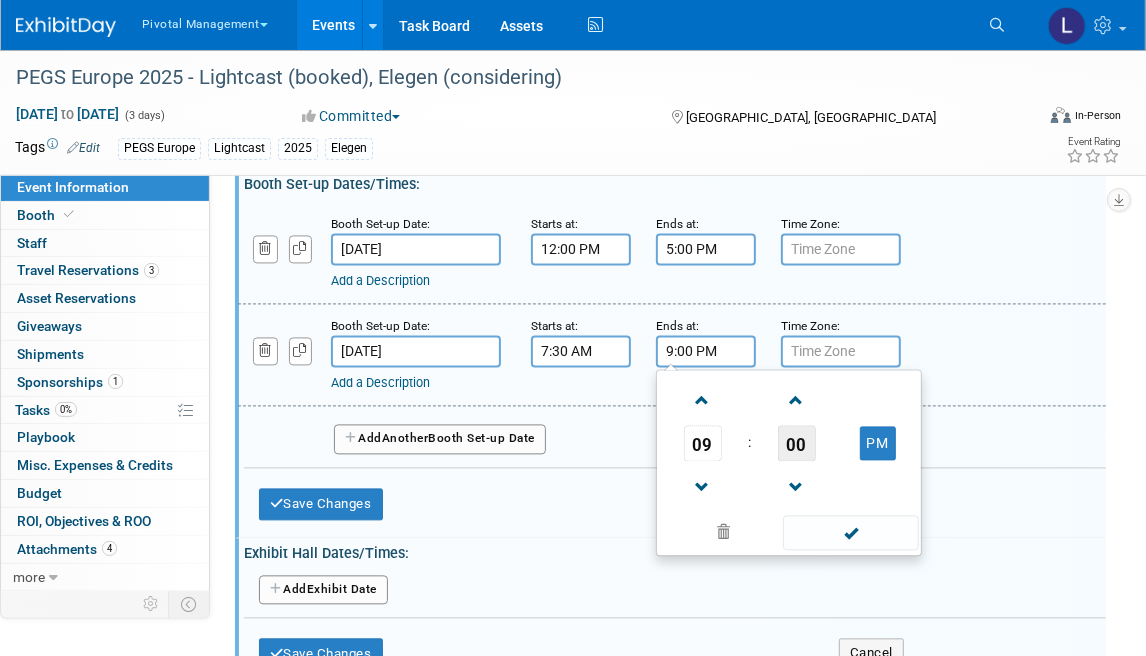 click on "00" at bounding box center (797, 444) 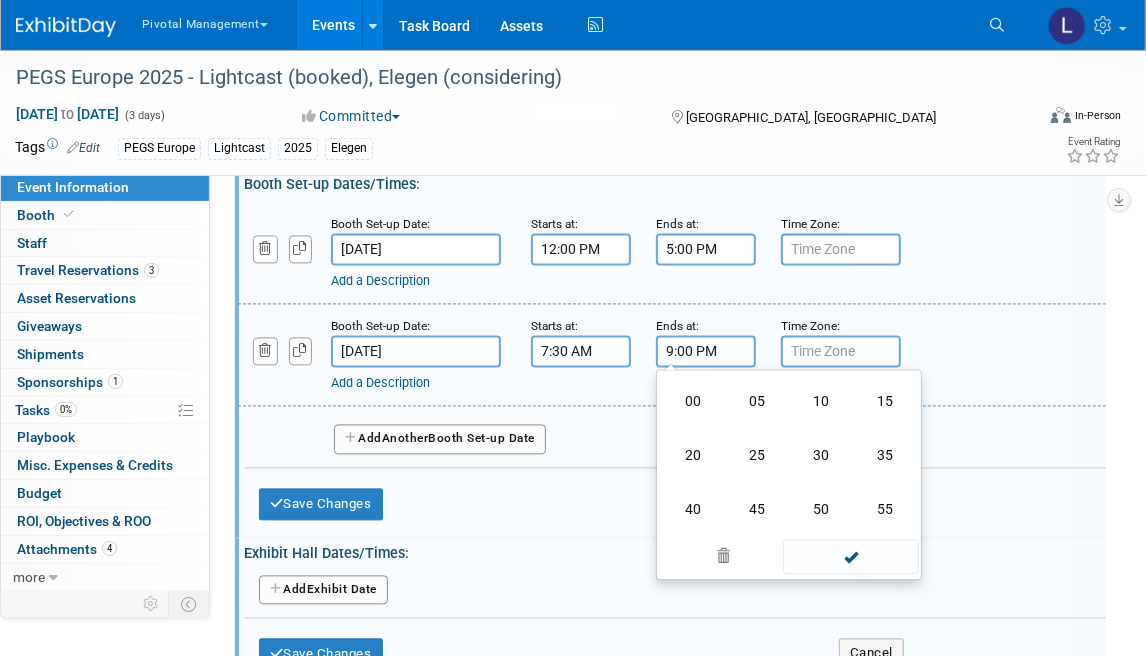 click on "30" at bounding box center (821, 456) 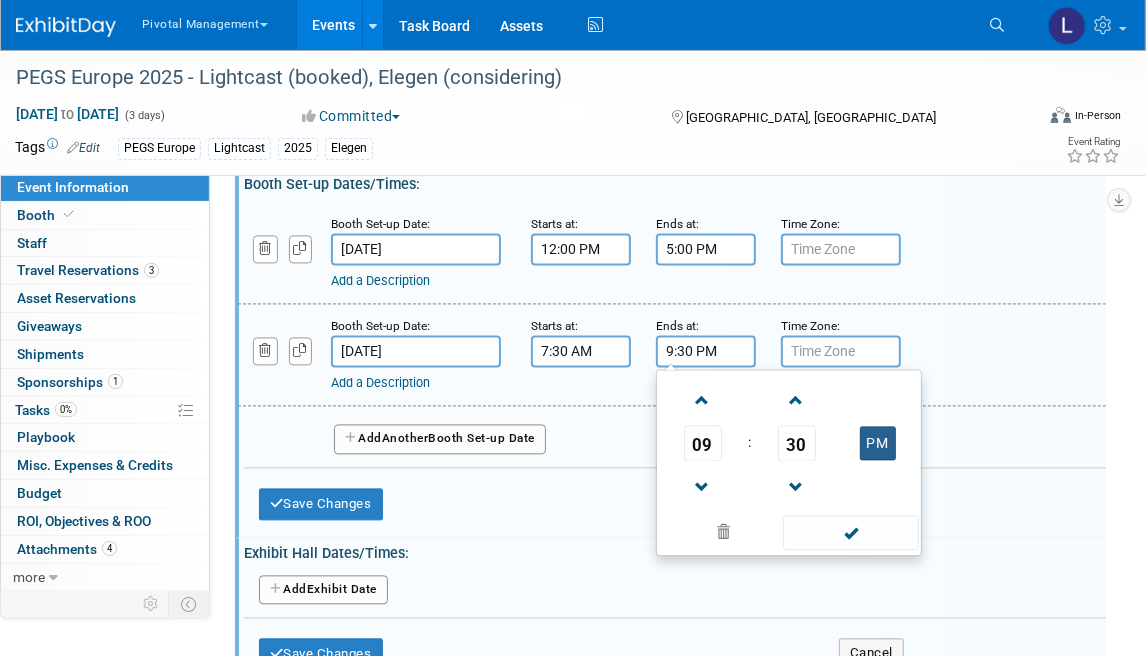 click on "PM" at bounding box center (878, 444) 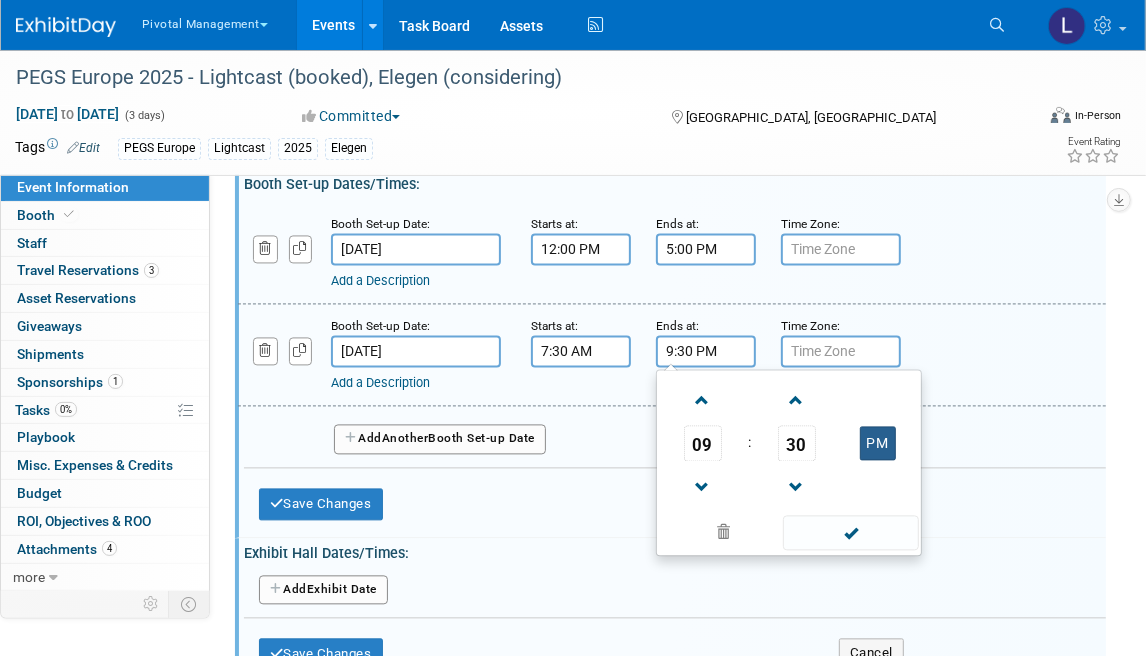 type on "9:30 AM" 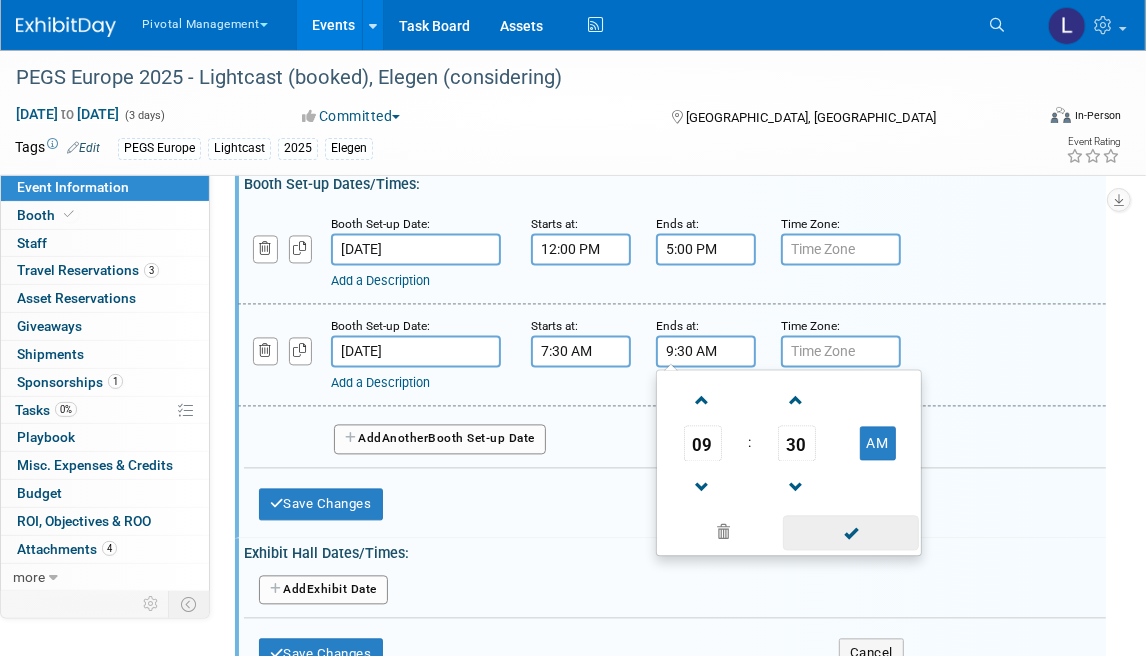 click at bounding box center [850, 533] 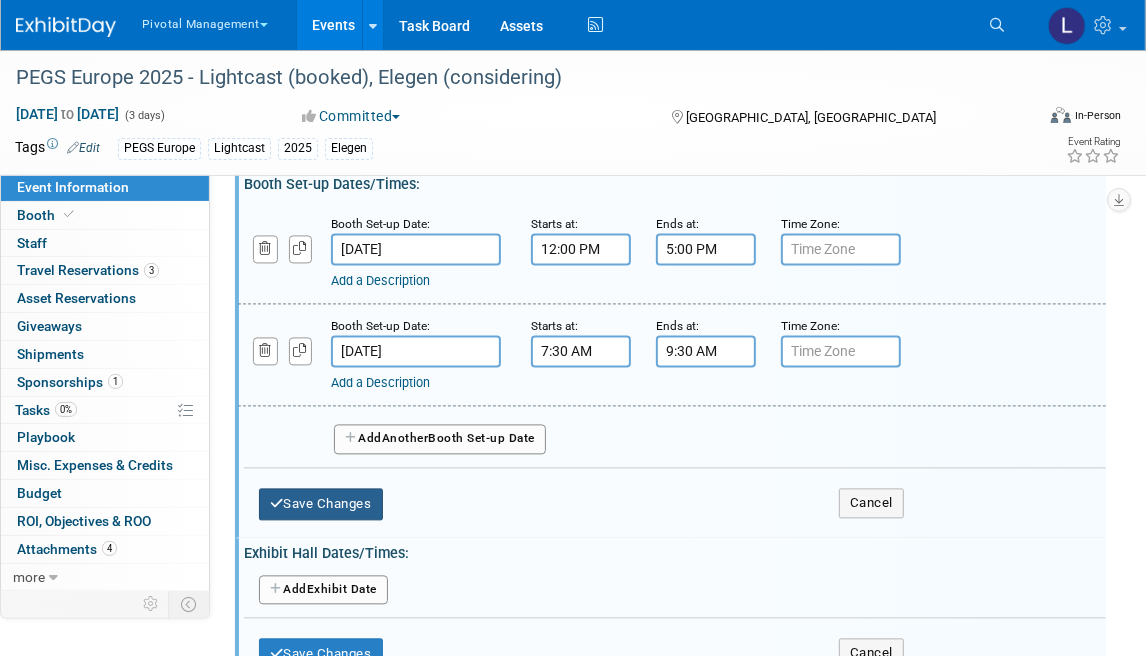 click on "Save Changes" at bounding box center (321, 505) 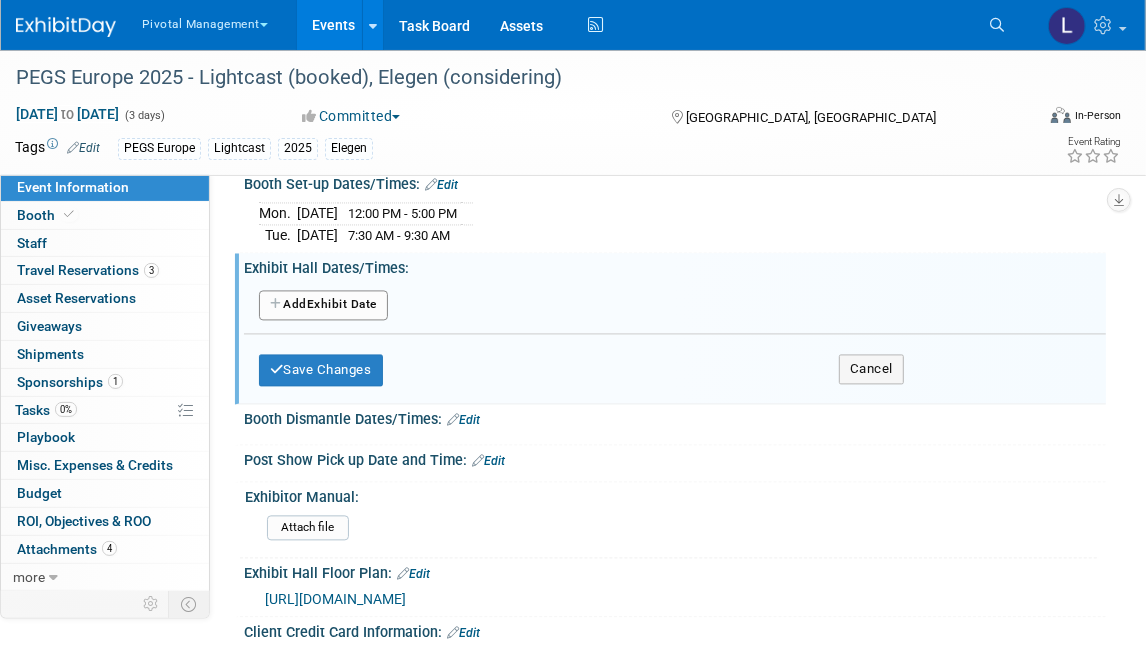 click on "Add  Another  Exhibit Date" at bounding box center [323, 306] 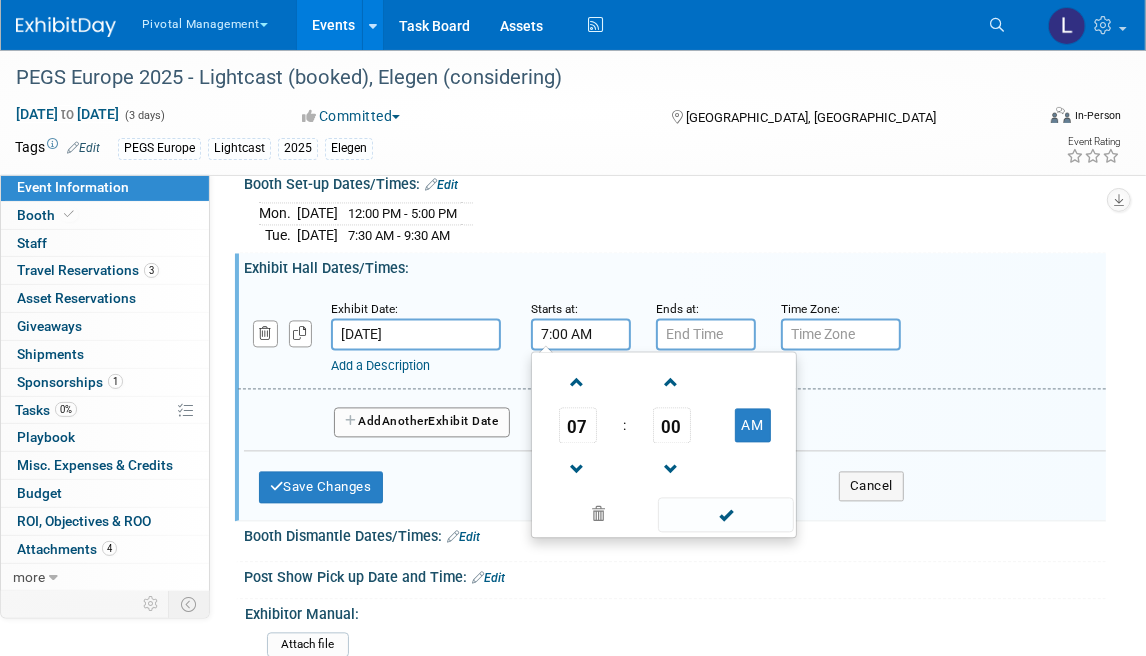 click on "7:00 AM" at bounding box center [581, 335] 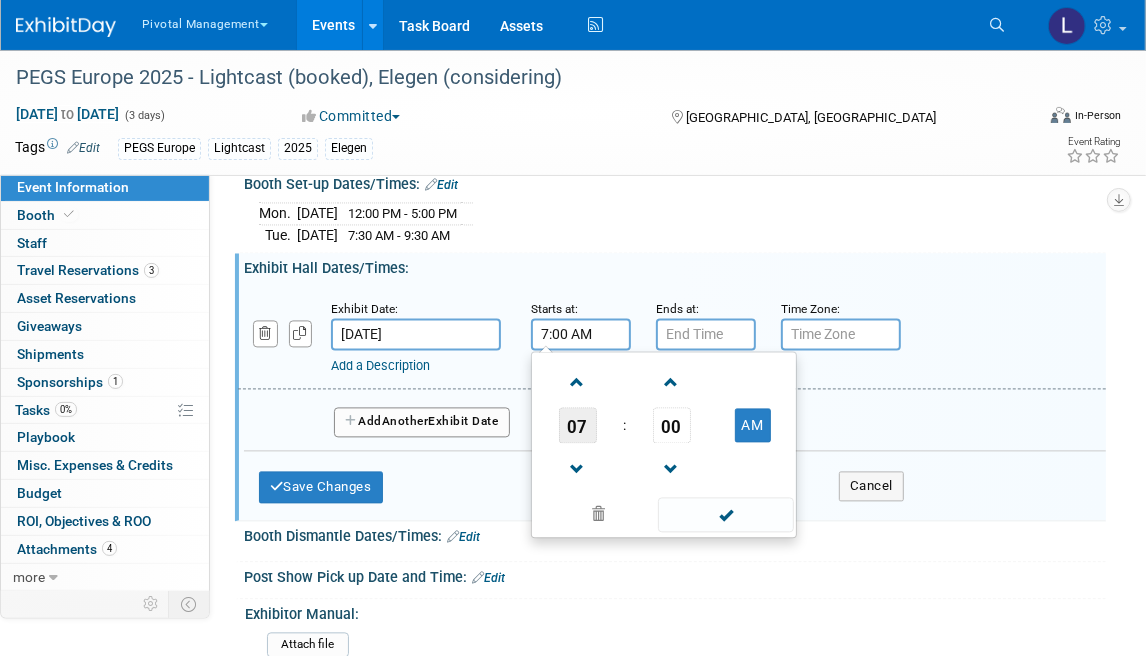 click on "07" at bounding box center [578, 426] 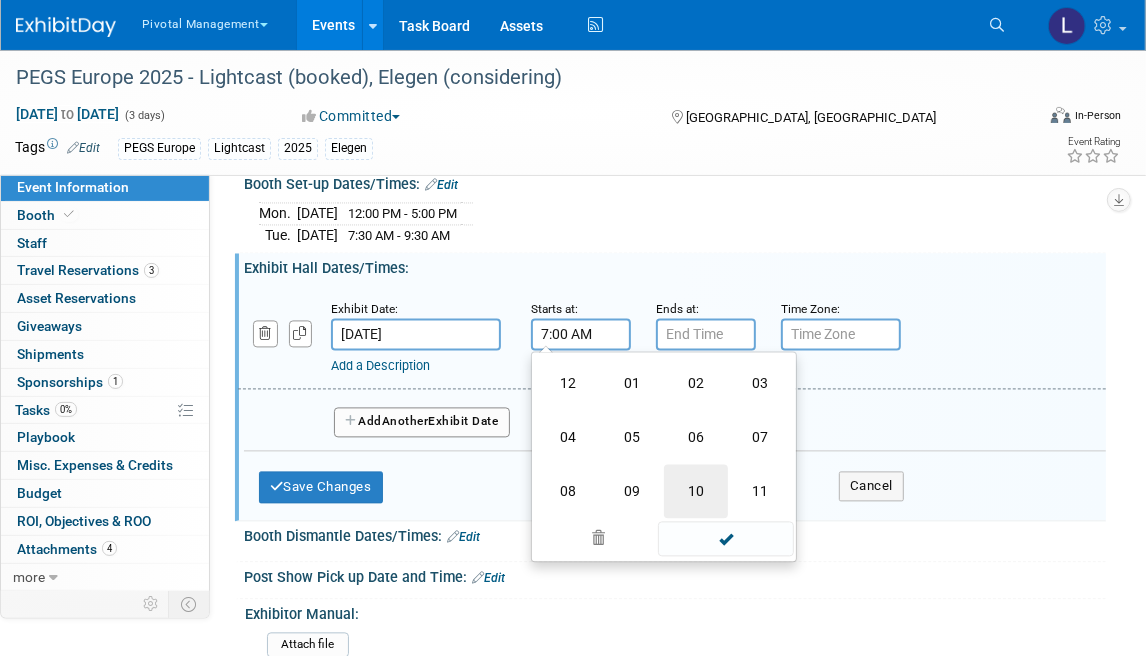 click on "10" at bounding box center [696, 492] 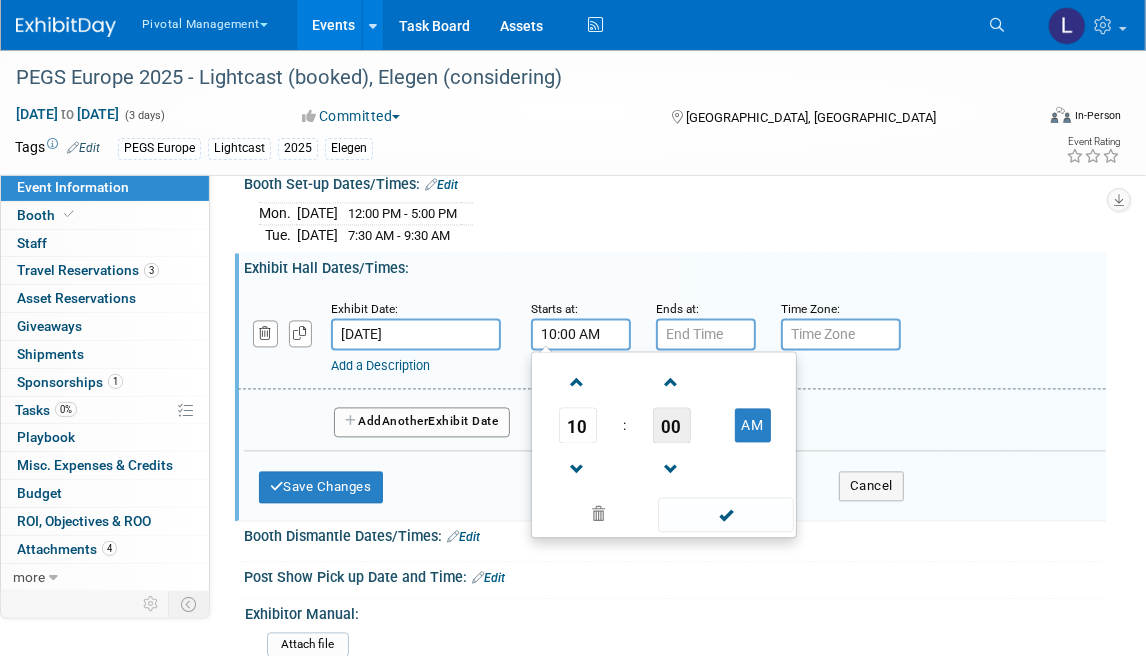 click on "00" at bounding box center [672, 426] 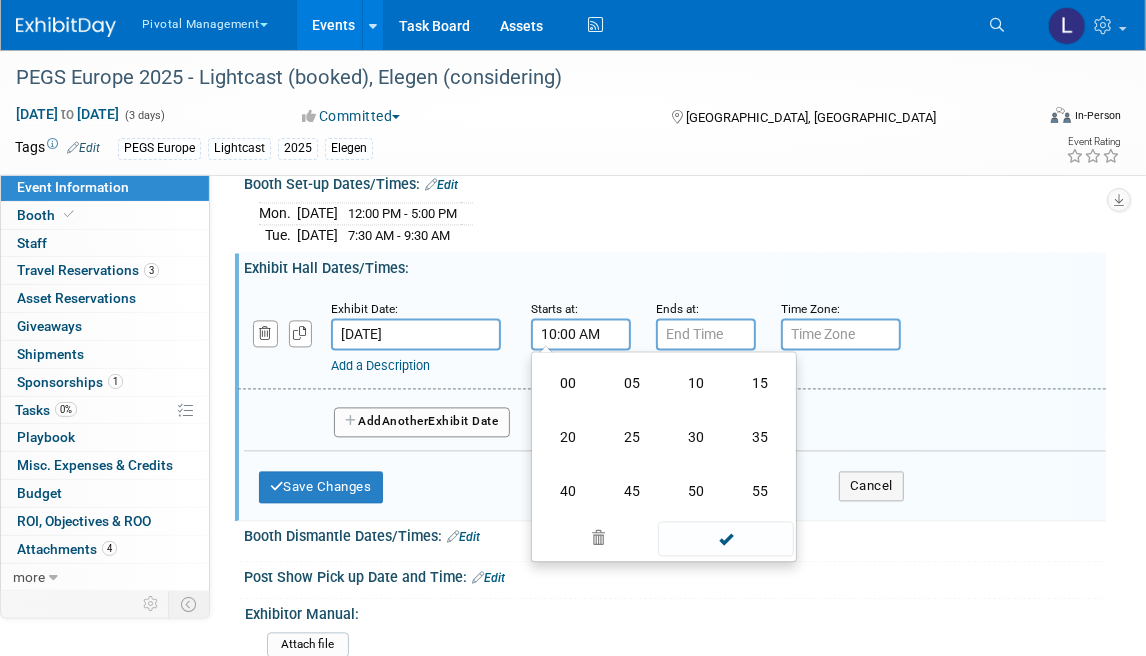 click on "30" at bounding box center (696, 438) 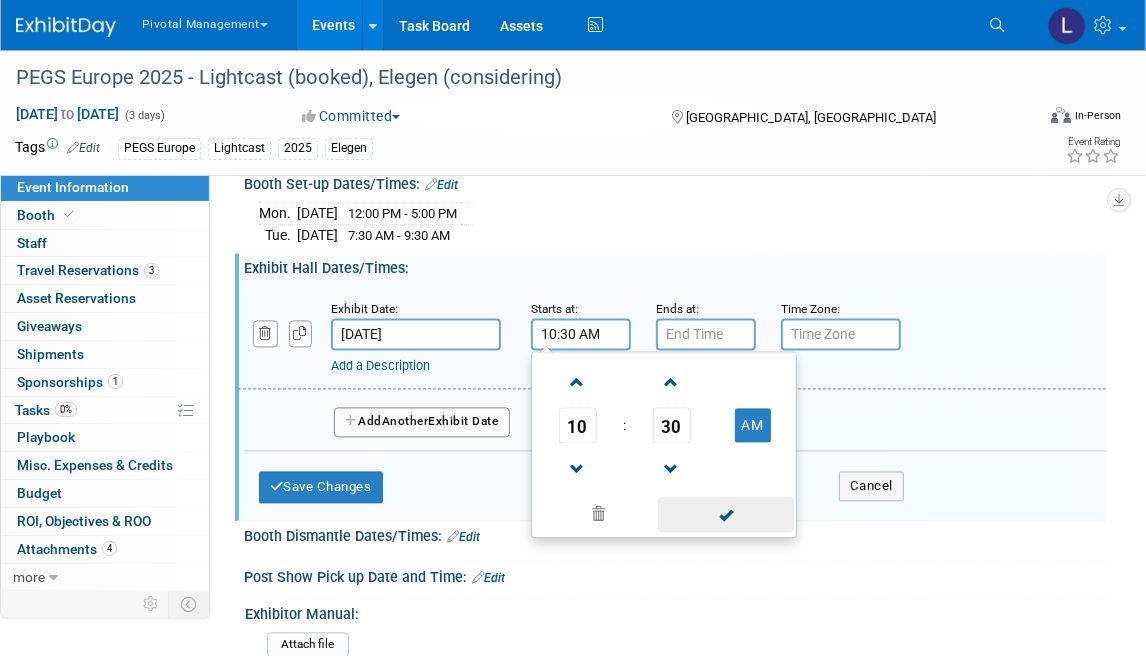 click at bounding box center (725, 515) 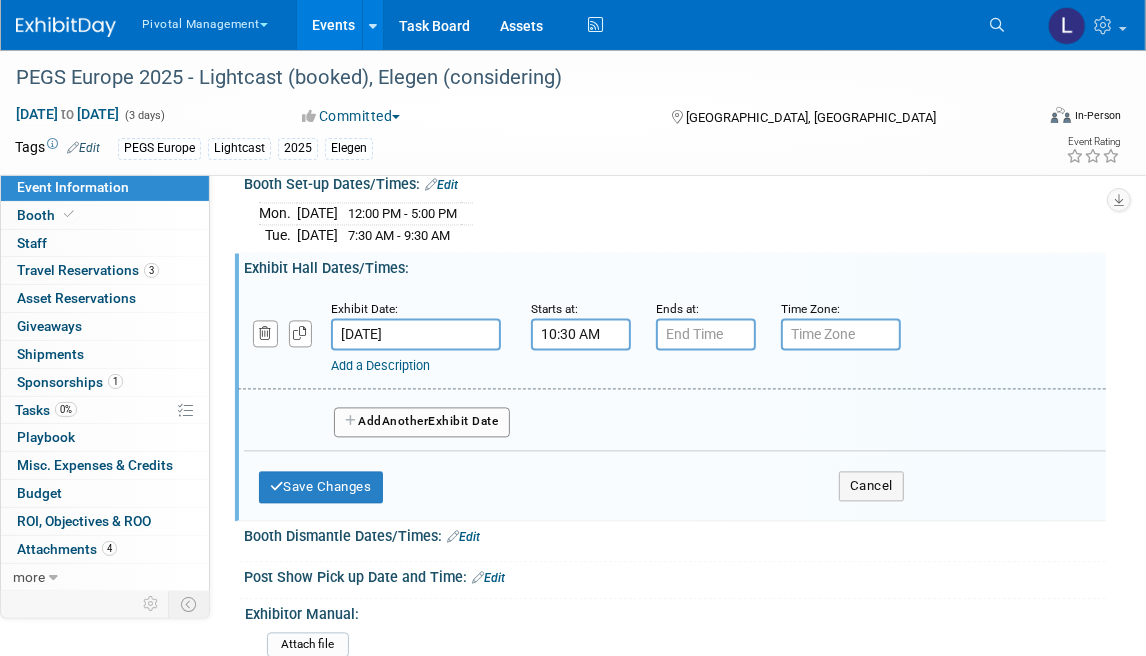 click on "Ends at:" at bounding box center [703, 309] 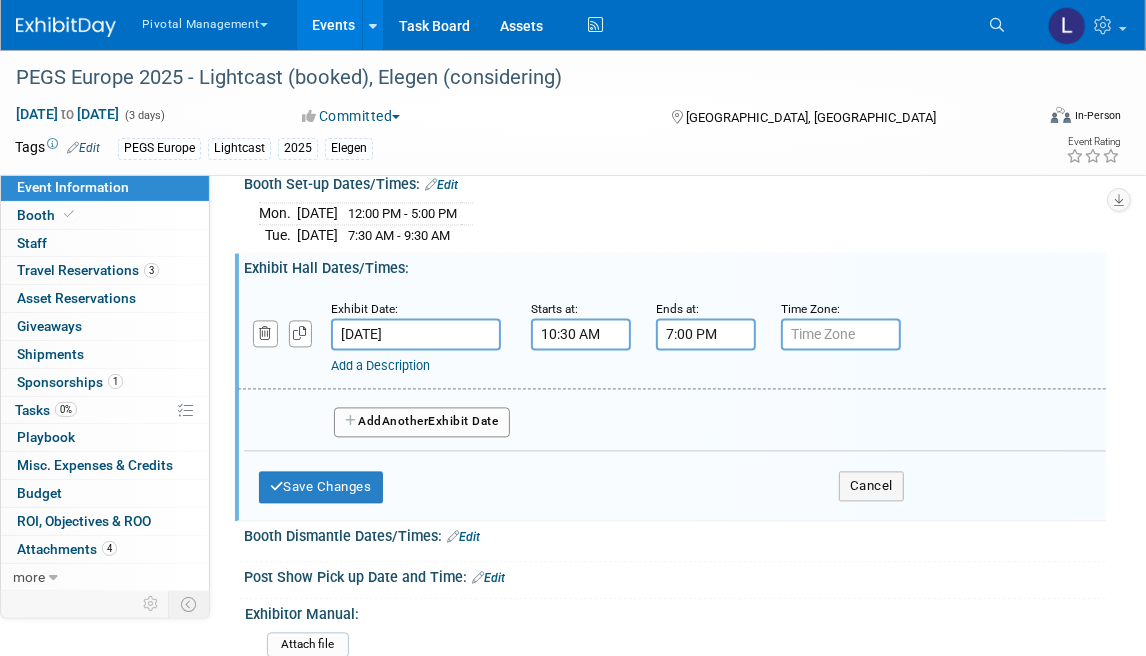 click on "7:00 PM" at bounding box center (706, 335) 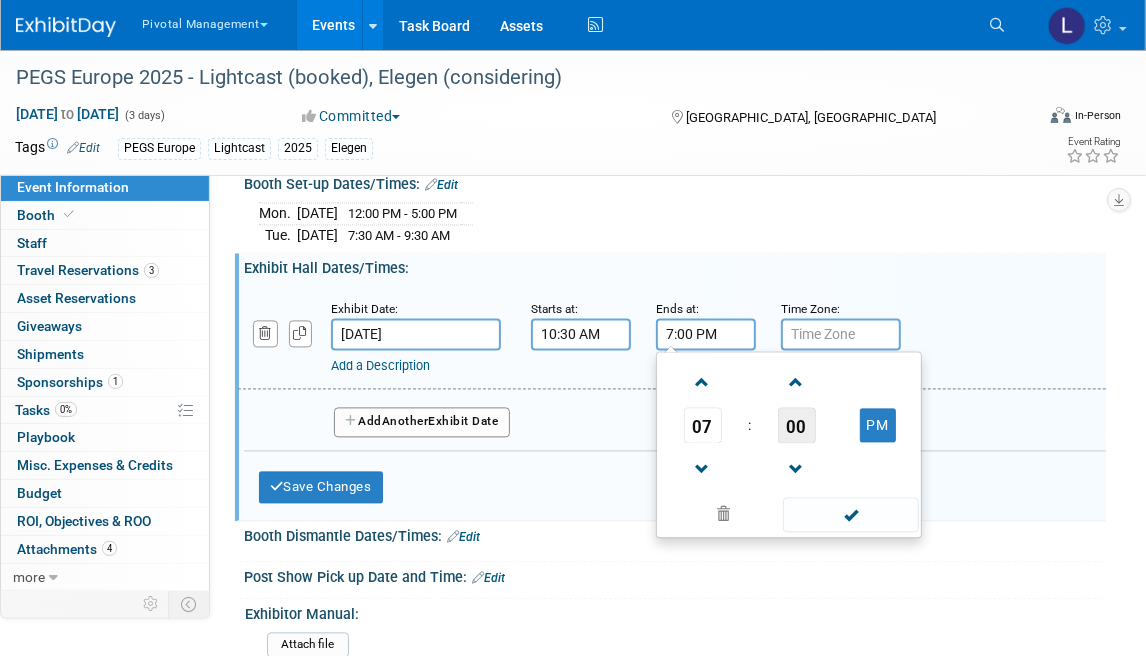 click on "00" at bounding box center [797, 426] 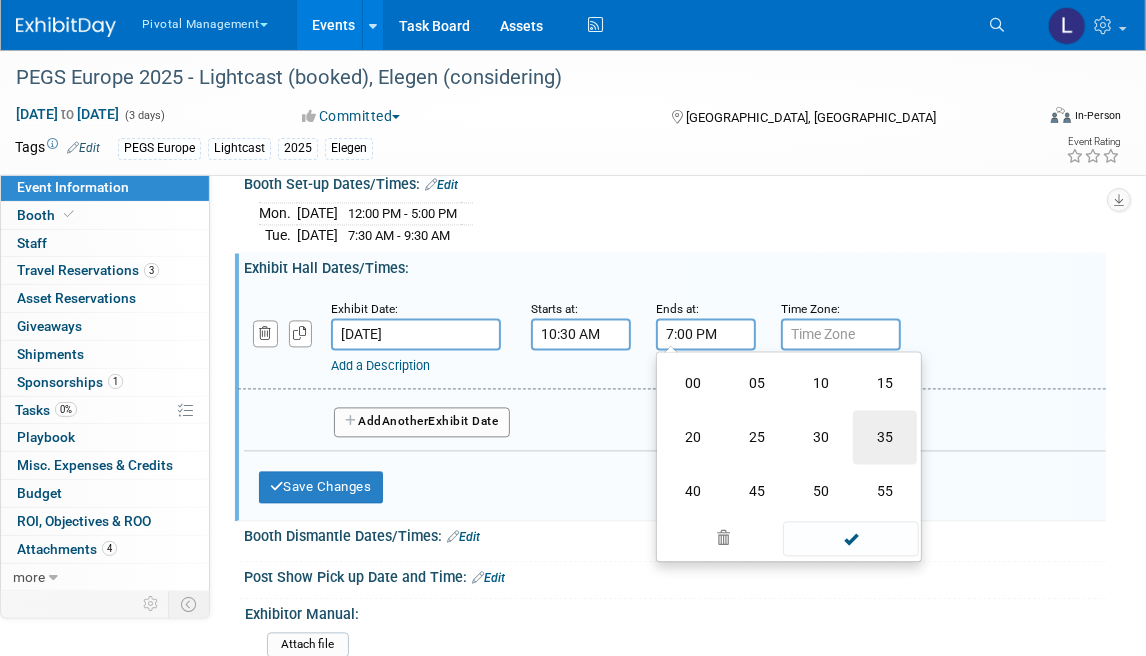 click on "35" at bounding box center [885, 438] 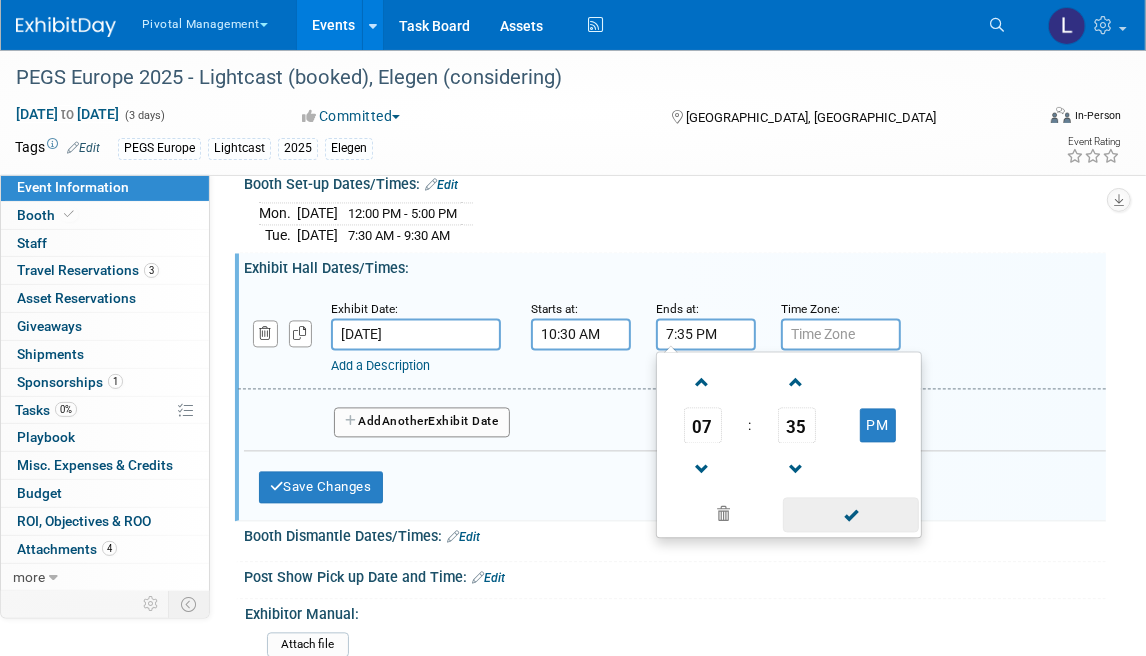 click at bounding box center (850, 515) 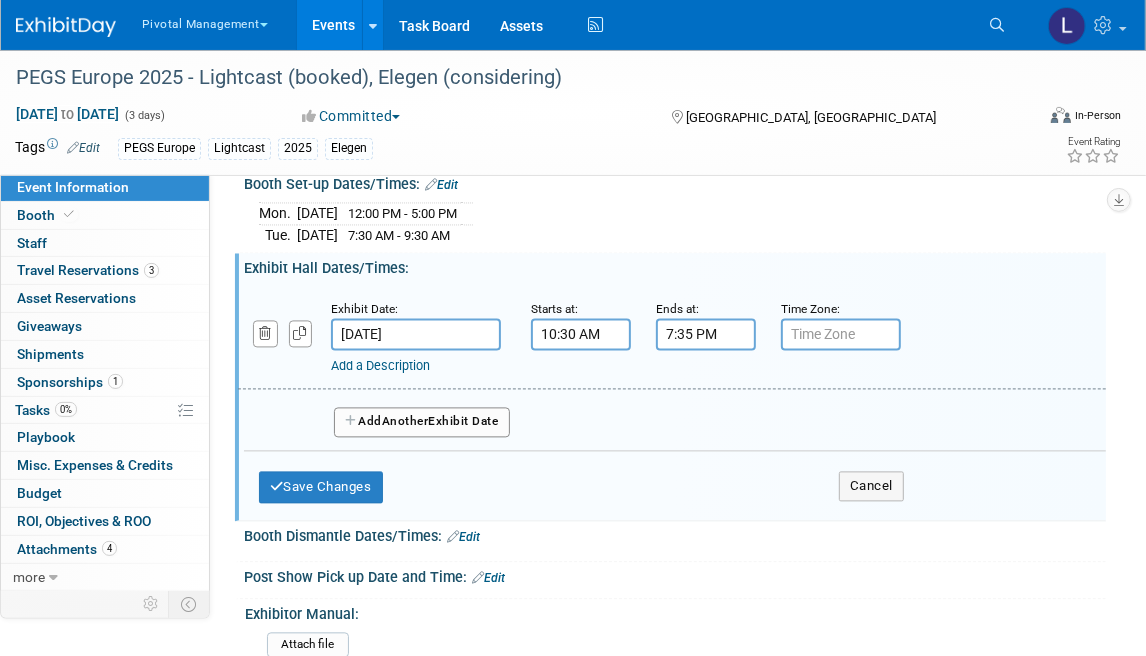 click on "Another" at bounding box center (405, 422) 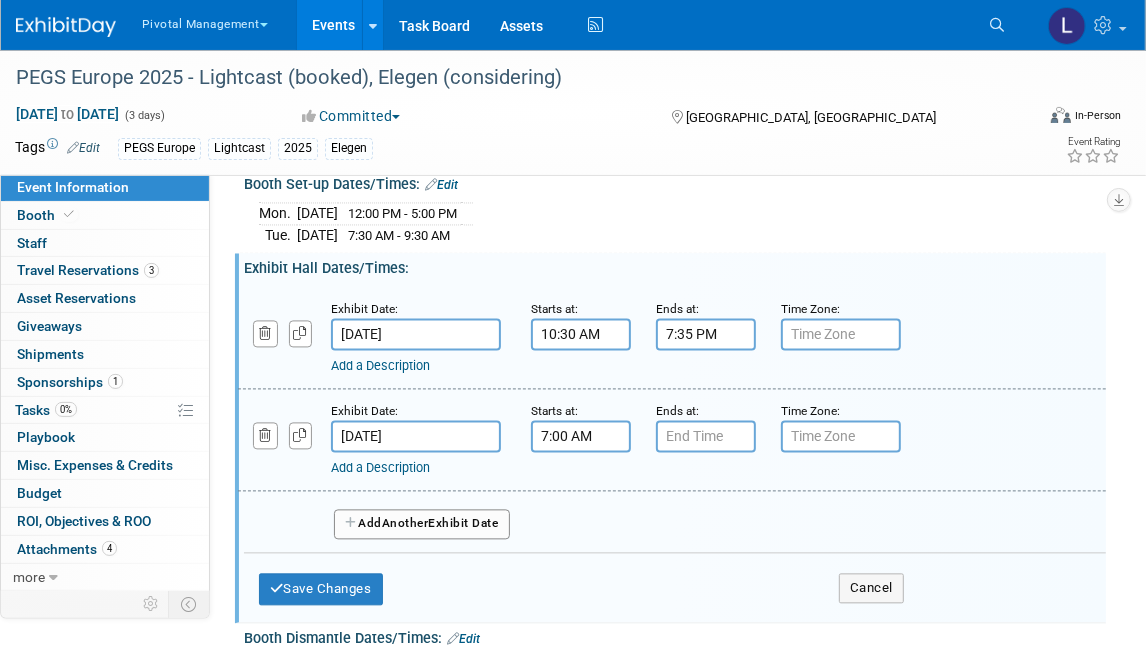 click on "7:00 AM" at bounding box center [581, 437] 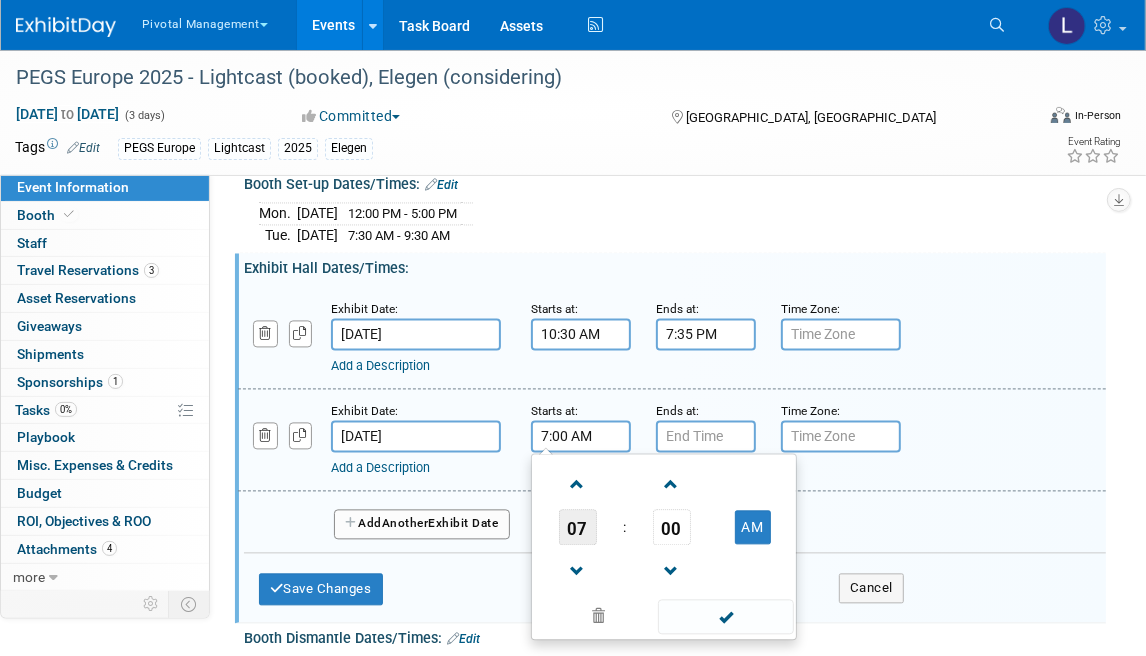 click on "07" at bounding box center [578, 528] 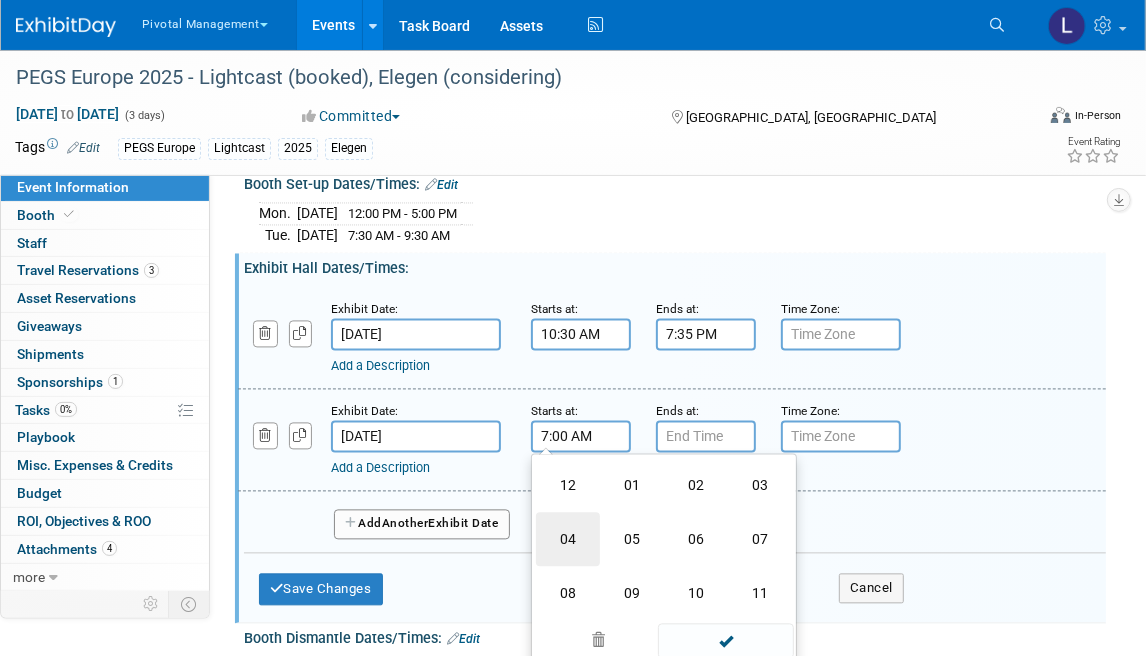 click on "04" at bounding box center [568, 540] 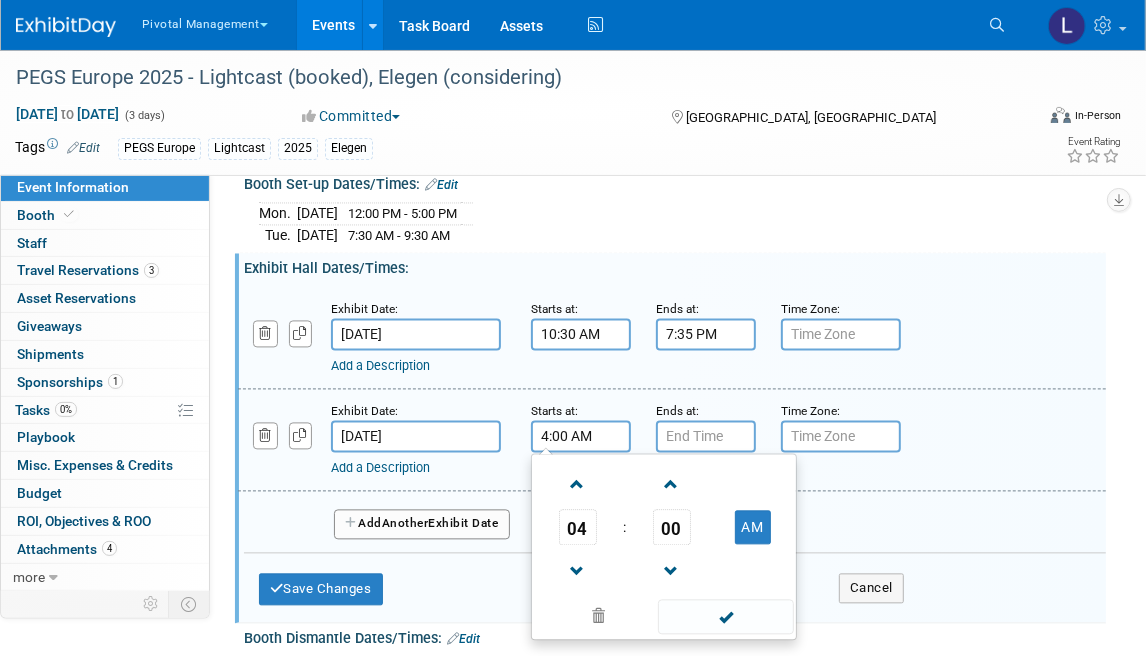 click on "4:00 AM" at bounding box center [581, 437] 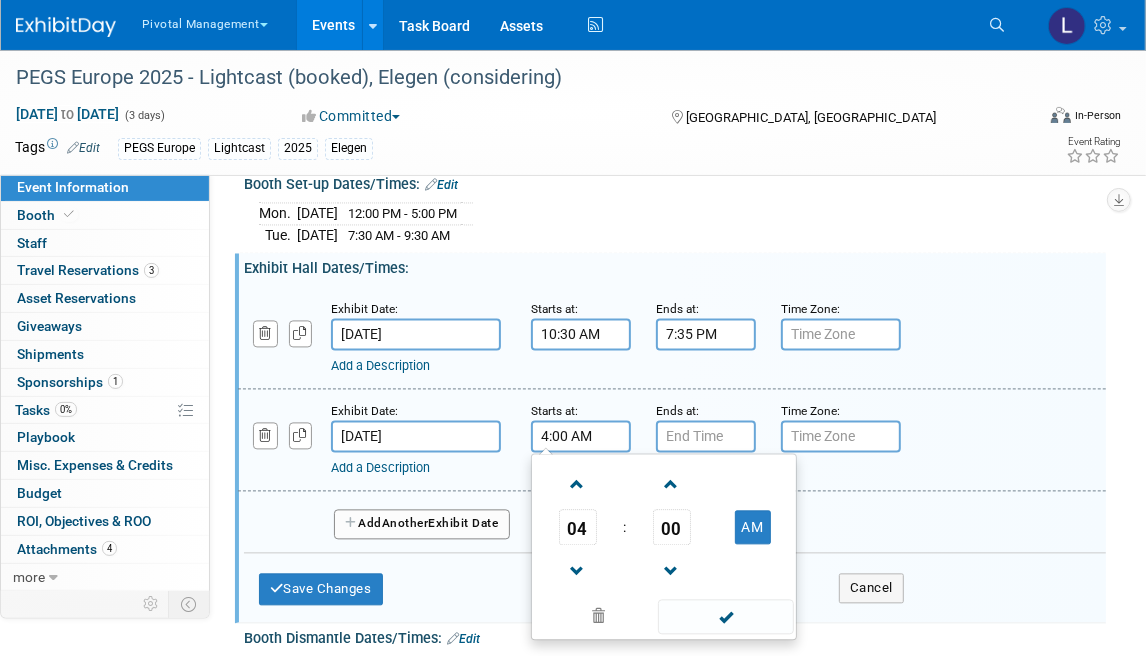 click on "4:00 AM" at bounding box center [581, 437] 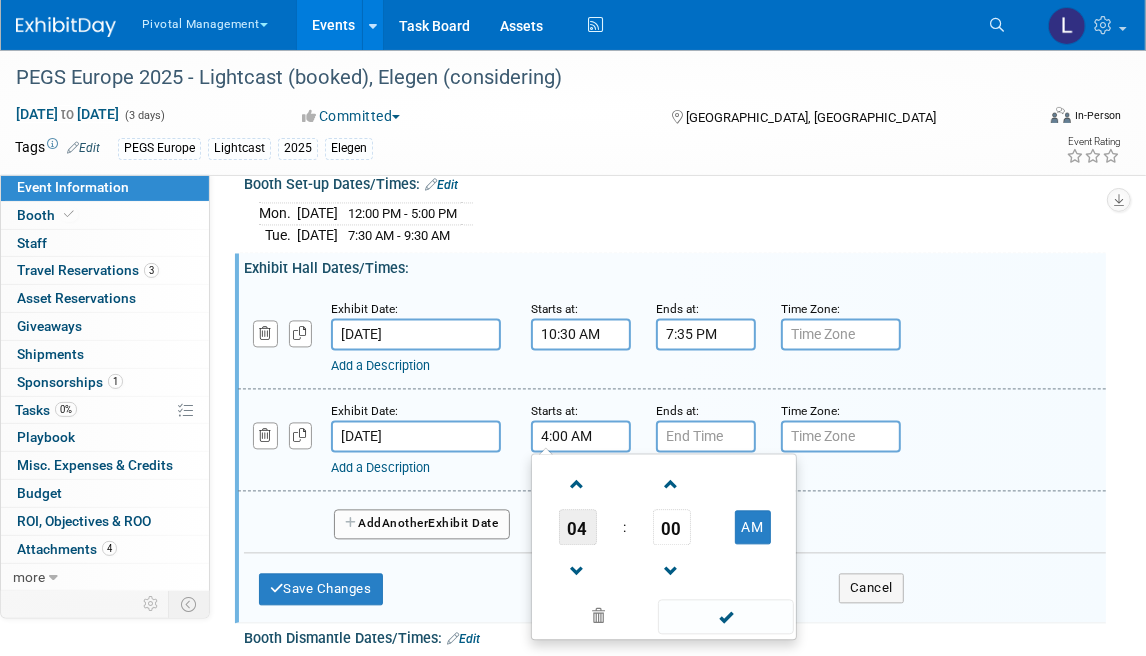 click on "04" at bounding box center (578, 528) 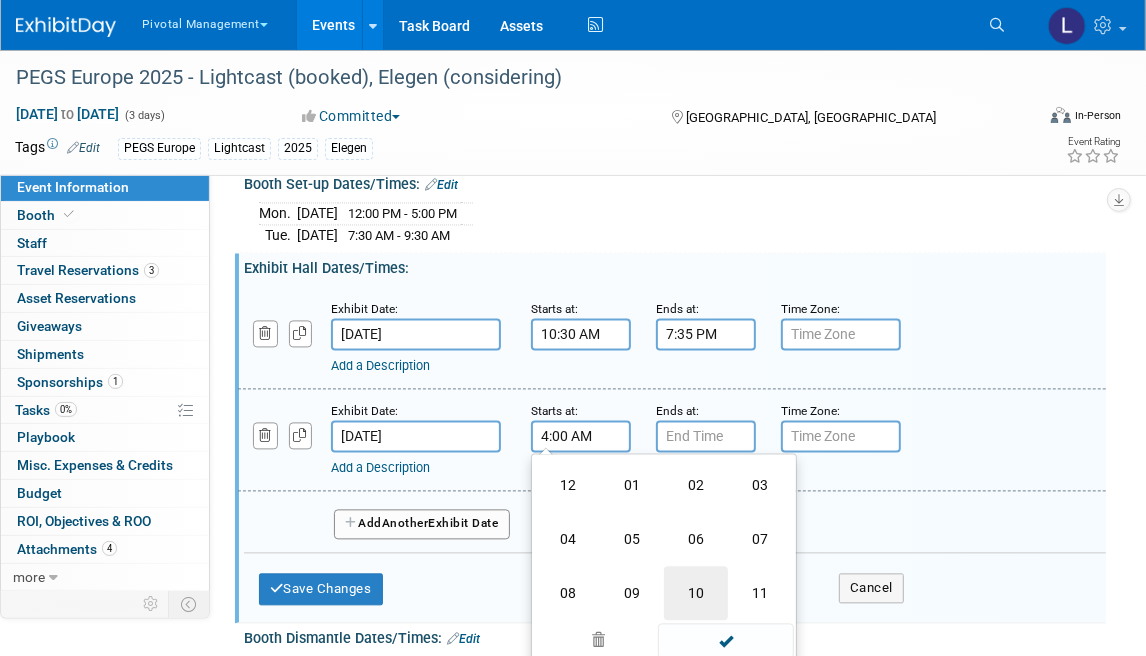click on "10" at bounding box center [696, 594] 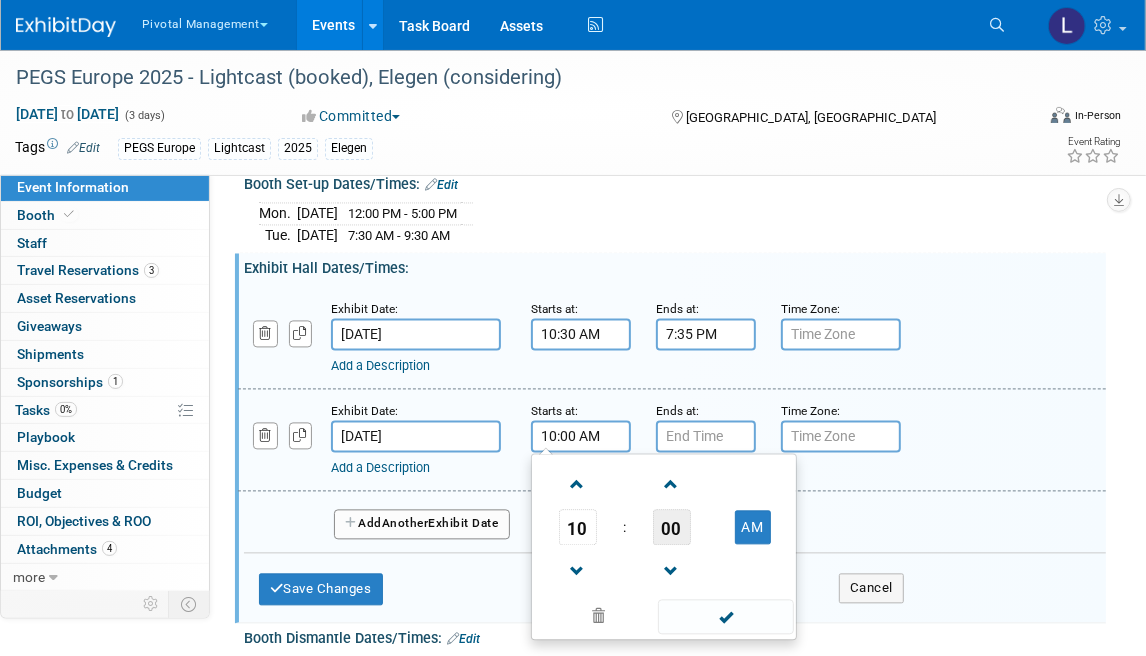 click on "00" at bounding box center [672, 528] 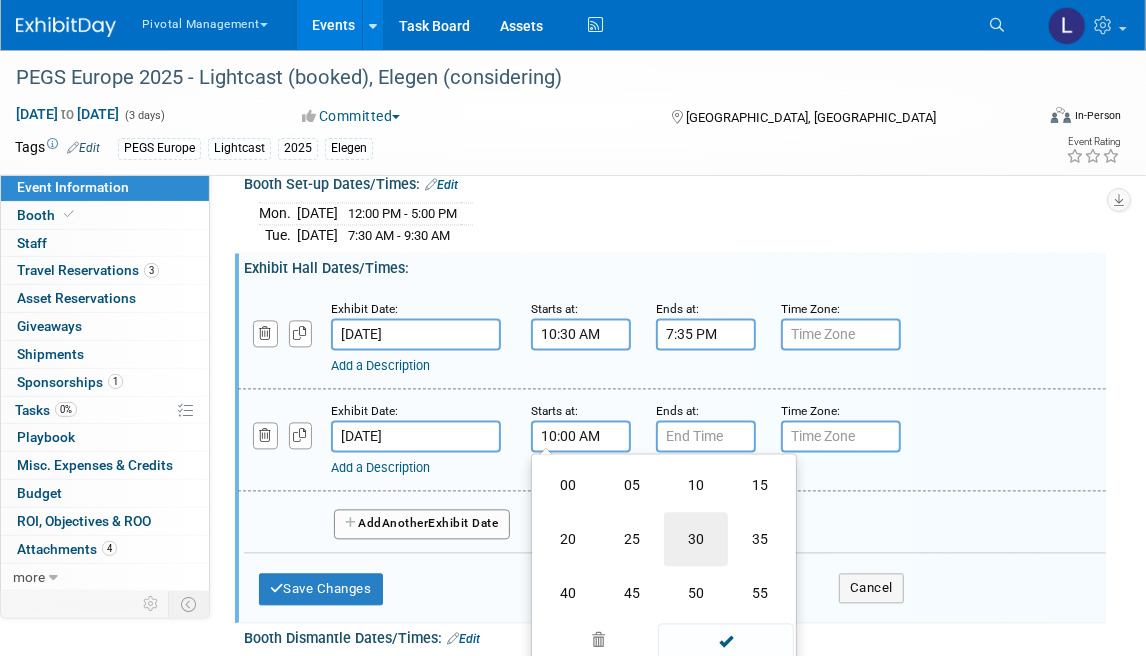 click on "30" at bounding box center [696, 540] 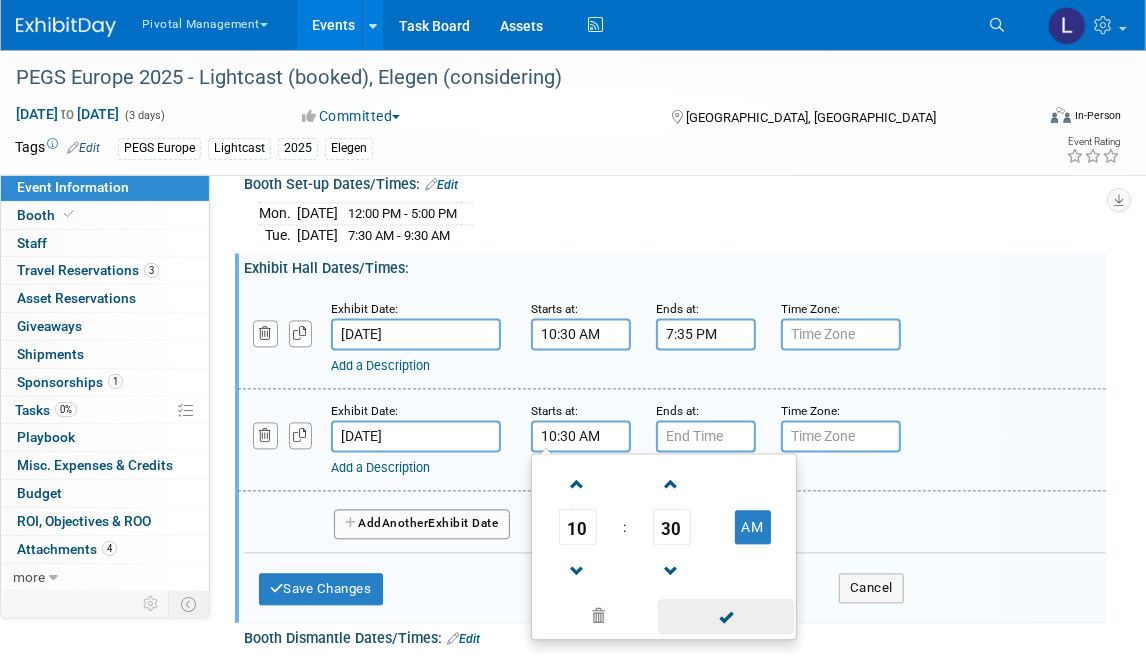 click at bounding box center [725, 617] 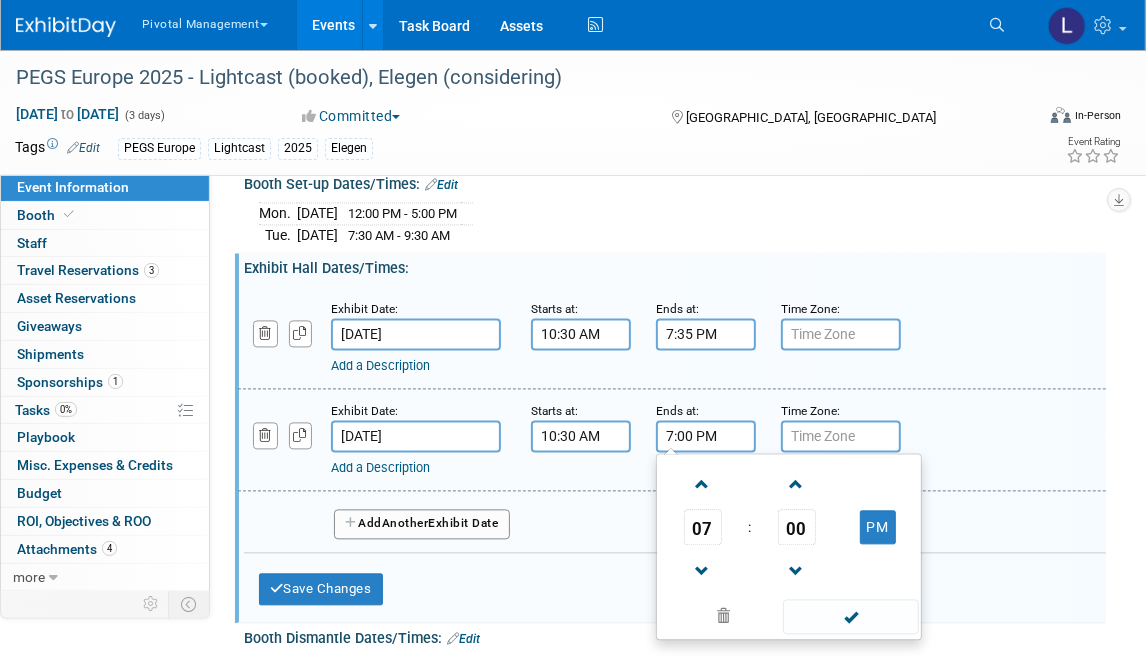 click on "7:00 PM" at bounding box center [706, 437] 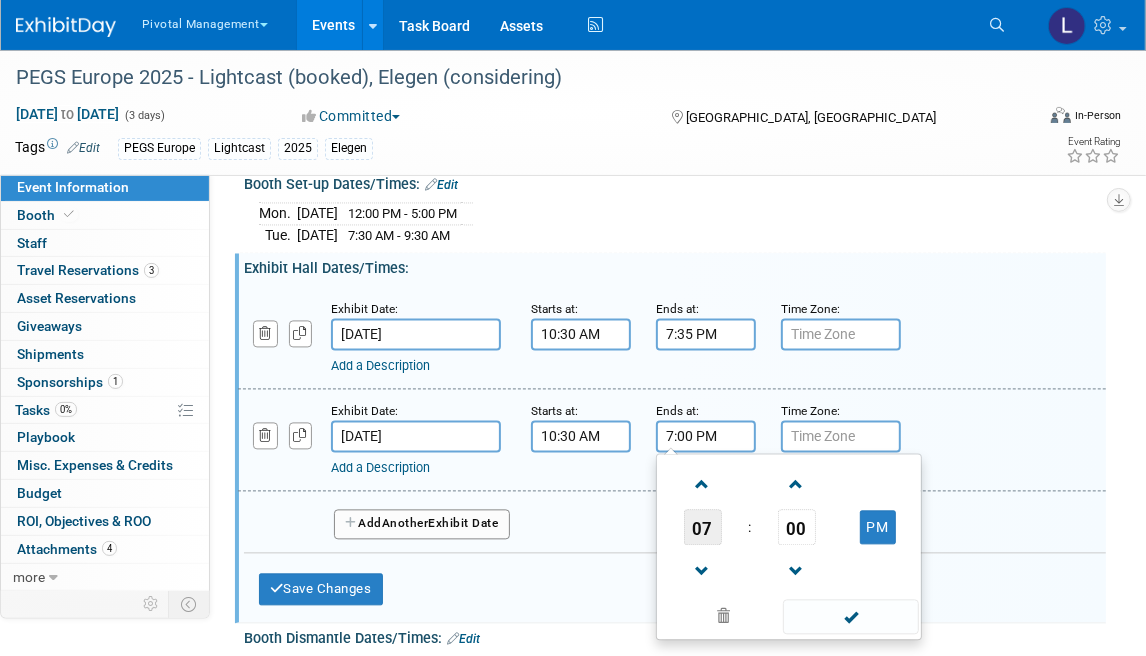 click on "07" at bounding box center (703, 528) 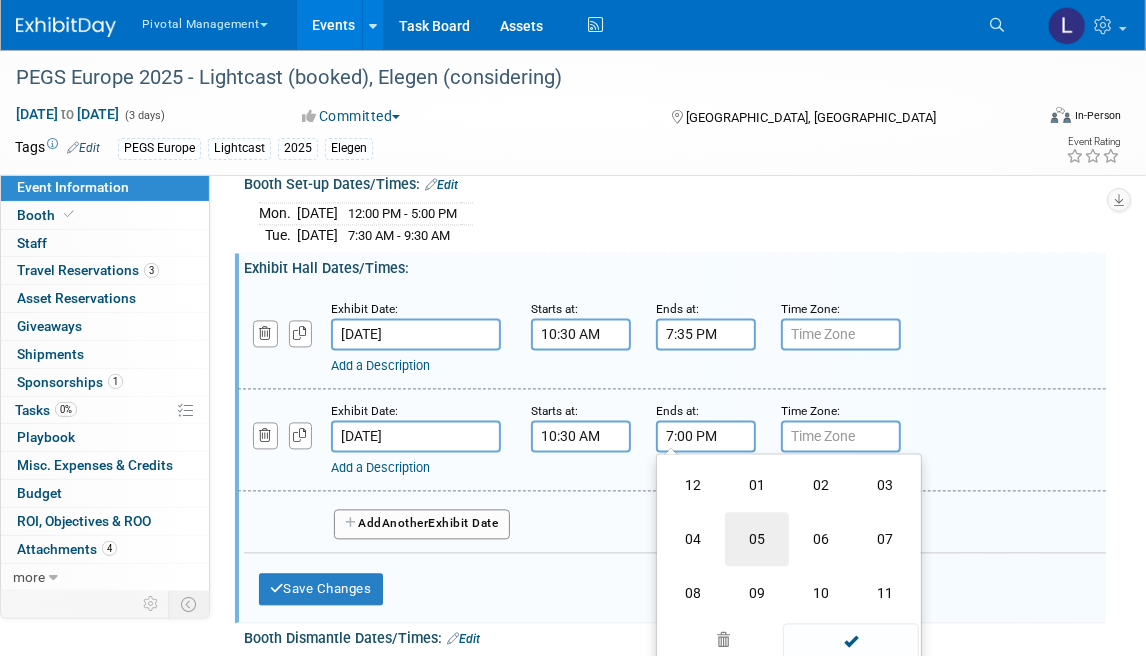 click on "05" at bounding box center (757, 540) 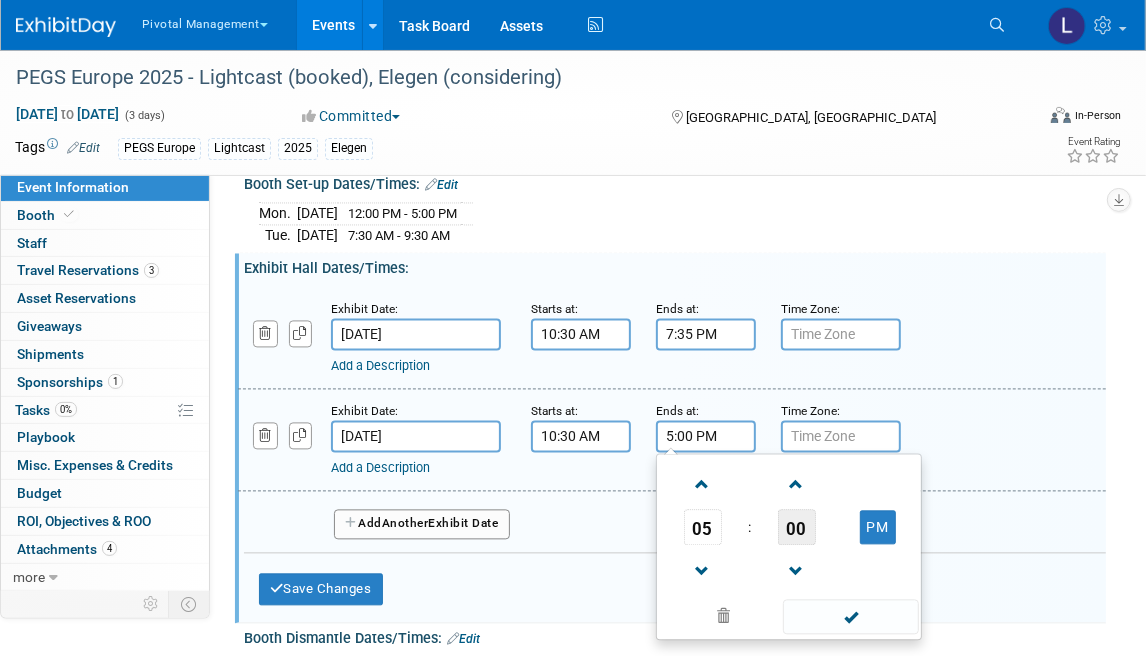 click on "00" at bounding box center [797, 528] 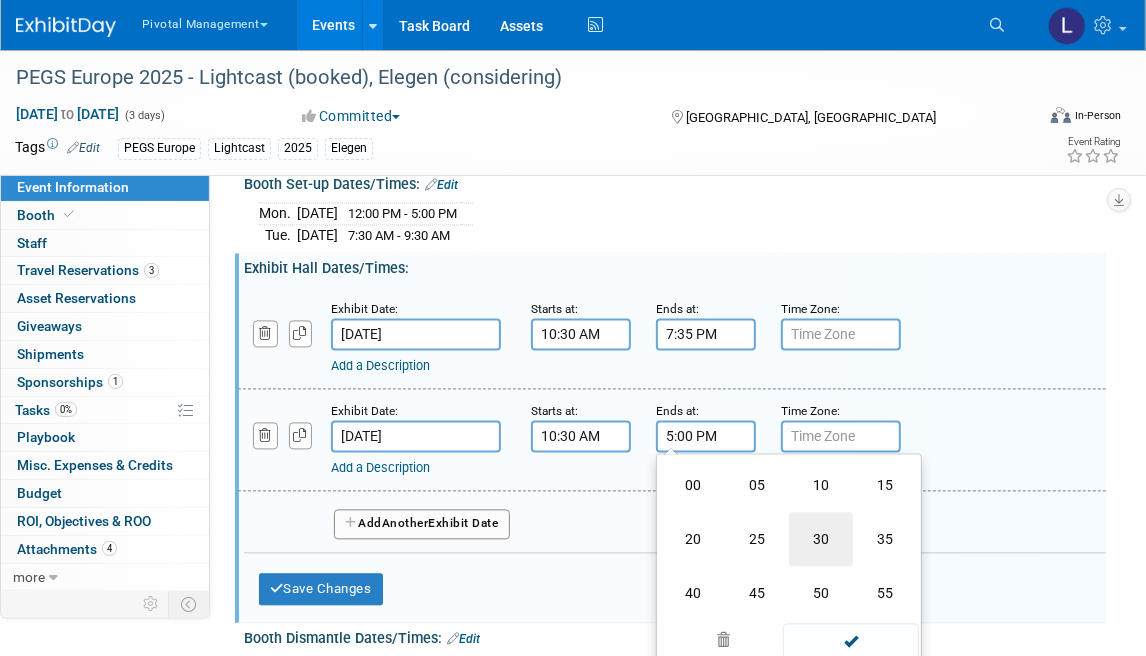 click on "30" at bounding box center [821, 540] 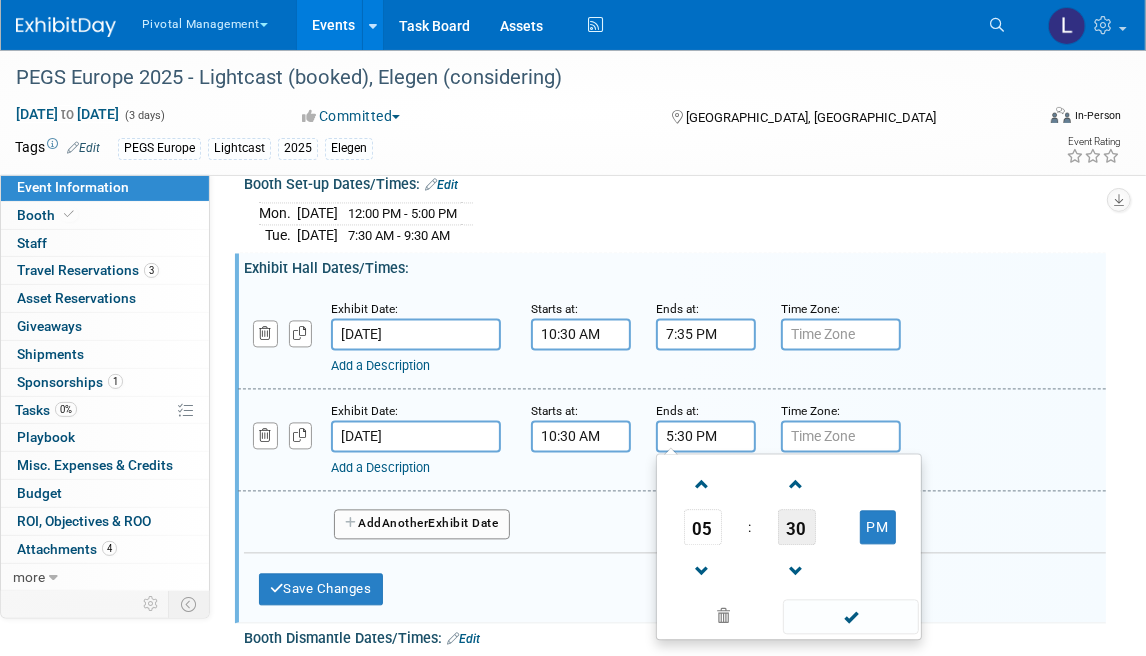 click on "30" at bounding box center [797, 528] 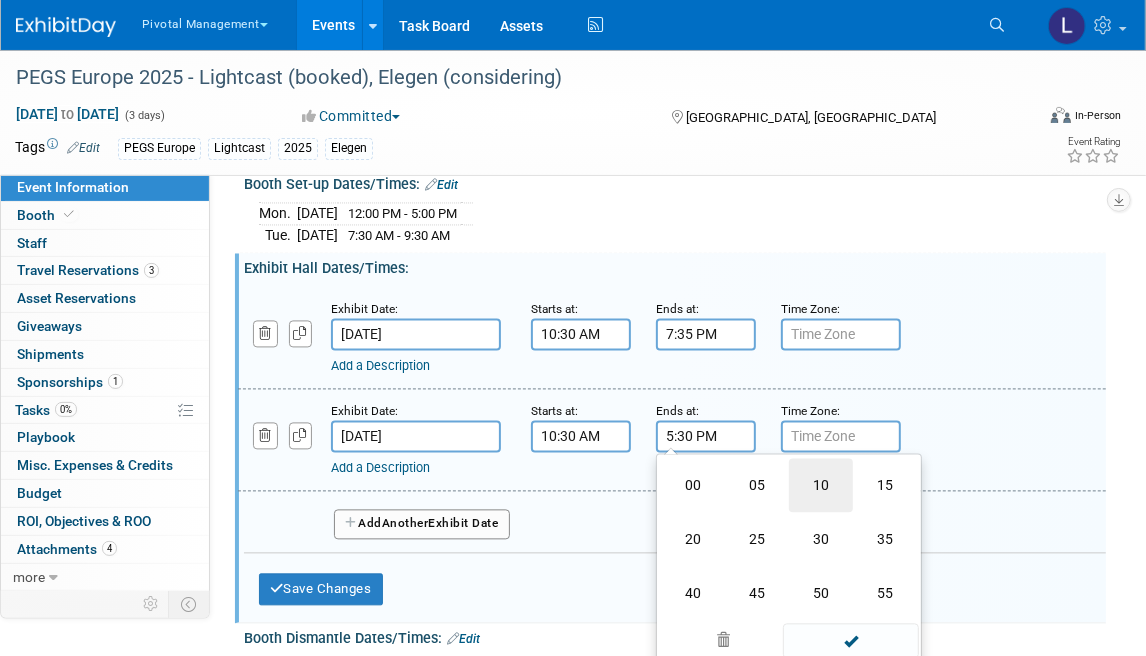 click on "10" at bounding box center [821, 486] 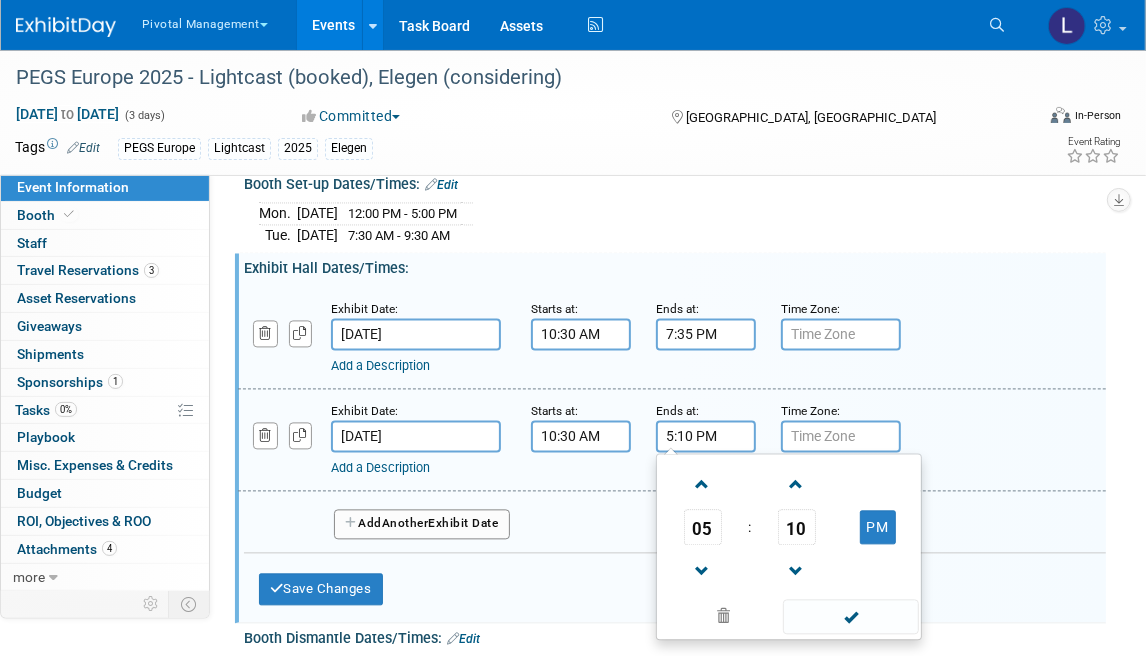 click at bounding box center (796, 485) 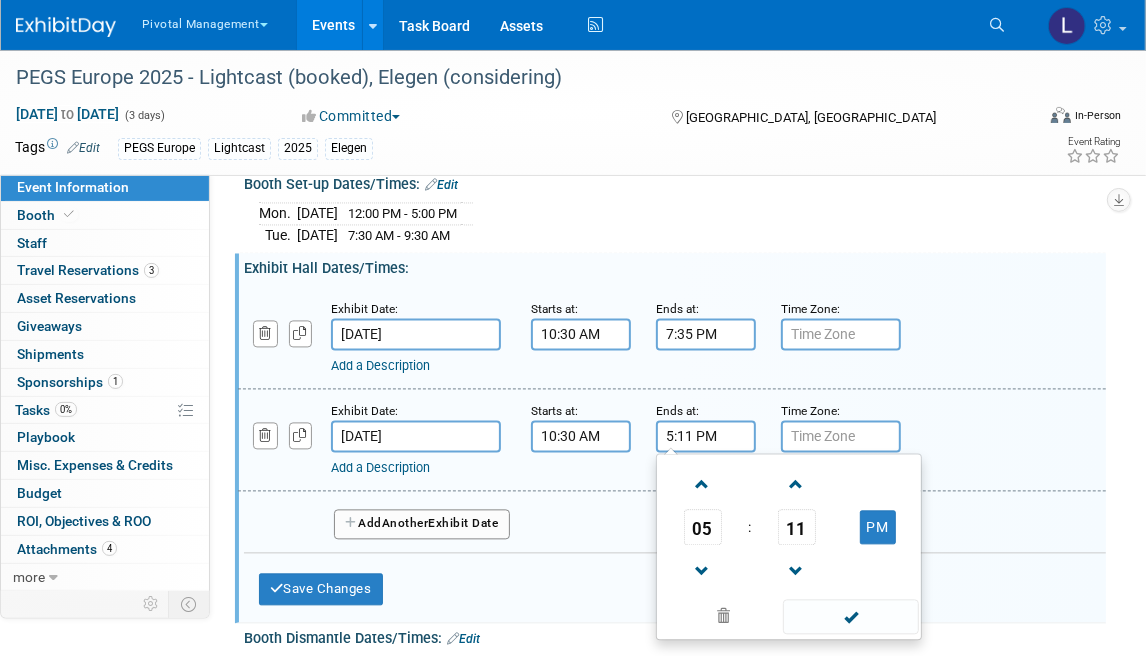 click at bounding box center [796, 485] 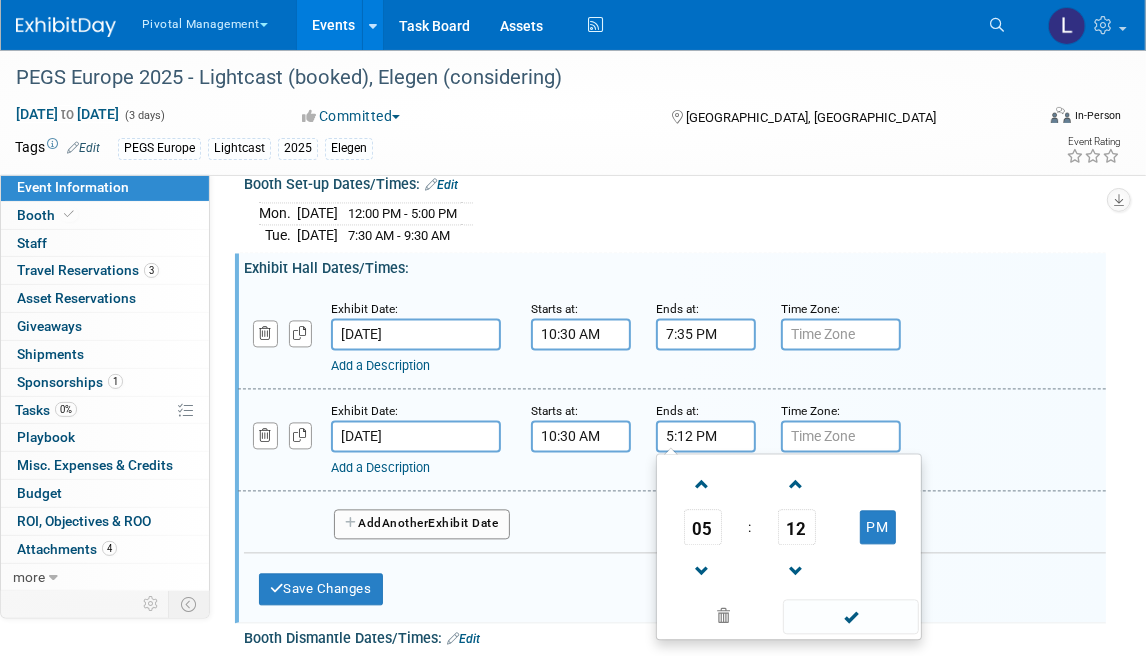 click at bounding box center (796, 485) 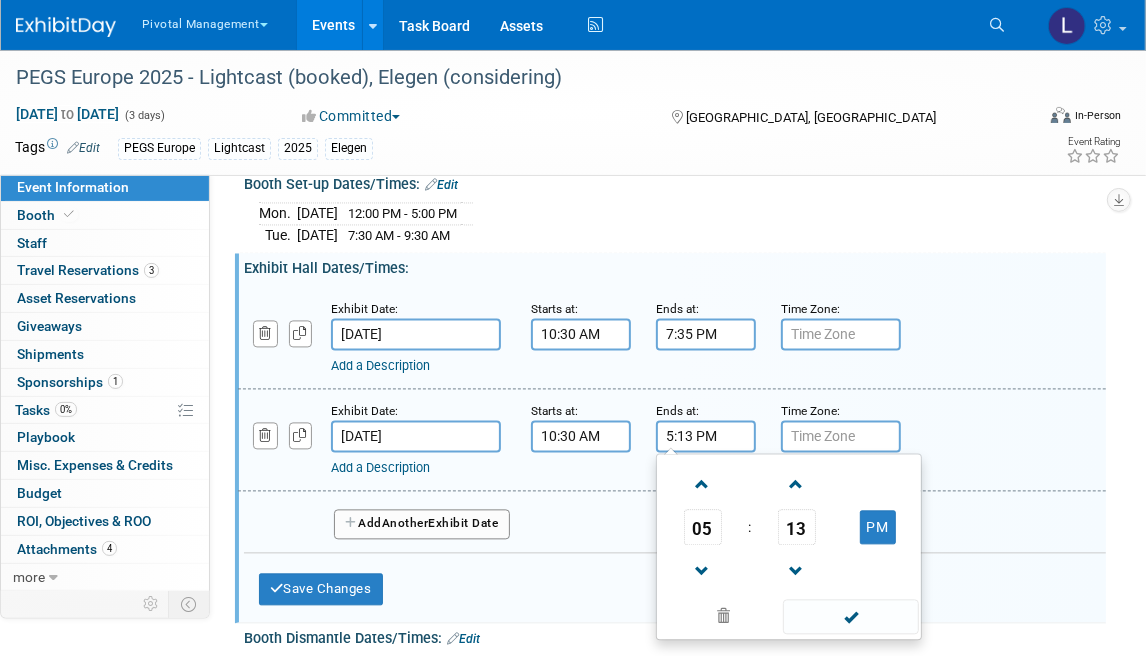 click at bounding box center [796, 485] 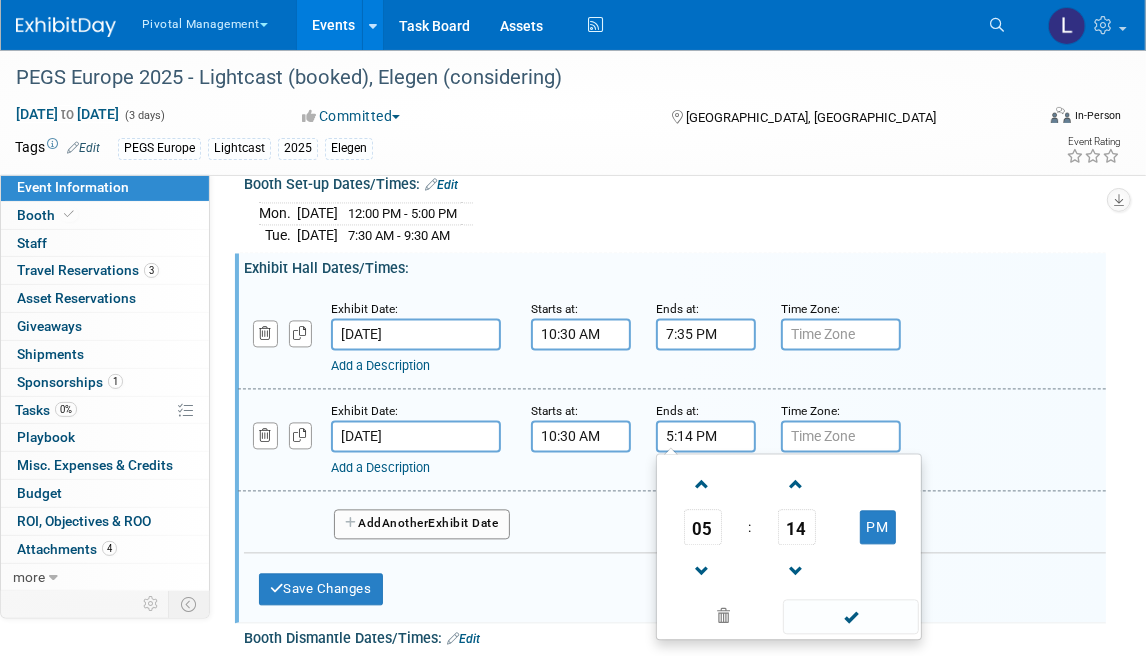 click at bounding box center [796, 485] 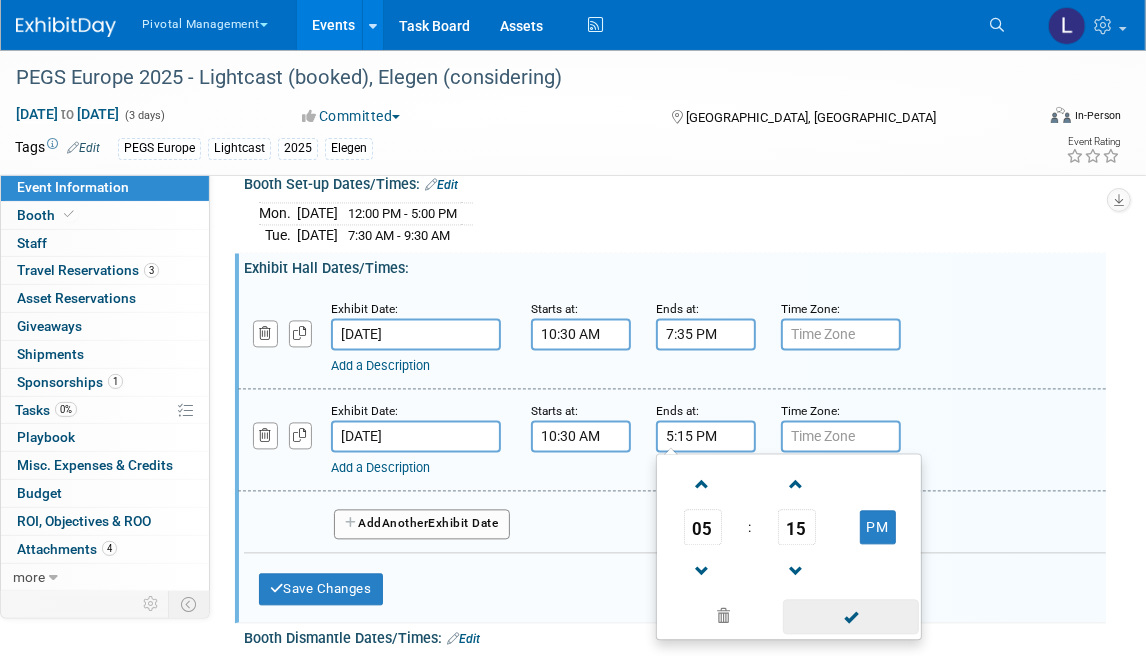 click at bounding box center (850, 617) 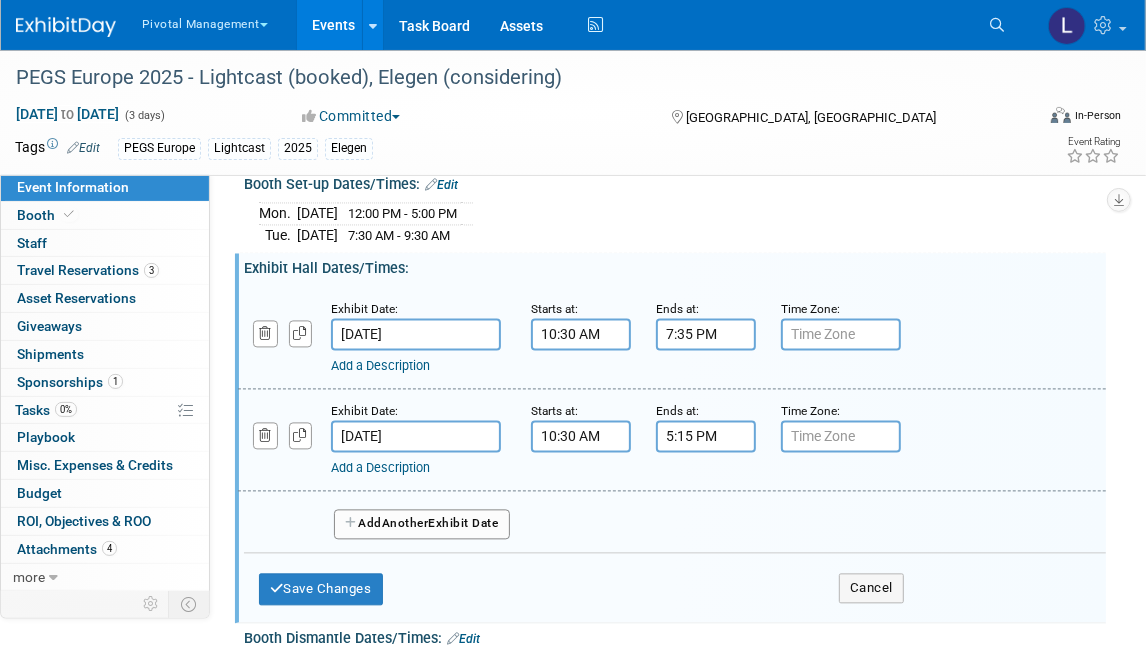 click on "Exhibit Date:
Nov 11, 2025
Starts at:
10:30 AM
Ends at:
7:35 PM
Time Zone:  Apply to all
Add a Description
Description:" at bounding box center [675, 448] 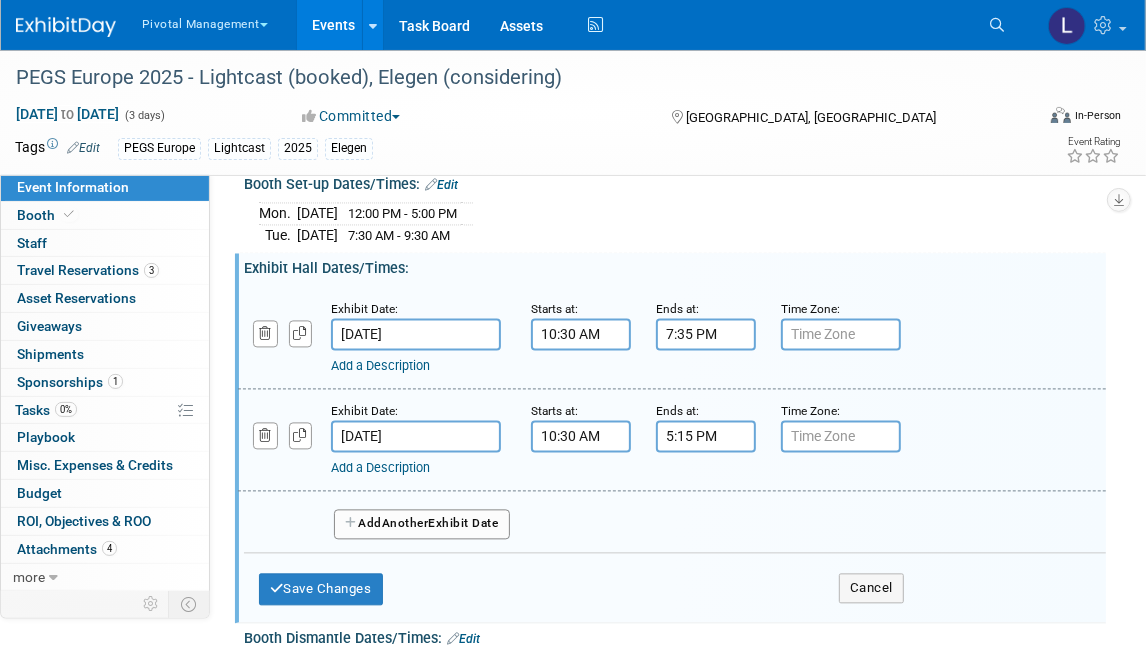 drag, startPoint x: 979, startPoint y: 433, endPoint x: 958, endPoint y: 432, distance: 21.023796 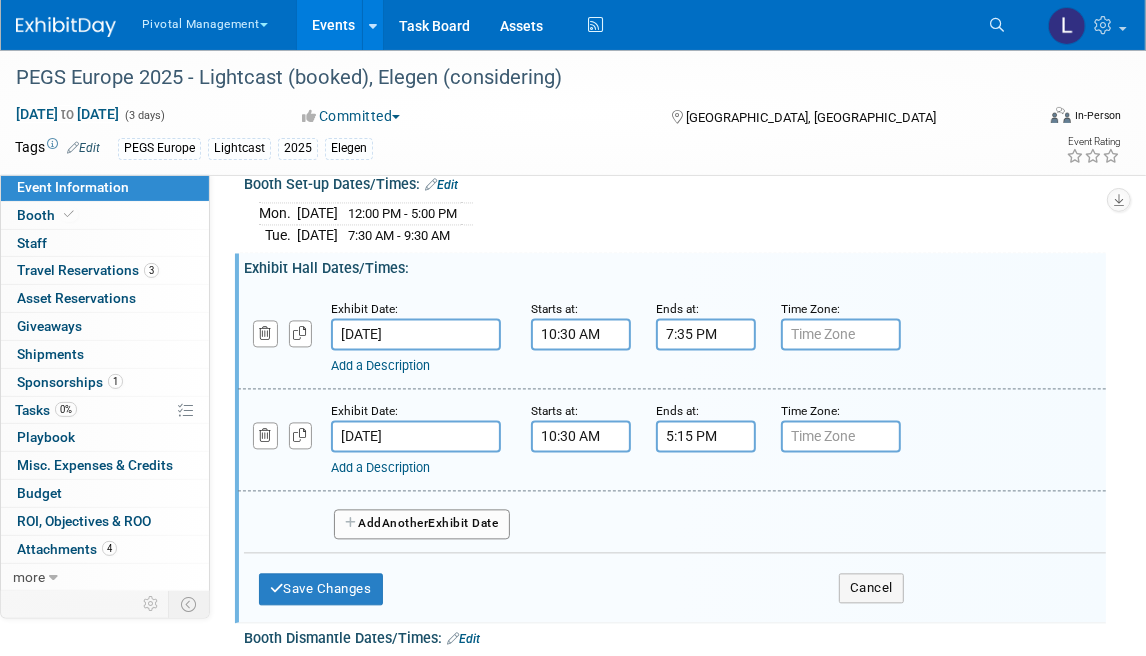 click on "Exhibit Date:
Nov 12, 2025
Starts at:
10:30 AM
Ends at:
5:15 PM
Time Zone:  Apply to all
Add a Description
Description:" at bounding box center [672, 441] 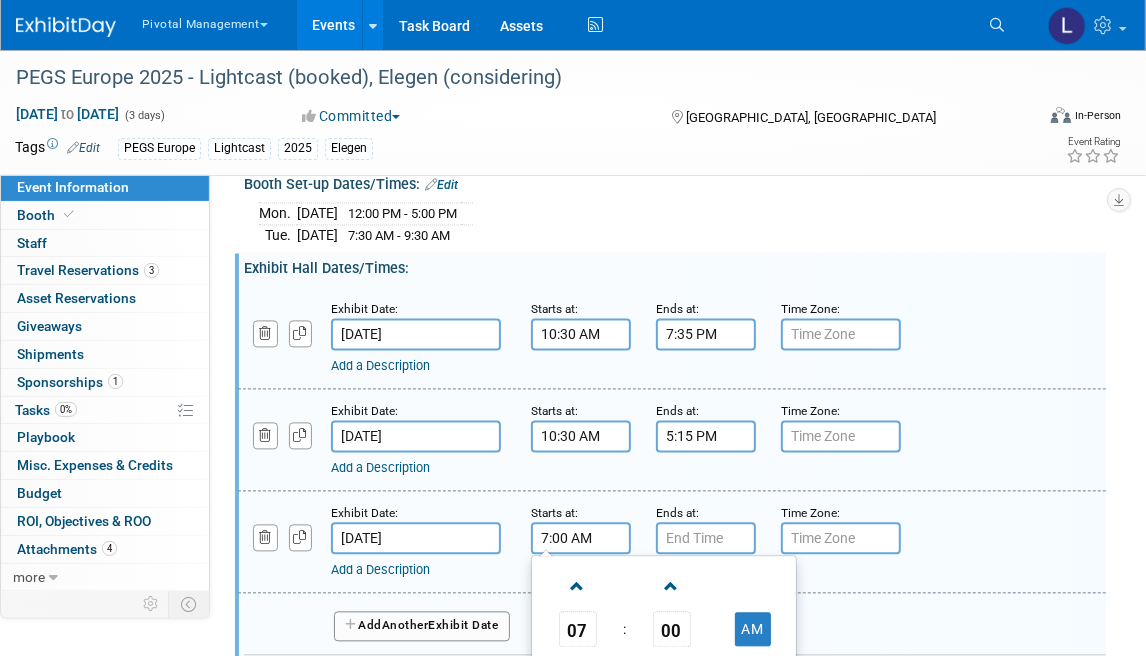 click on "7:00 AM" at bounding box center (581, 539) 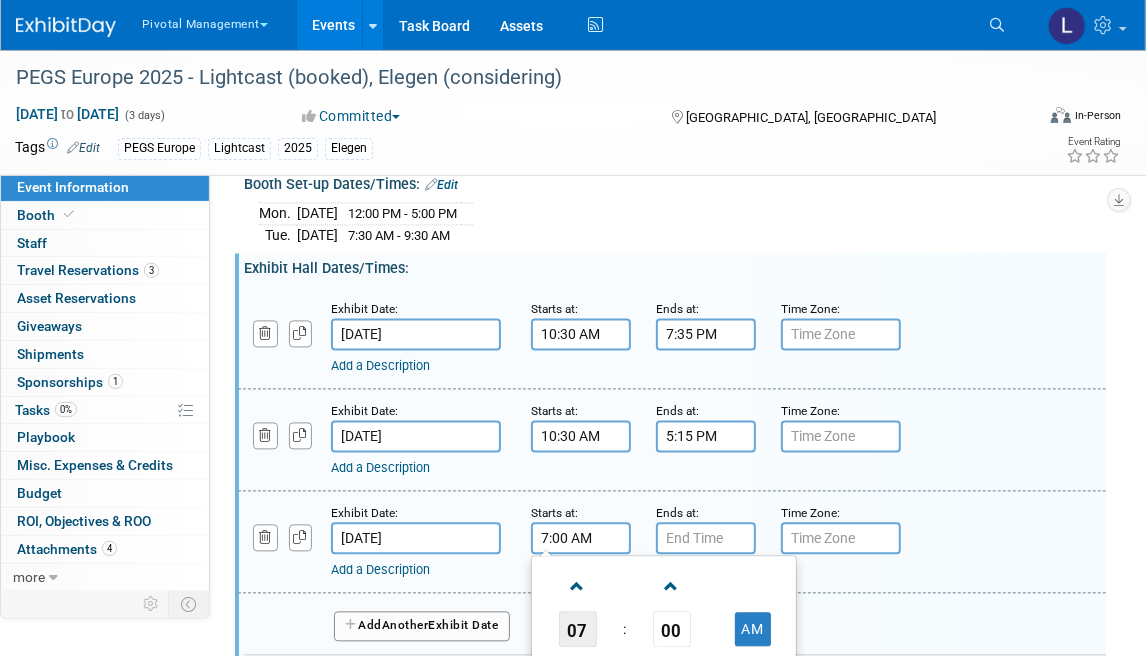 click on "07" at bounding box center [578, 630] 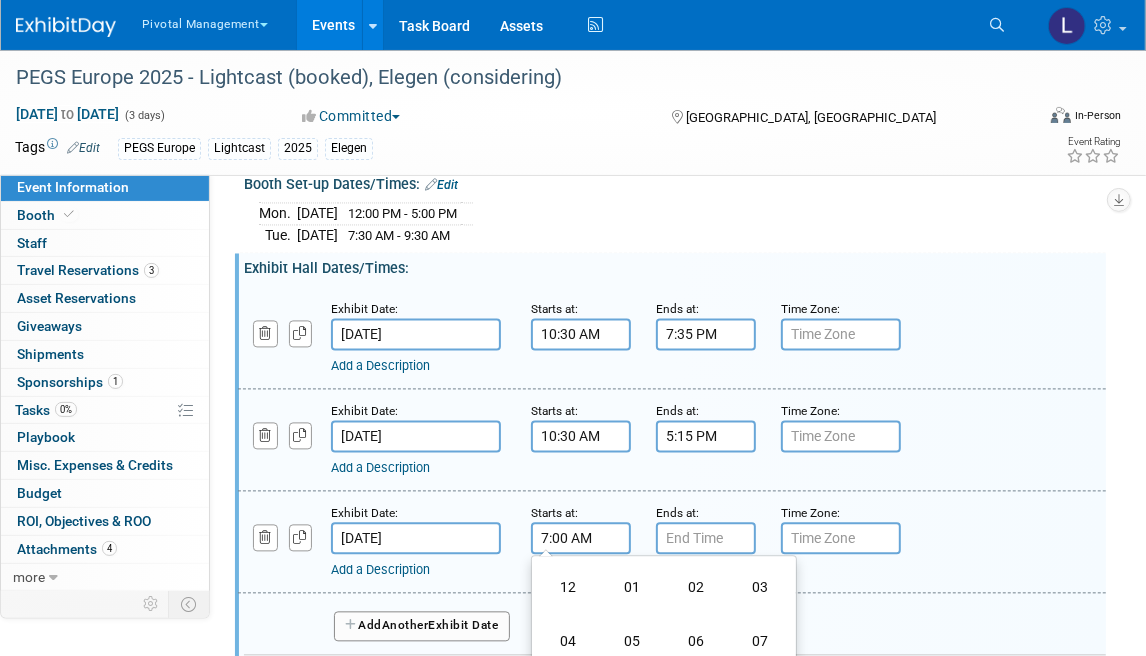 click on "10" at bounding box center [696, 696] 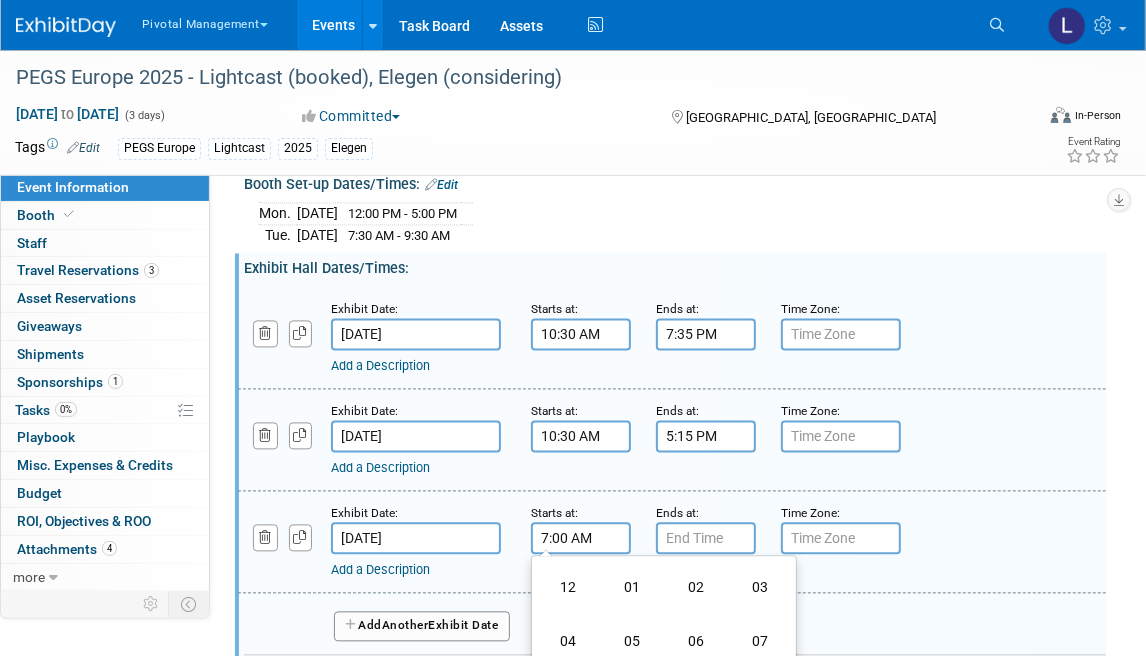 type on "10:00 AM" 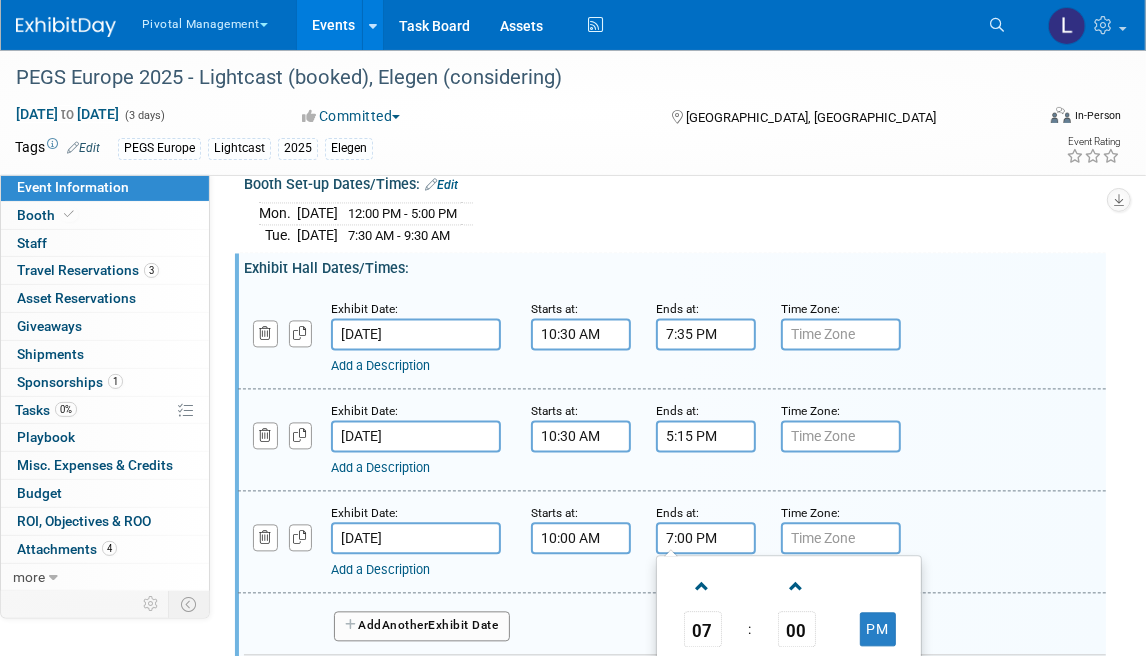 click on "7:00 PM" at bounding box center (706, 539) 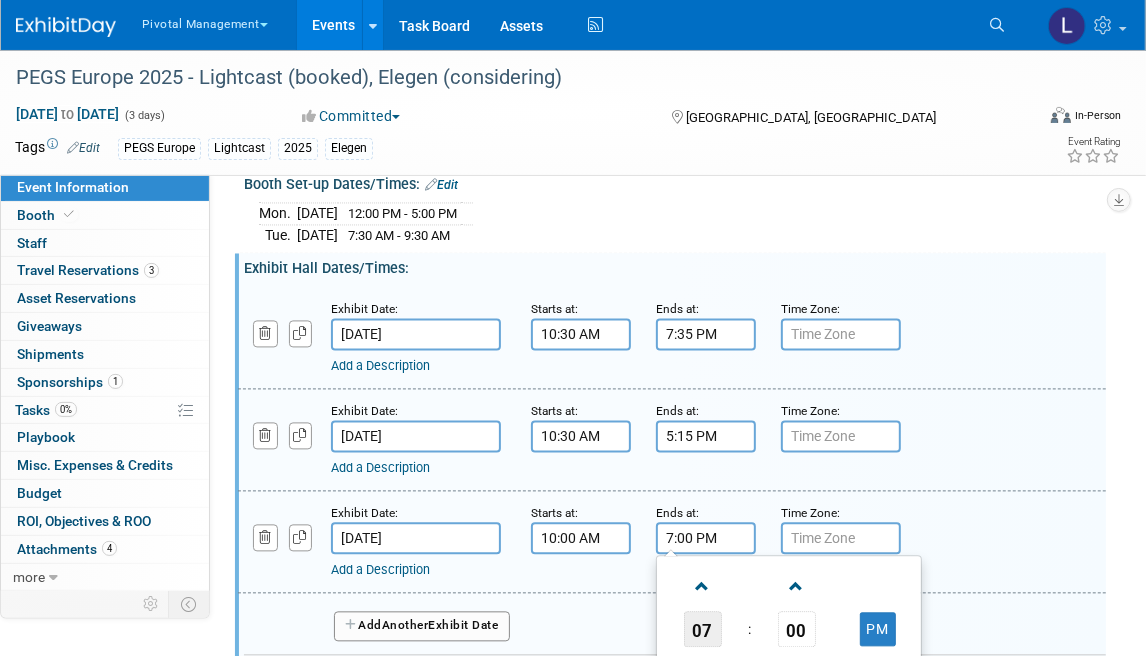 click on "07" at bounding box center (703, 630) 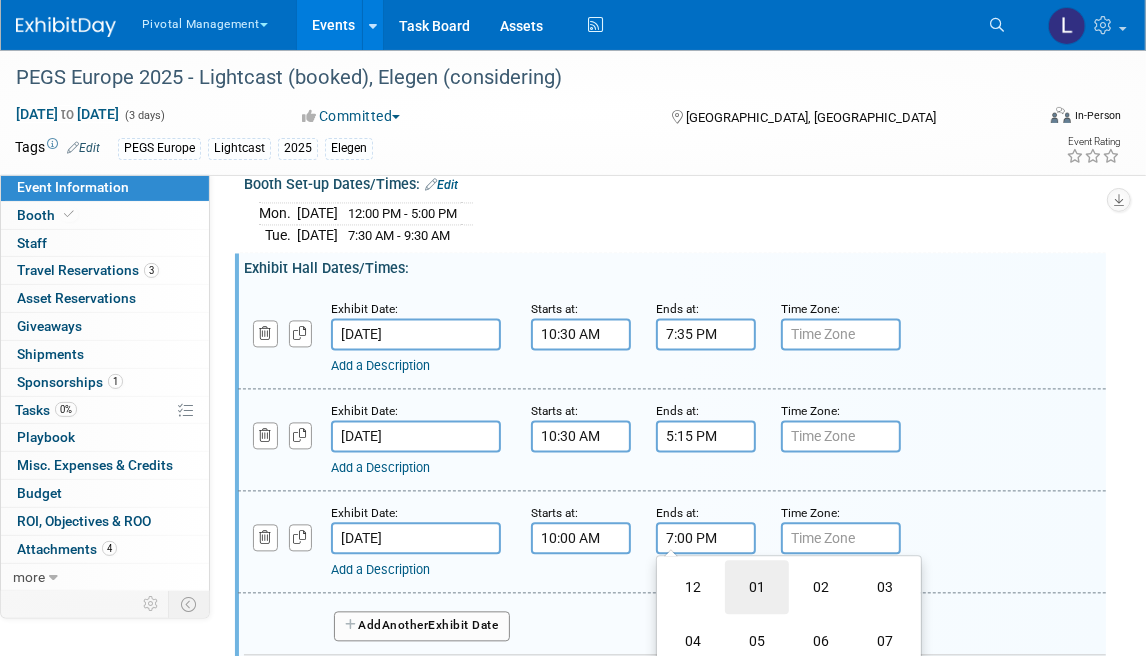click on "01" at bounding box center (757, 588) 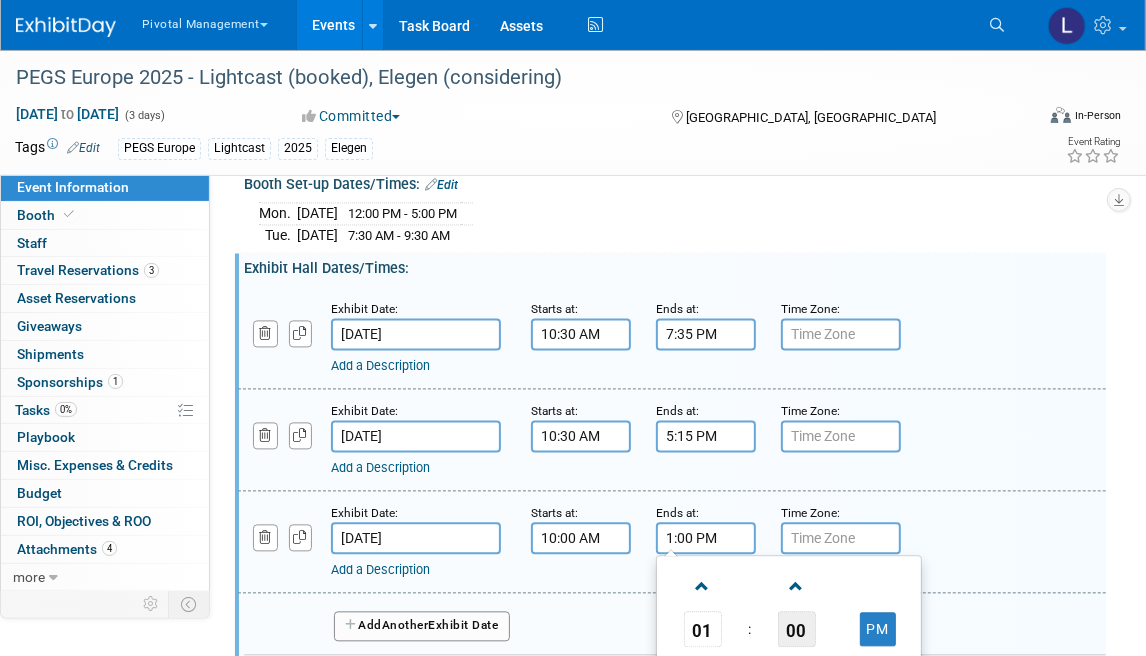 click on "00" at bounding box center [797, 630] 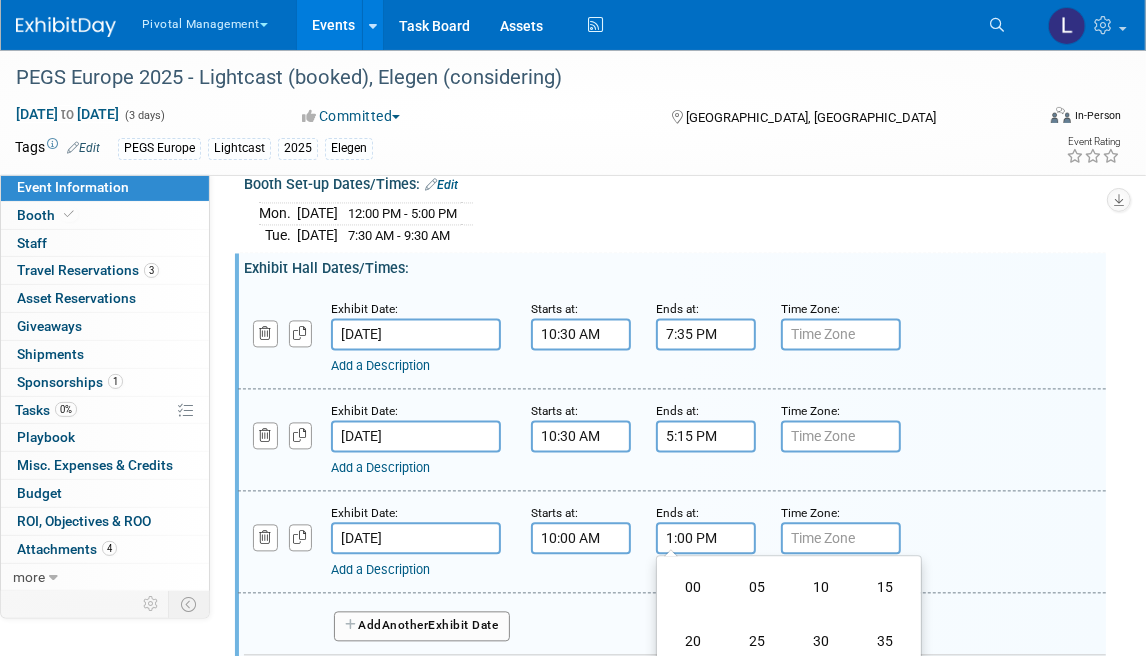 click on "55" at bounding box center [885, 696] 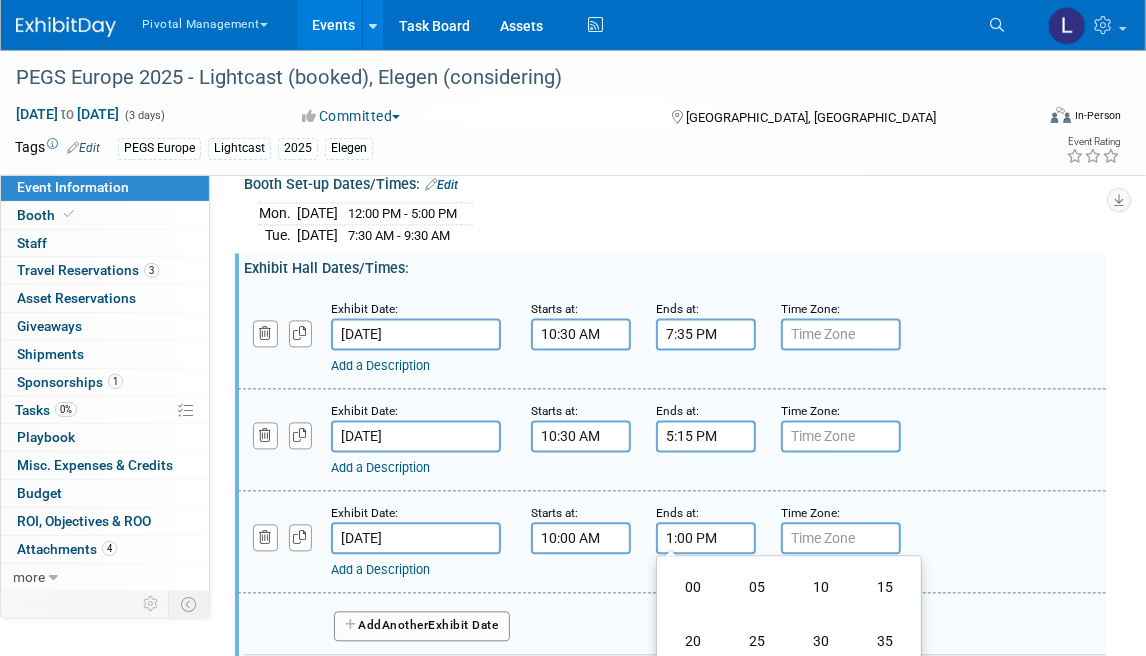 type on "1:55 PM" 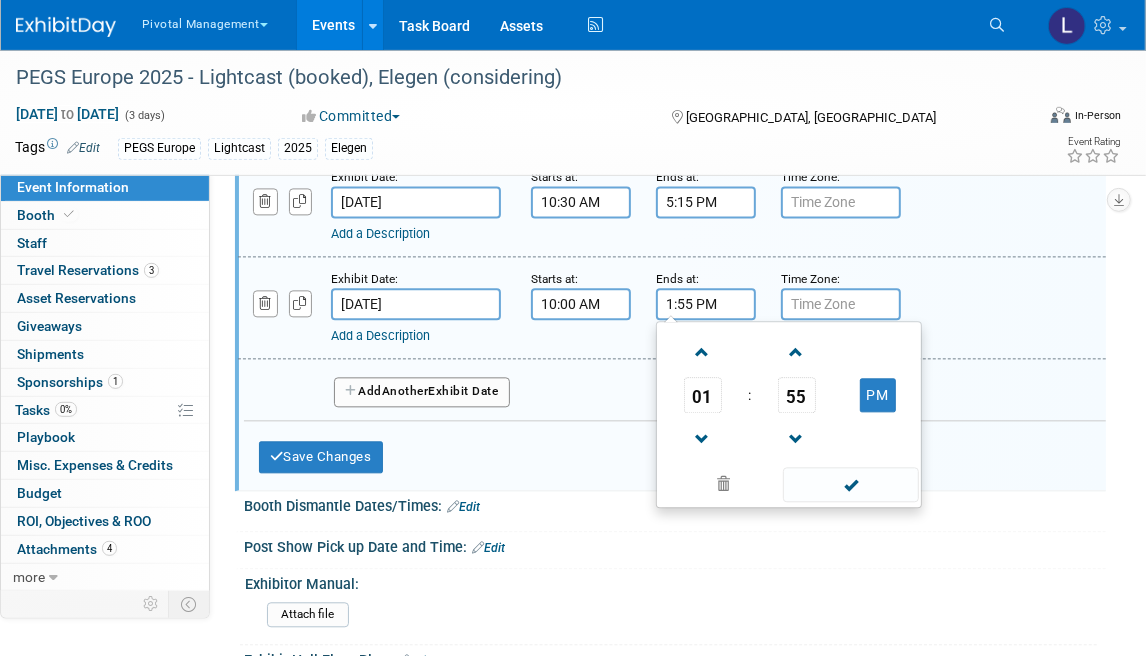 scroll, scrollTop: 2619, scrollLeft: 0, axis: vertical 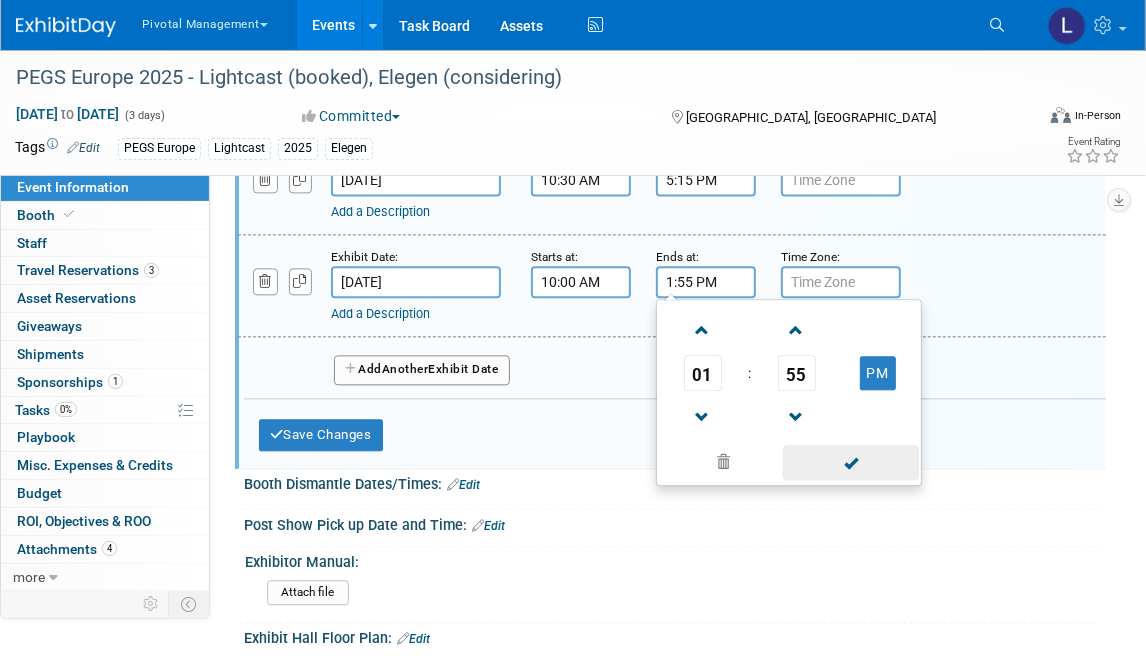click at bounding box center (850, 462) 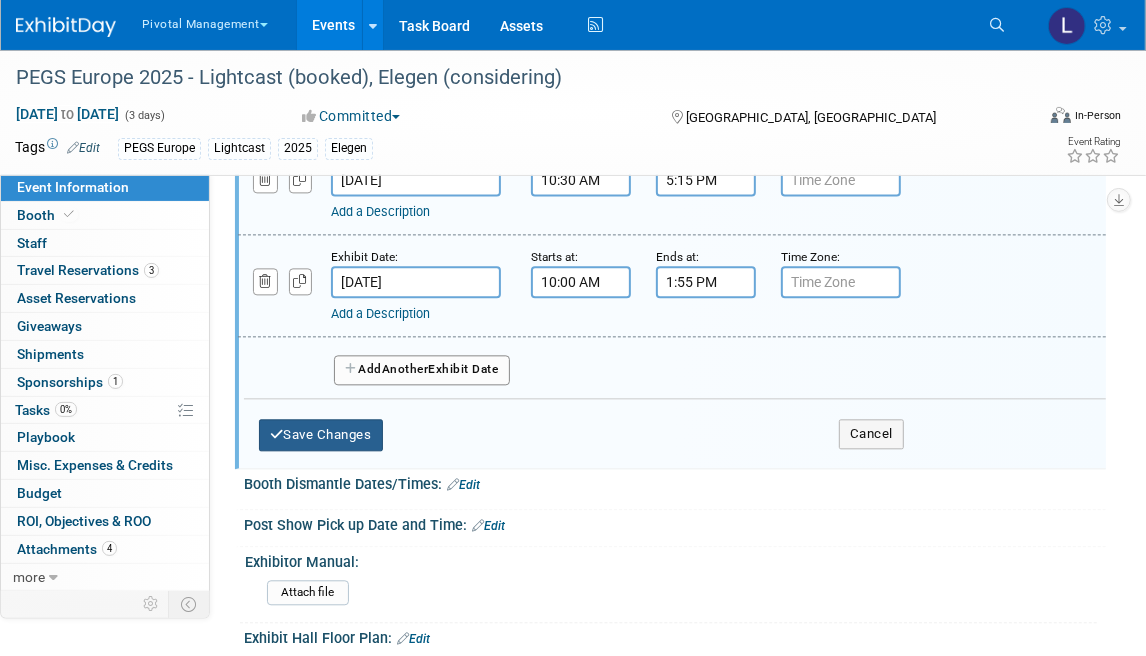click on "Save Changes" at bounding box center [321, 435] 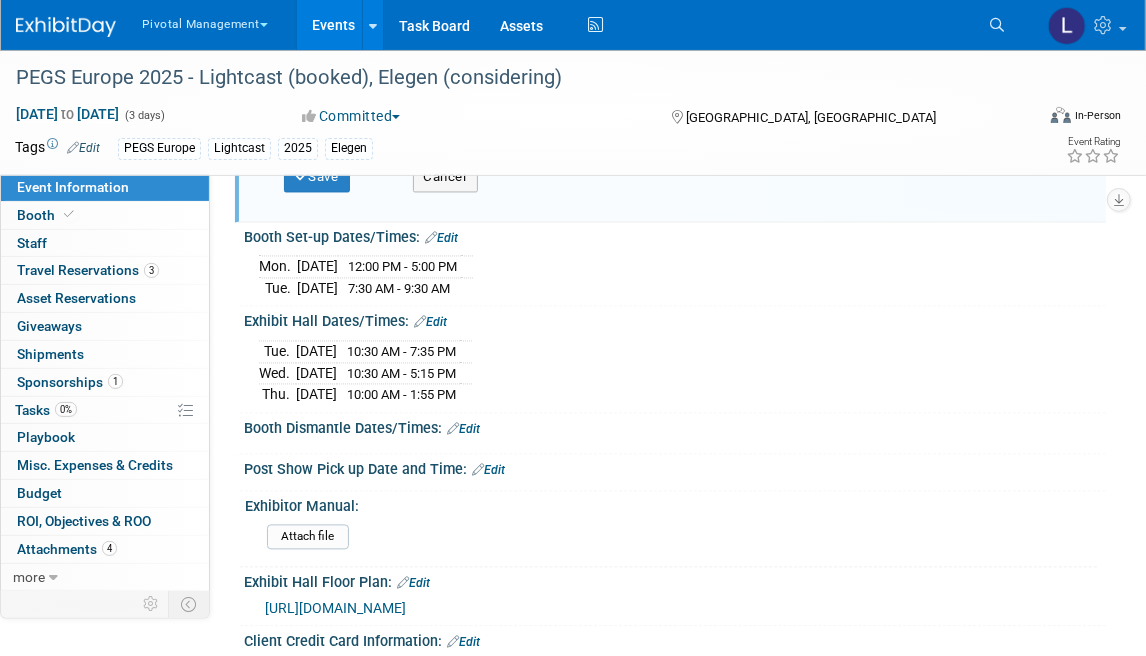 scroll, scrollTop: 2312, scrollLeft: 0, axis: vertical 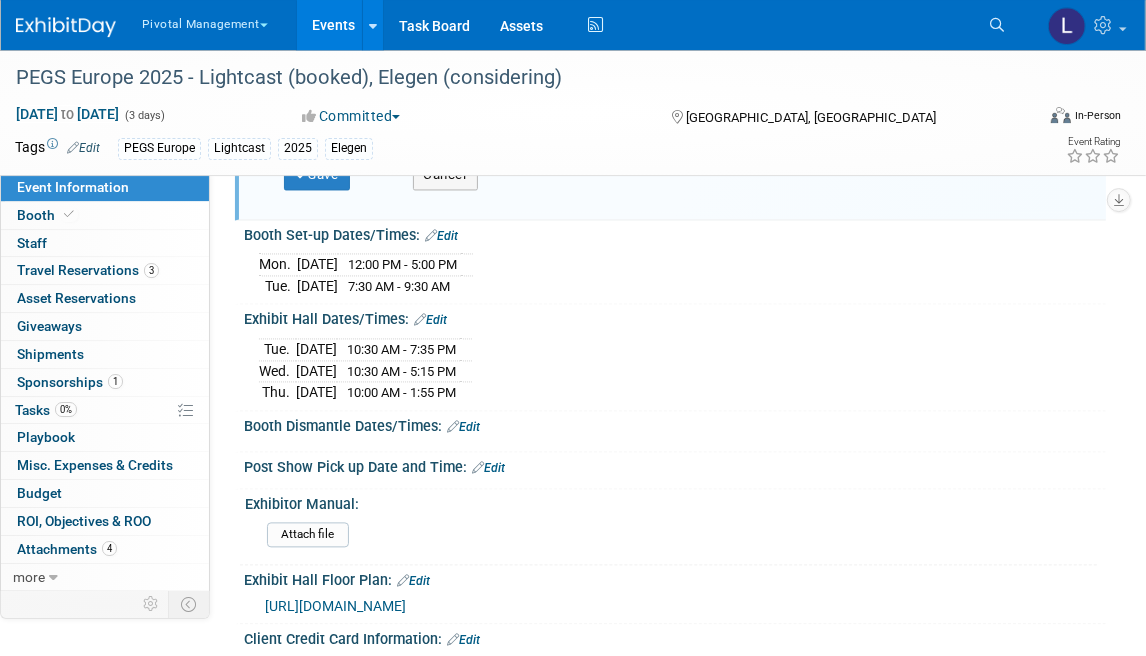click on "Booth Dismantle Dates/Times:
Edit" at bounding box center (675, 424) 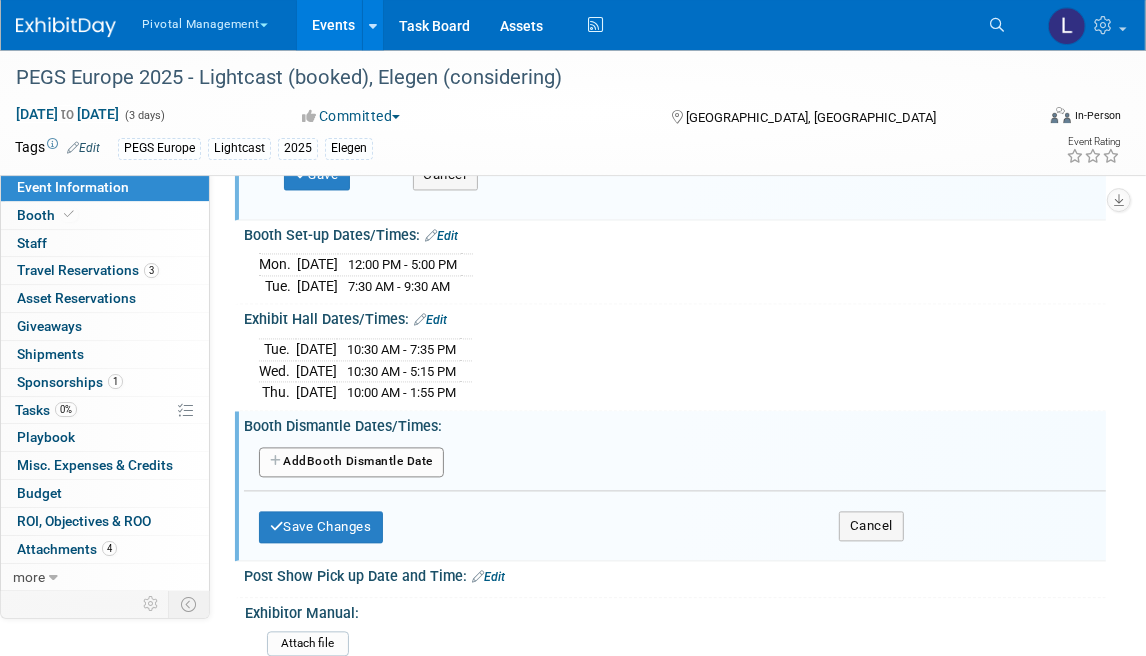 click on "Add  Another  Booth Dismantle Date" at bounding box center [351, 462] 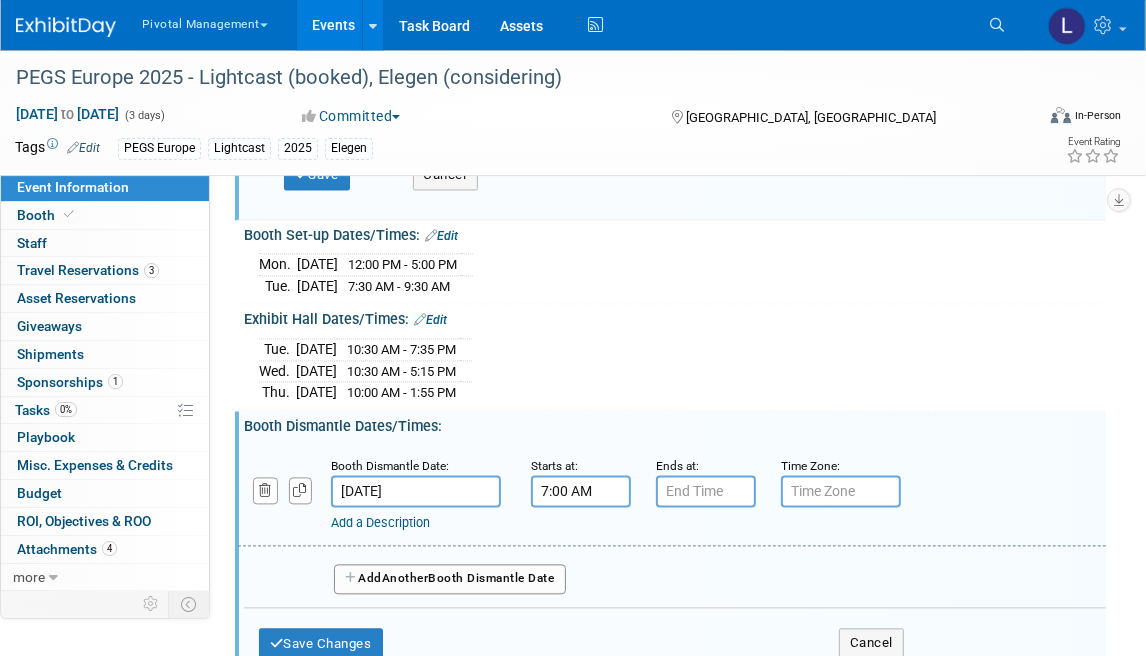 click on "7:00 AM" at bounding box center [581, 491] 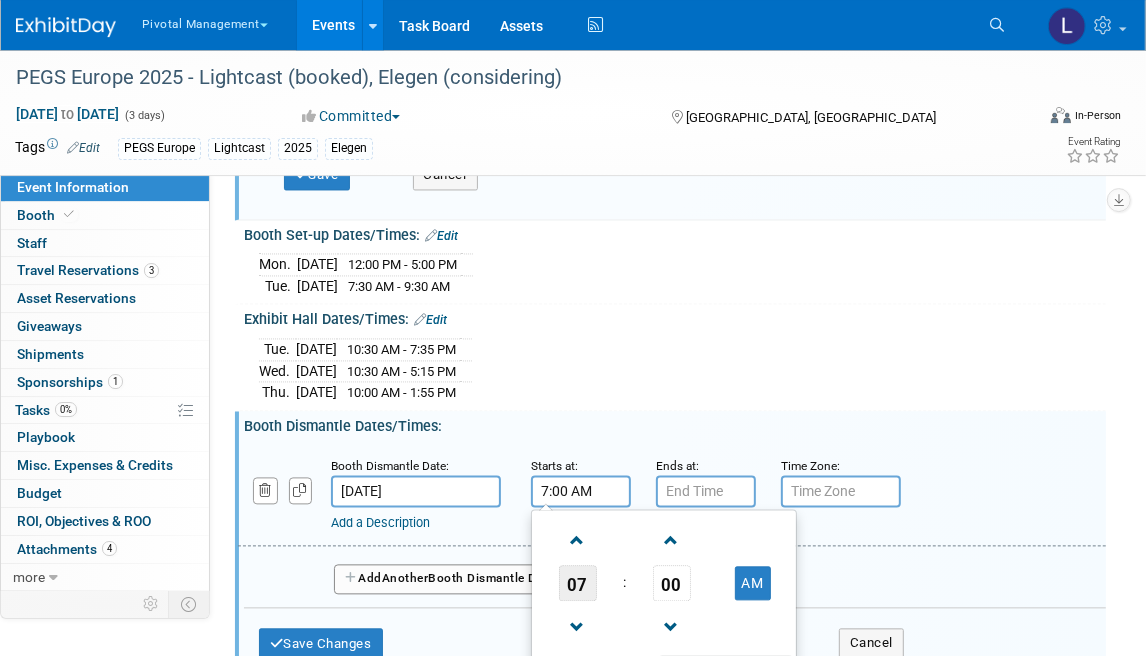 click on "07" at bounding box center (578, 583) 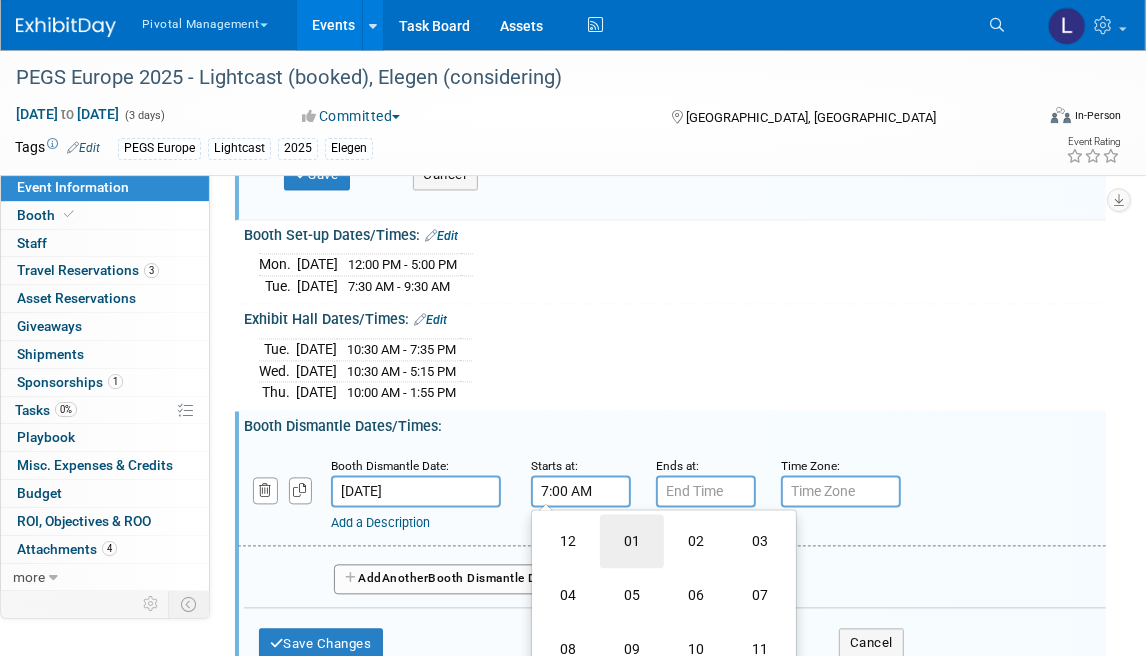 click on "01" at bounding box center (632, 541) 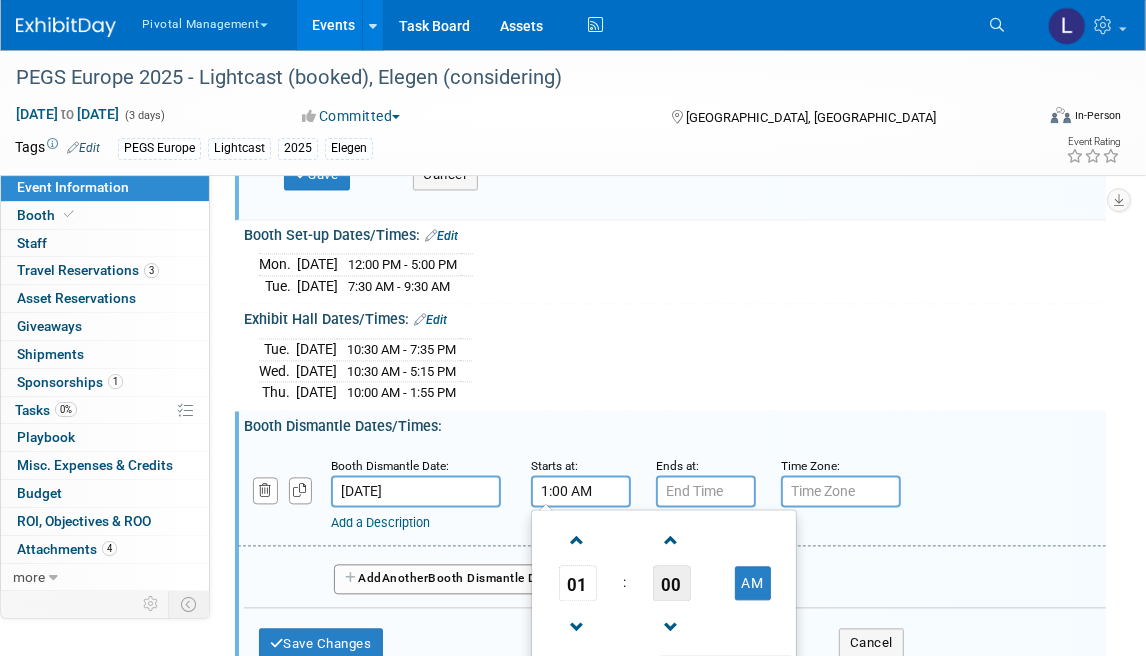 click on "00" at bounding box center [672, 583] 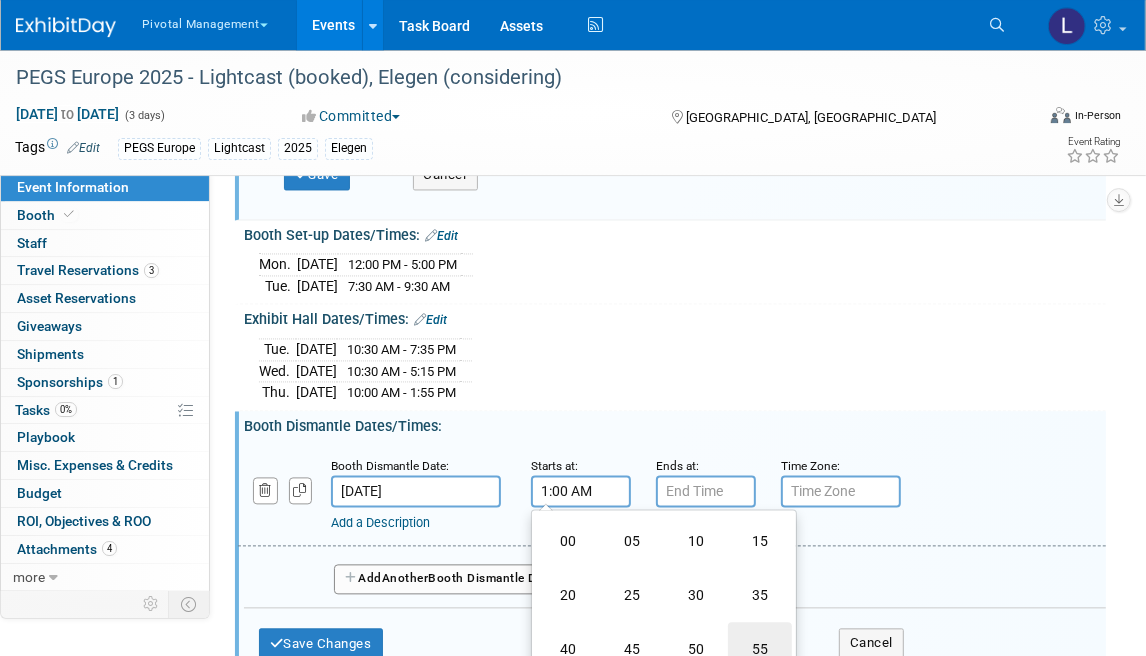 click on "55" at bounding box center [760, 649] 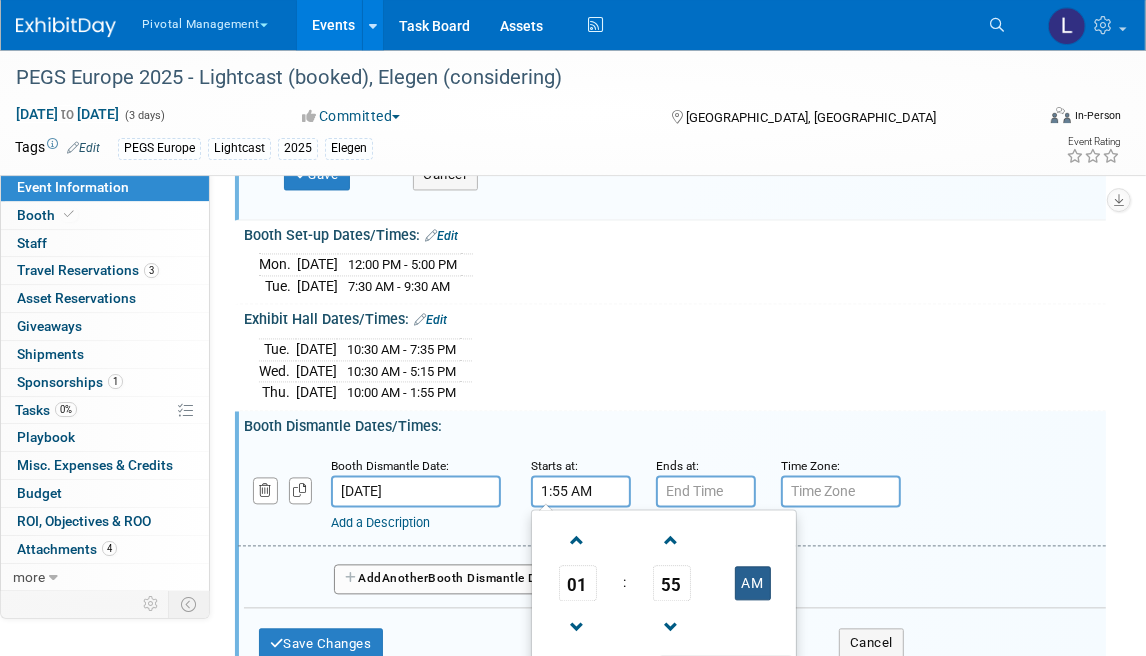 click on "AM" at bounding box center (753, 583) 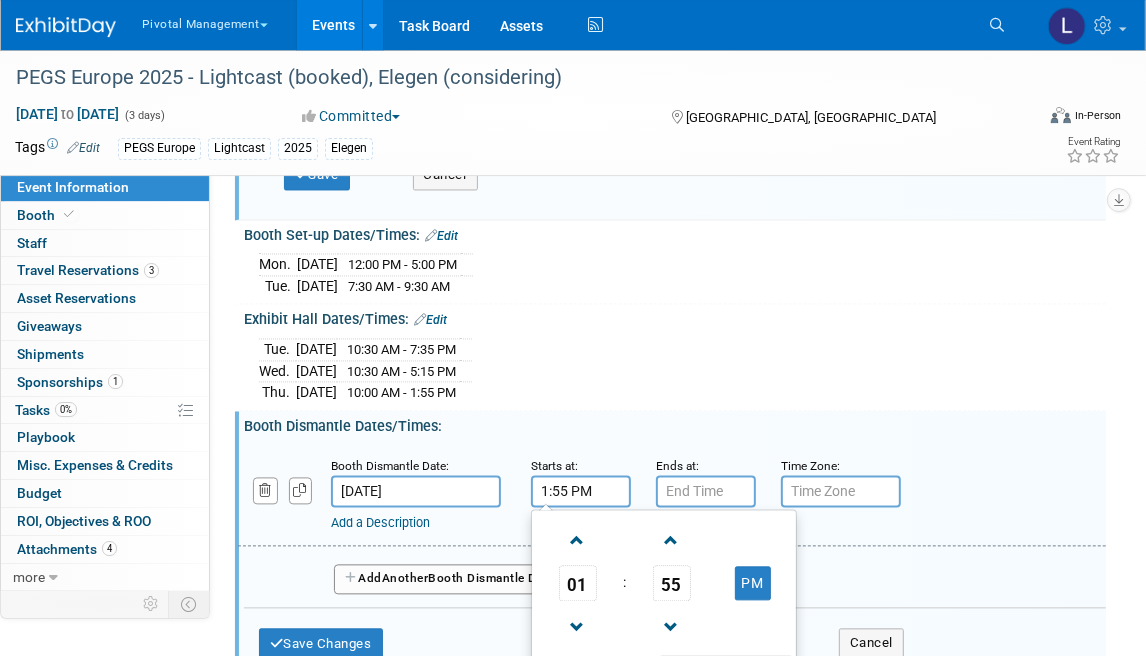 click at bounding box center [725, 672] 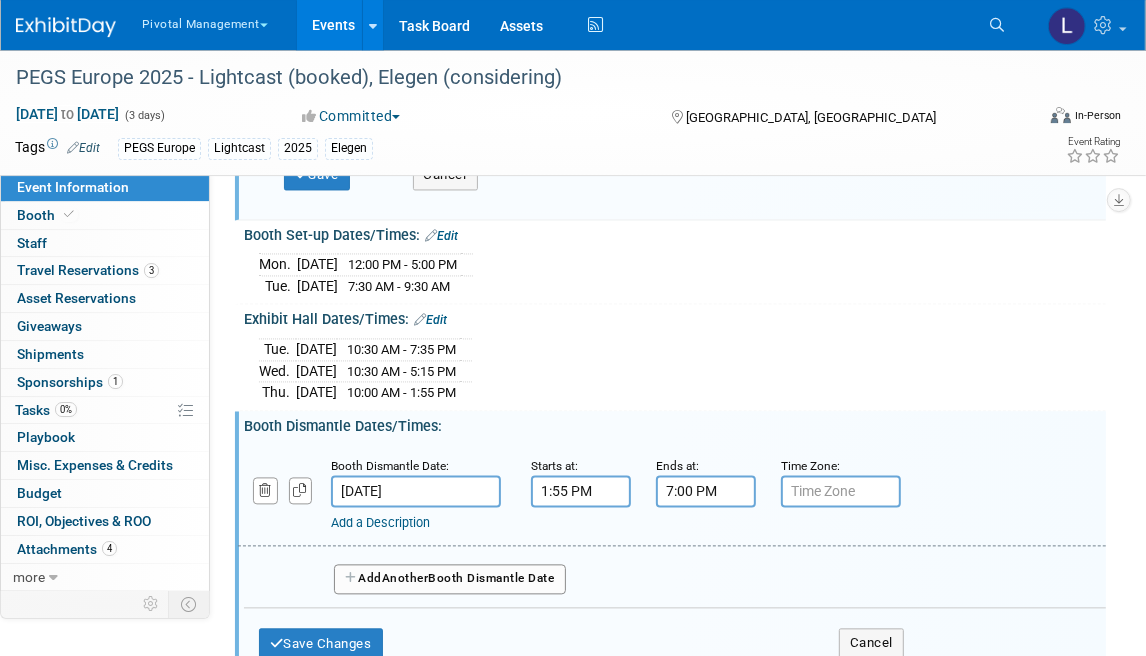 click on "7:00 PM" at bounding box center (706, 491) 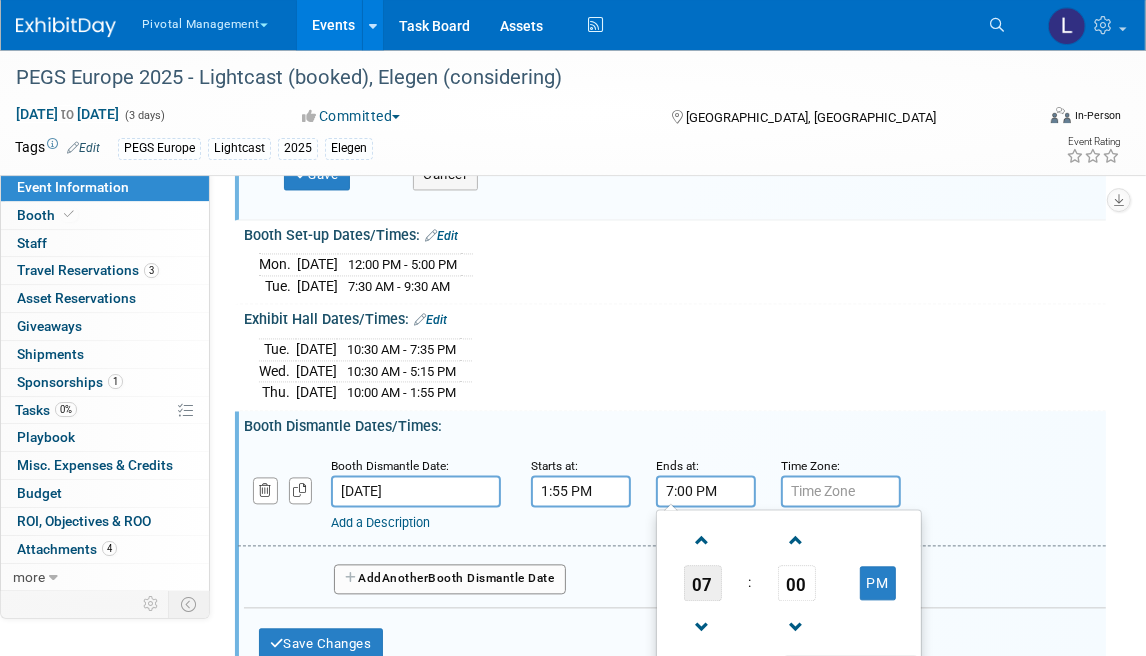 click on "07" at bounding box center (703, 583) 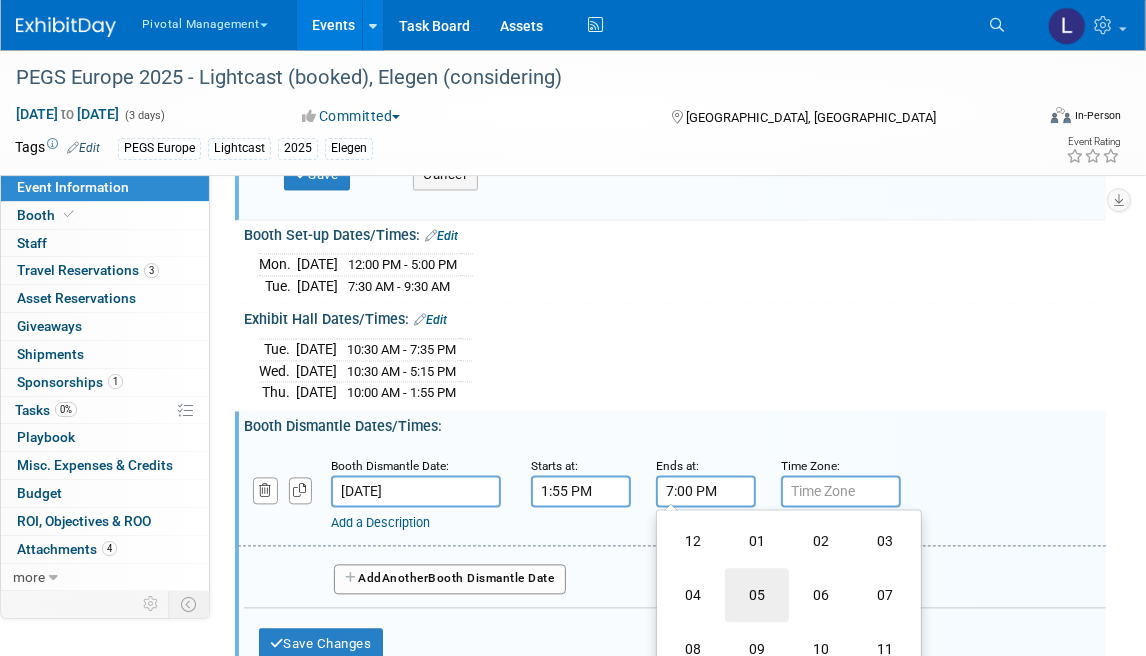 click on "05" at bounding box center (757, 595) 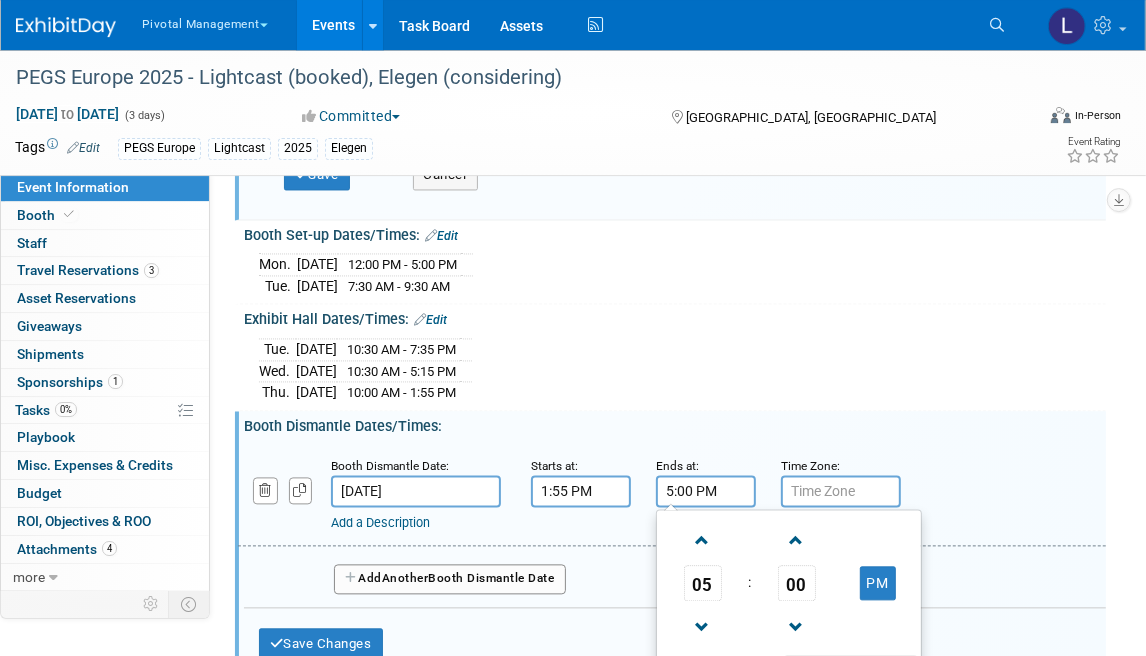 click at bounding box center (850, 672) 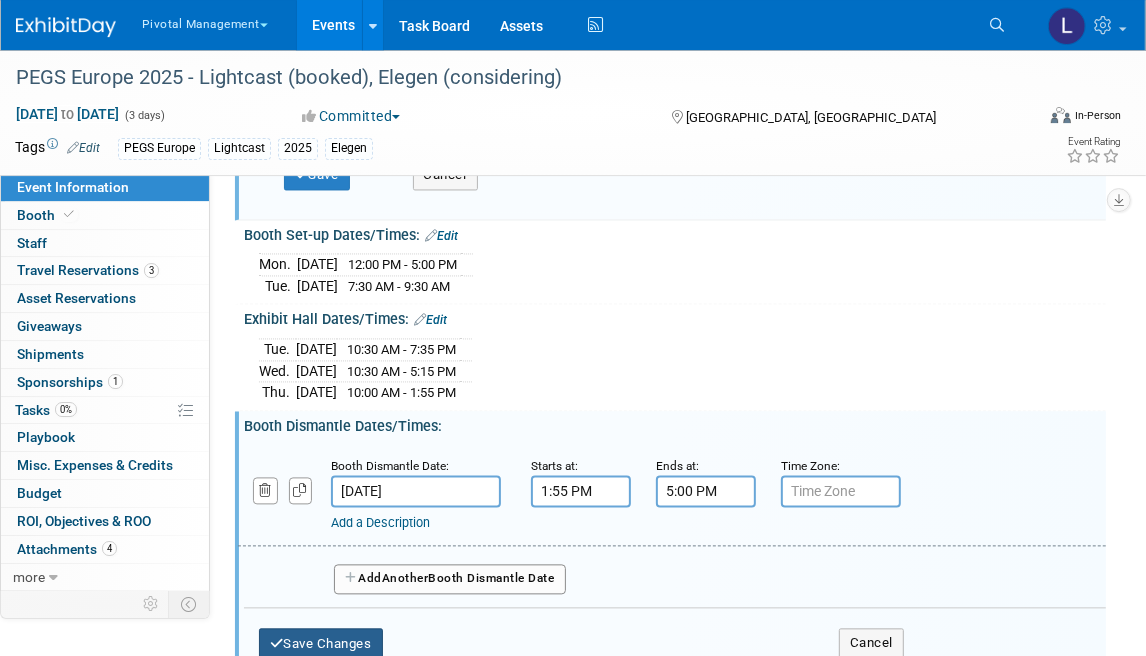 click on "Save Changes" at bounding box center (321, 644) 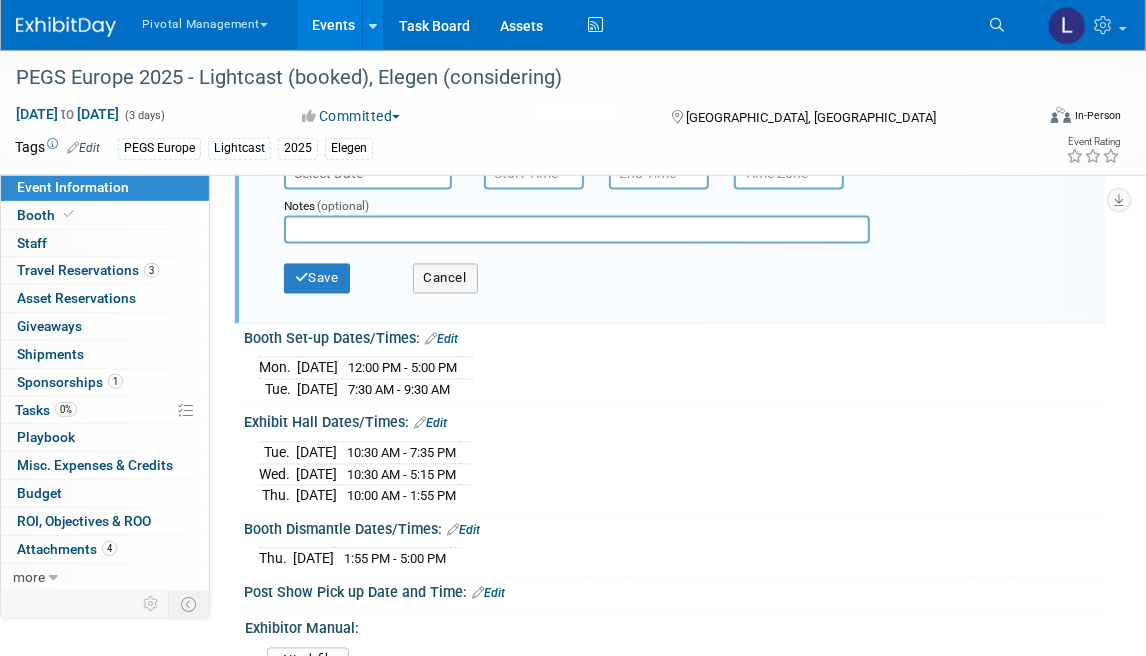 scroll, scrollTop: 2230, scrollLeft: 0, axis: vertical 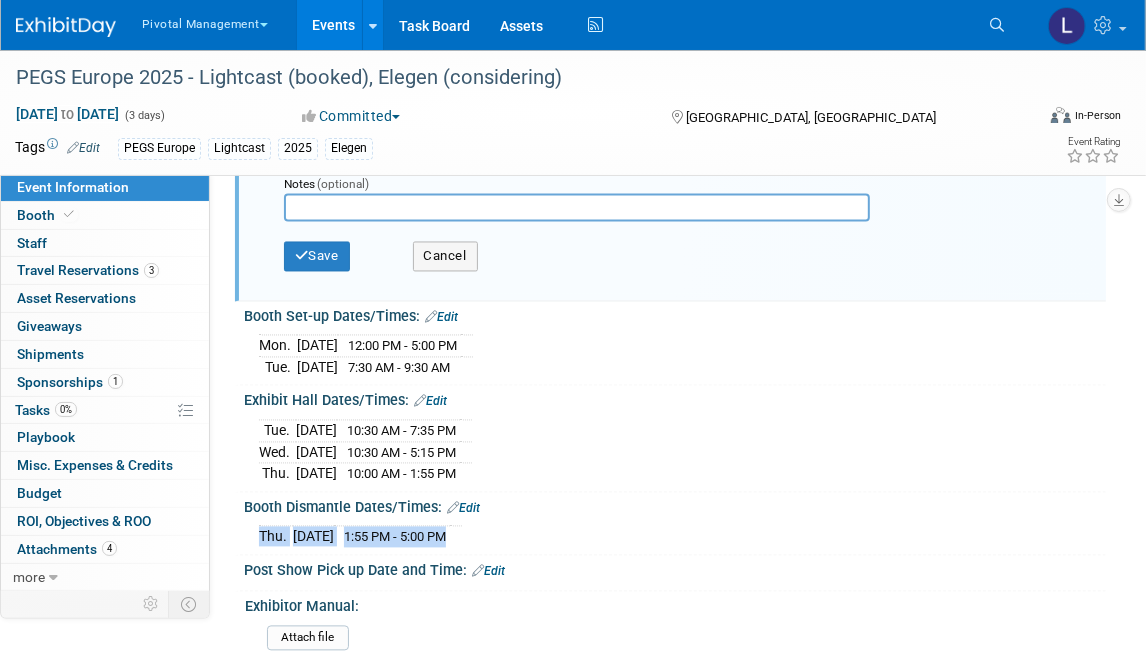 drag, startPoint x: 248, startPoint y: 264, endPoint x: 533, endPoint y: 480, distance: 357.60452 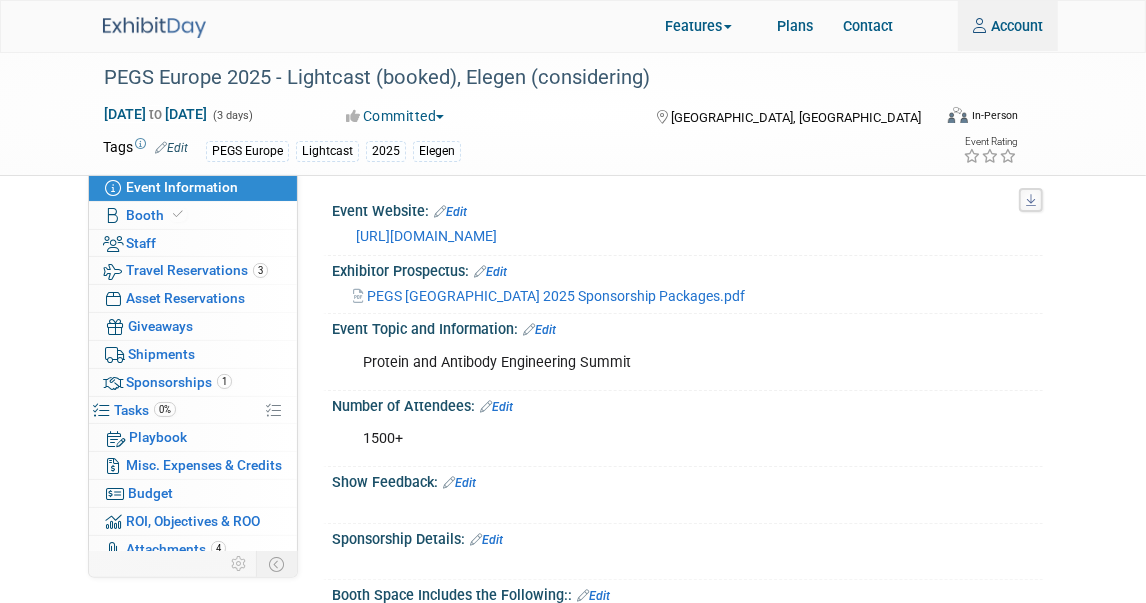 scroll, scrollTop: 2230, scrollLeft: 0, axis: vertical 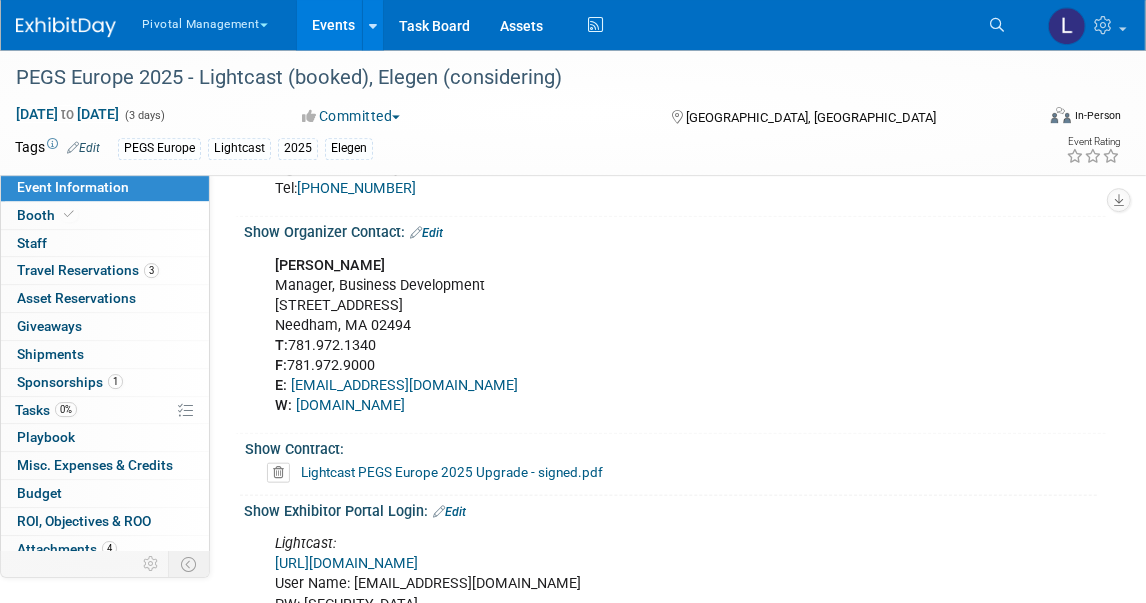 click on "Lightcast PEGS Europe 2025 Upgrade - signed.pdf" at bounding box center [452, 472] 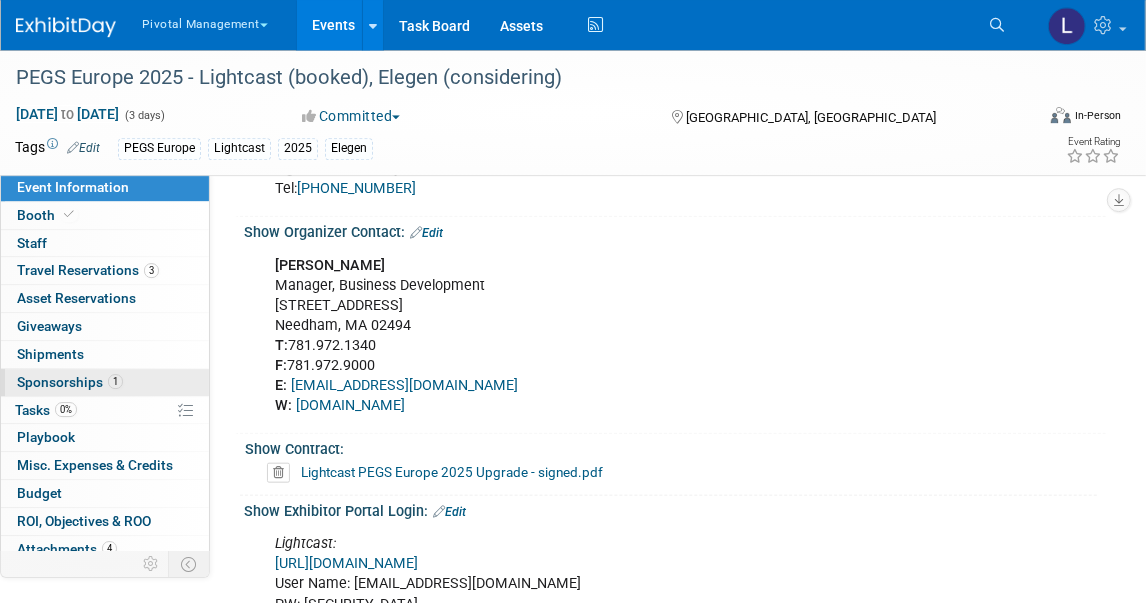 click on "Sponsorships 1" at bounding box center (70, 382) 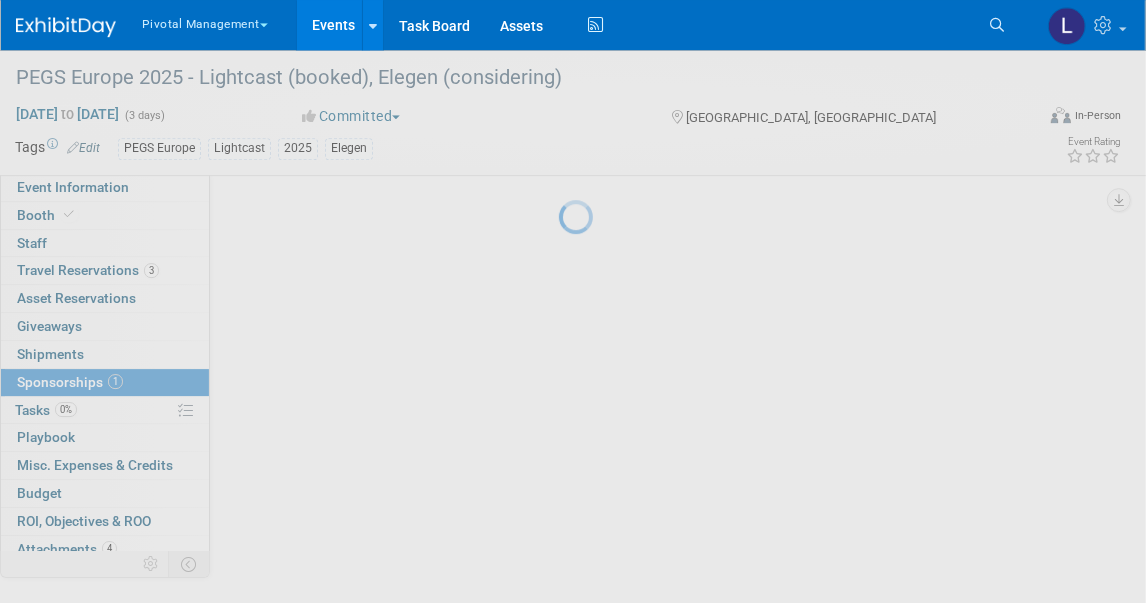 scroll, scrollTop: 0, scrollLeft: 0, axis: both 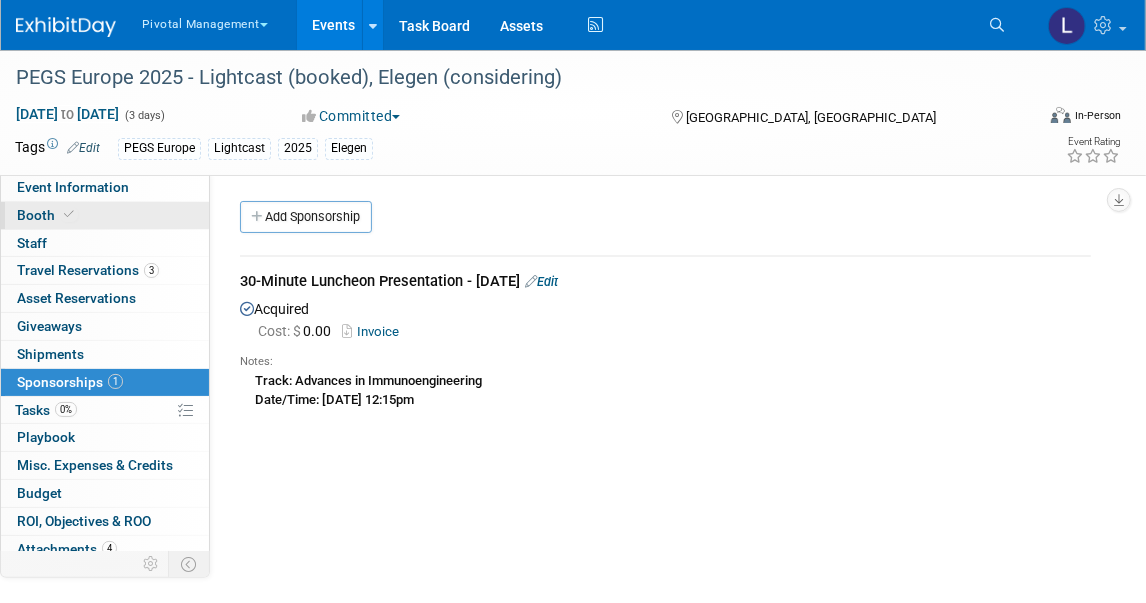 click at bounding box center [69, 214] 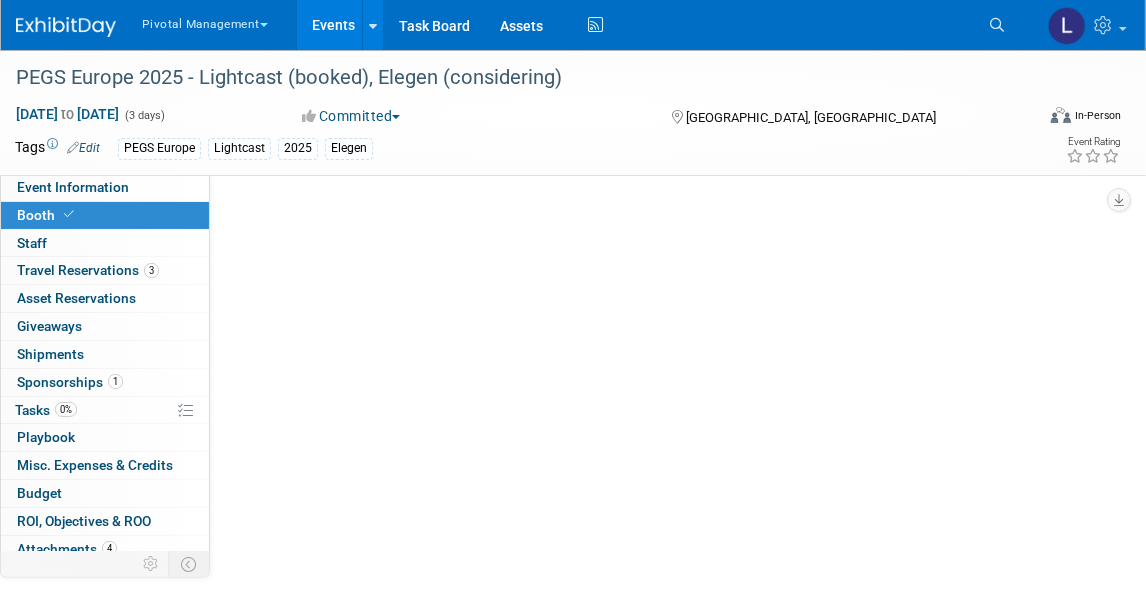 select on "Yes" 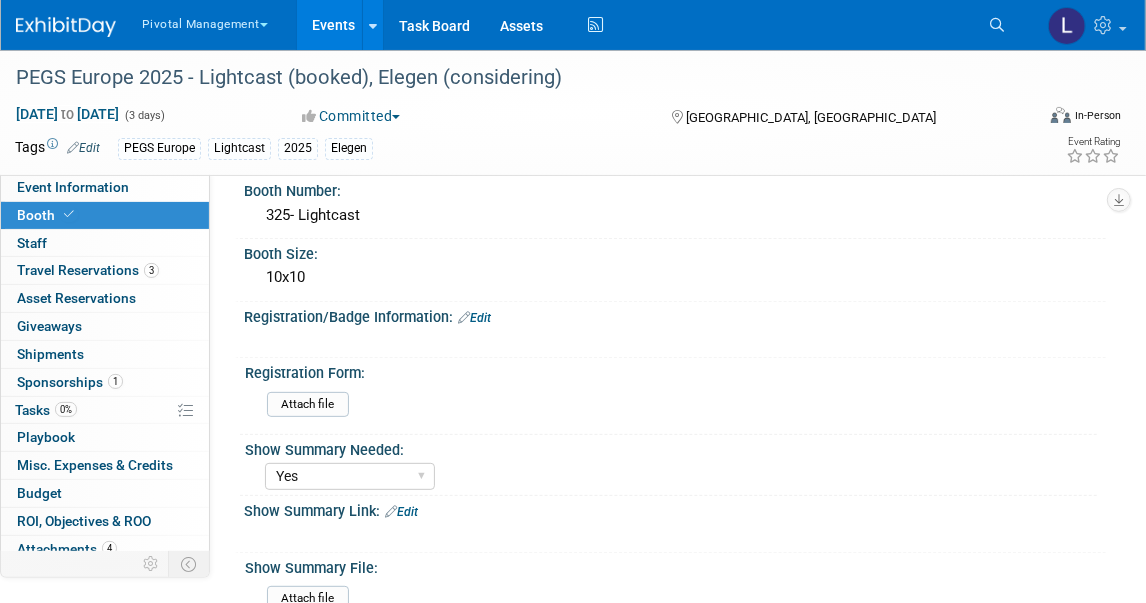 scroll, scrollTop: 285, scrollLeft: 0, axis: vertical 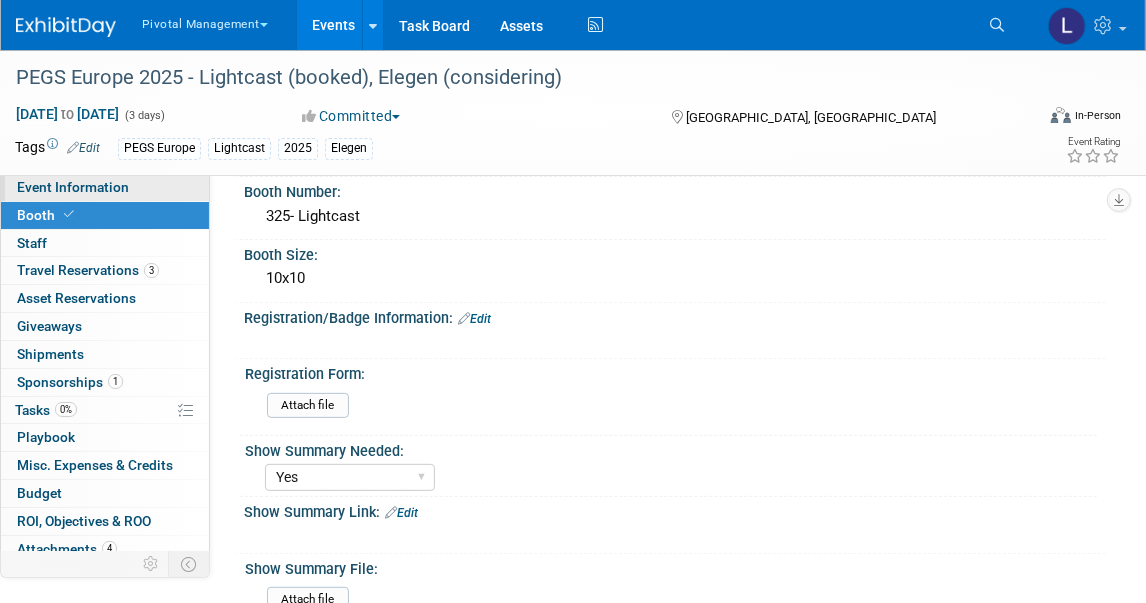 click on "Event Information" at bounding box center [105, 187] 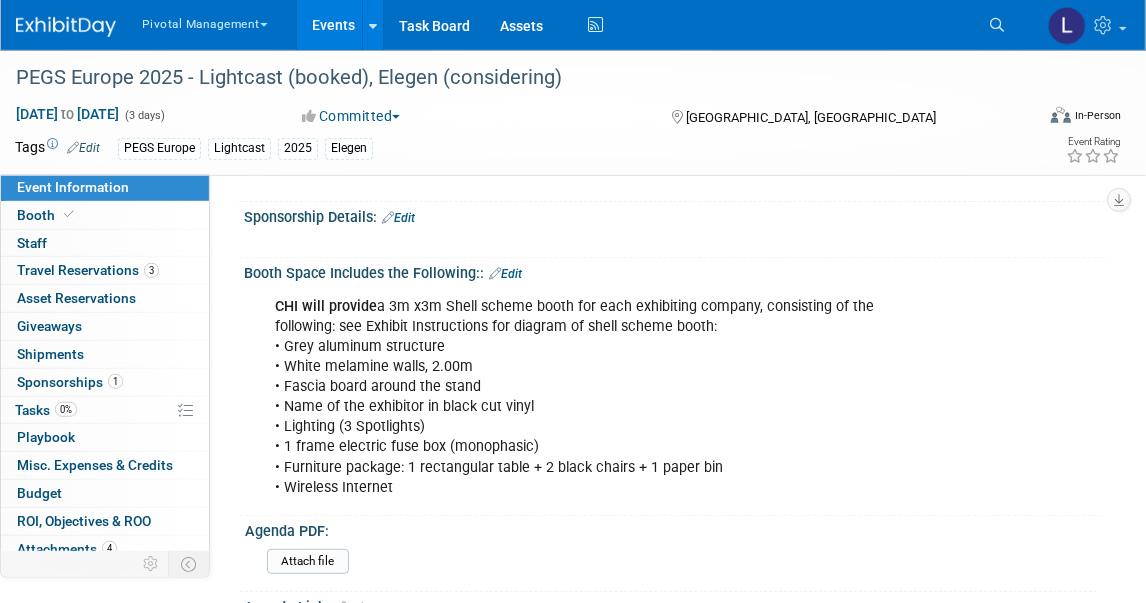 scroll, scrollTop: 342, scrollLeft: 0, axis: vertical 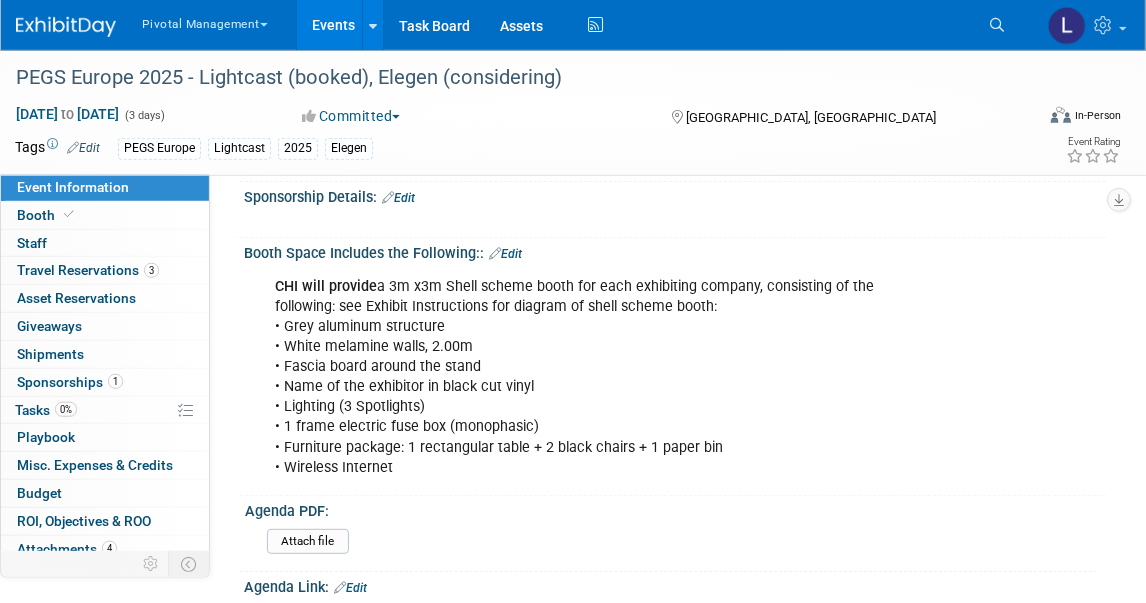 click on "Edit" at bounding box center [398, 198] 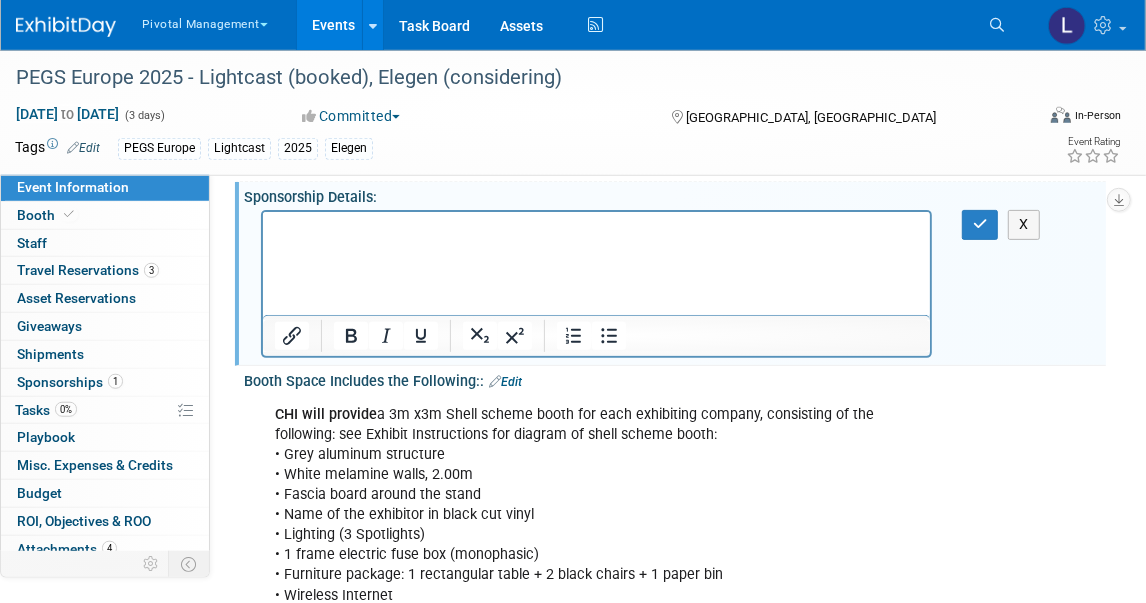 scroll, scrollTop: 0, scrollLeft: 0, axis: both 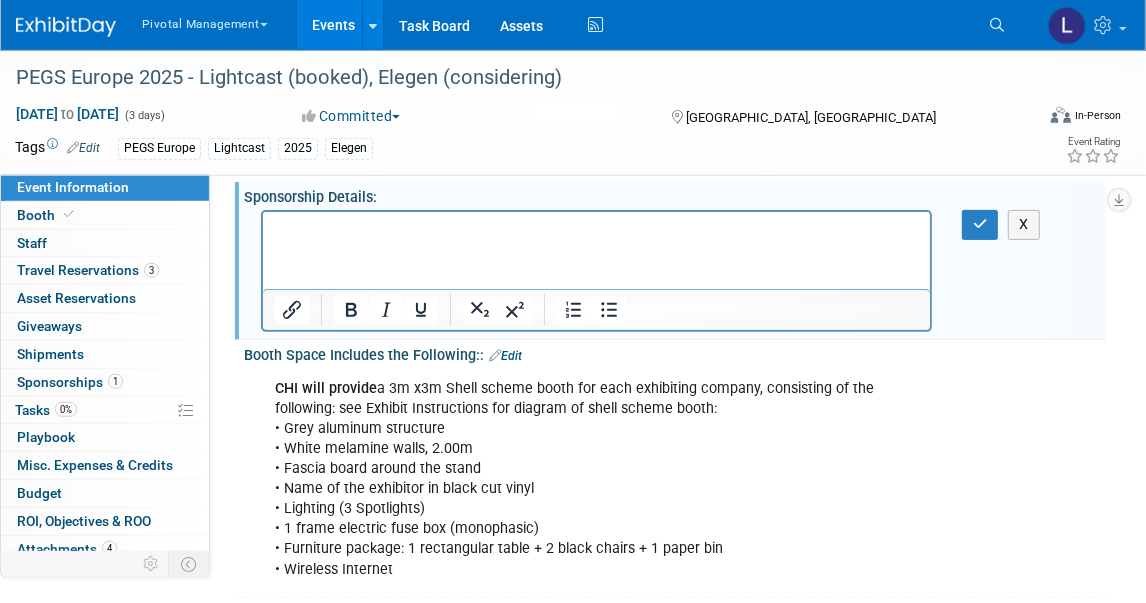 type 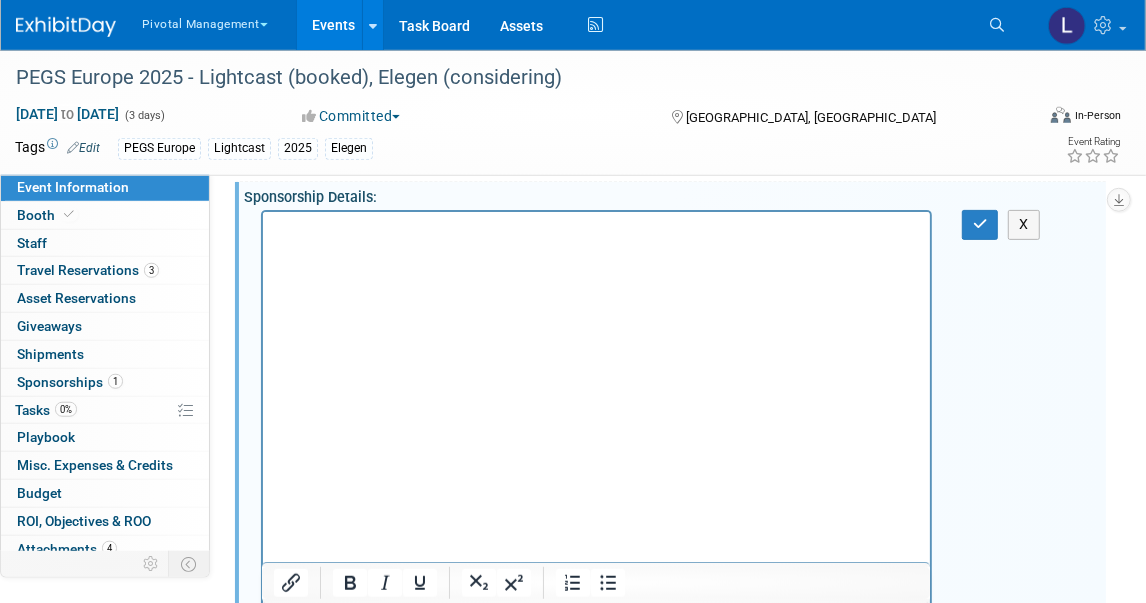 scroll, scrollTop: 700, scrollLeft: 0, axis: vertical 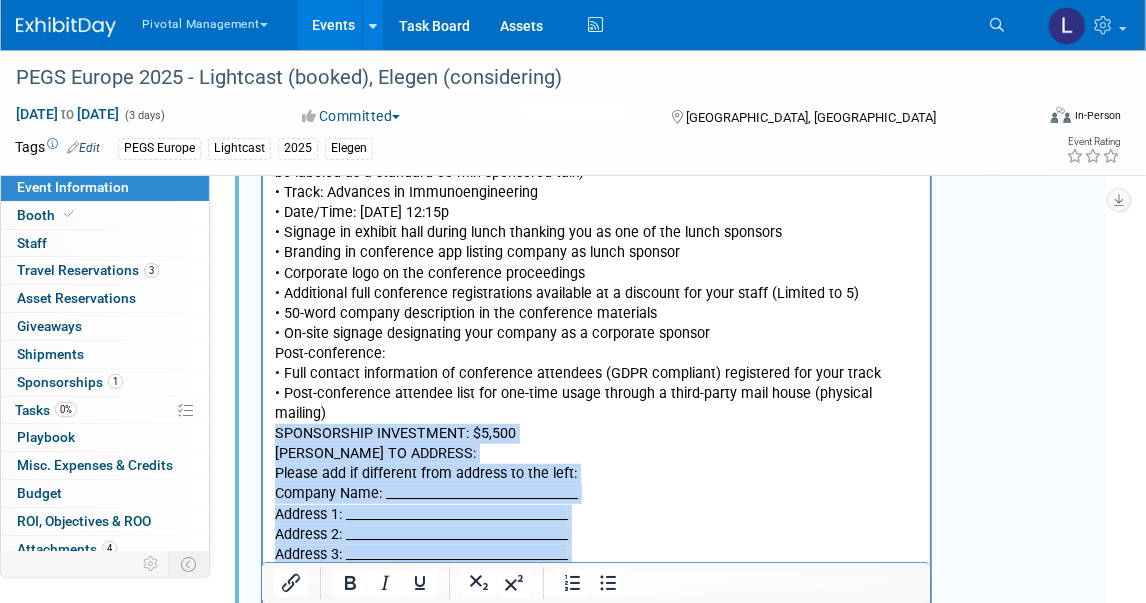 drag, startPoint x: 276, startPoint y: 394, endPoint x: 585, endPoint y: 557, distance: 349.35654 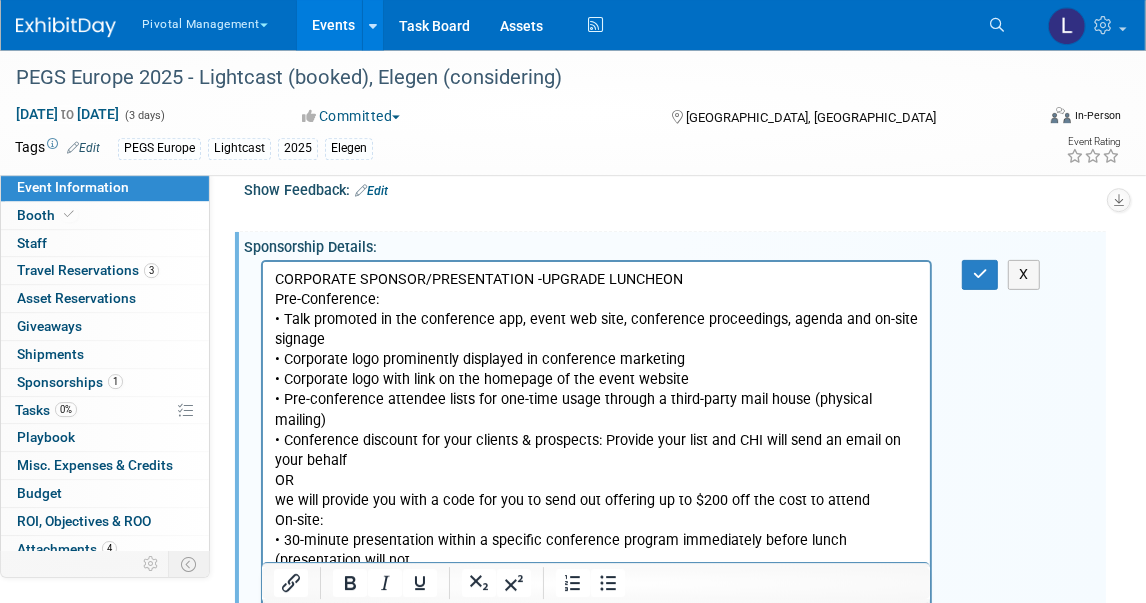 scroll, scrollTop: 286, scrollLeft: 0, axis: vertical 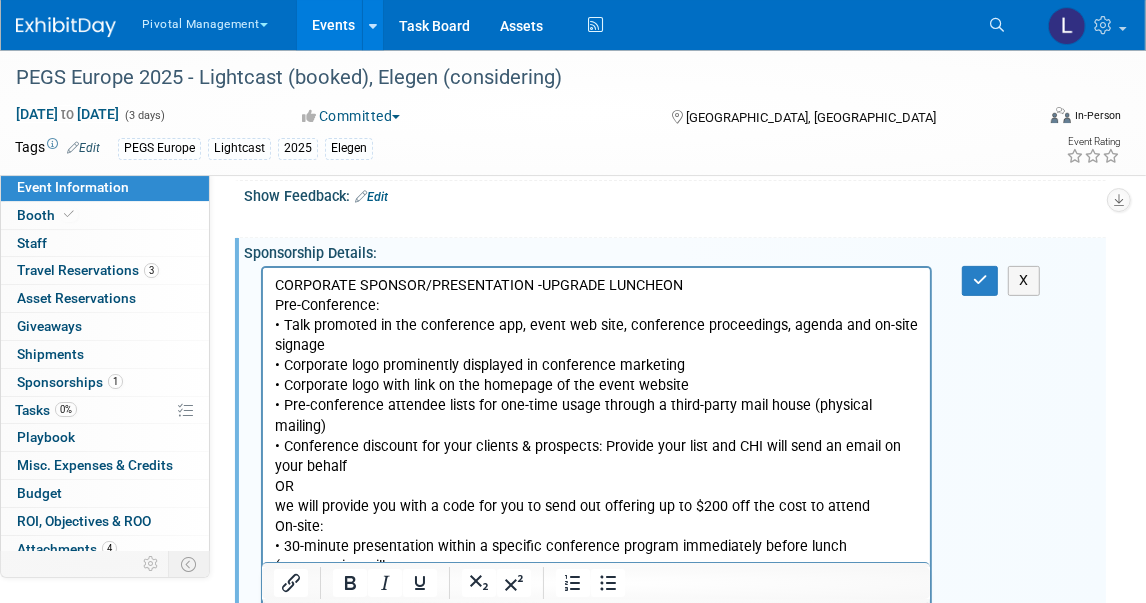 click on "CORPORATE SPONSOR/PRESENTATION -UPGRADE LUNCHEON Pre-Conference: • Talk promoted in the conference app, event web site, conference proceedings, agenda and on-site signage • Corporate logo prominently displayed in conference marketing • Corporate logo with link on the homepage of the event website • Pre-conference attendee lists for one-time usage through a third-party mail house (physical mailing) • Conference discount for your clients & prospects: Provide your list and CHI will send an email on your behalf OR we will provide you with a code for you to send out offering up to $200 off the cost to attend On-site: • 30-minute presentation within a specific conference program immediately before lunch (presentation will not be labeled as a standard 30-min sponsored talk) • Track: Advances in Immunoengineering • Date/Time: Tuesday 11 November @ 12:15p • Signage in exhibit hall during lunch thanking you as one of the lunch sponsors • Branding in conference app listing company as lunch sponsor" at bounding box center (596, 567) 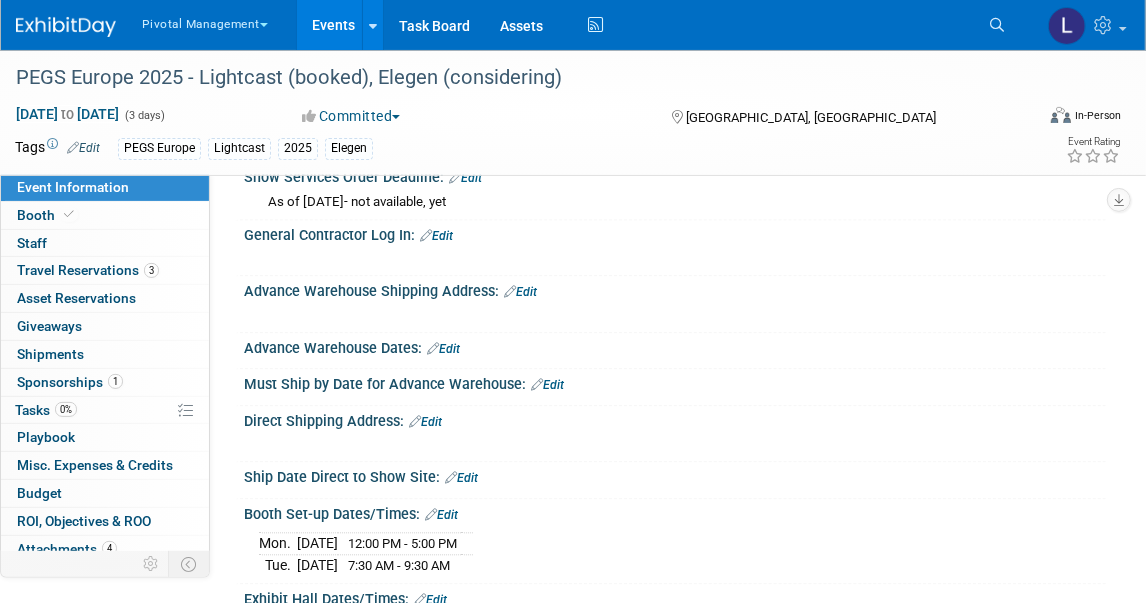 scroll, scrollTop: 2614, scrollLeft: 0, axis: vertical 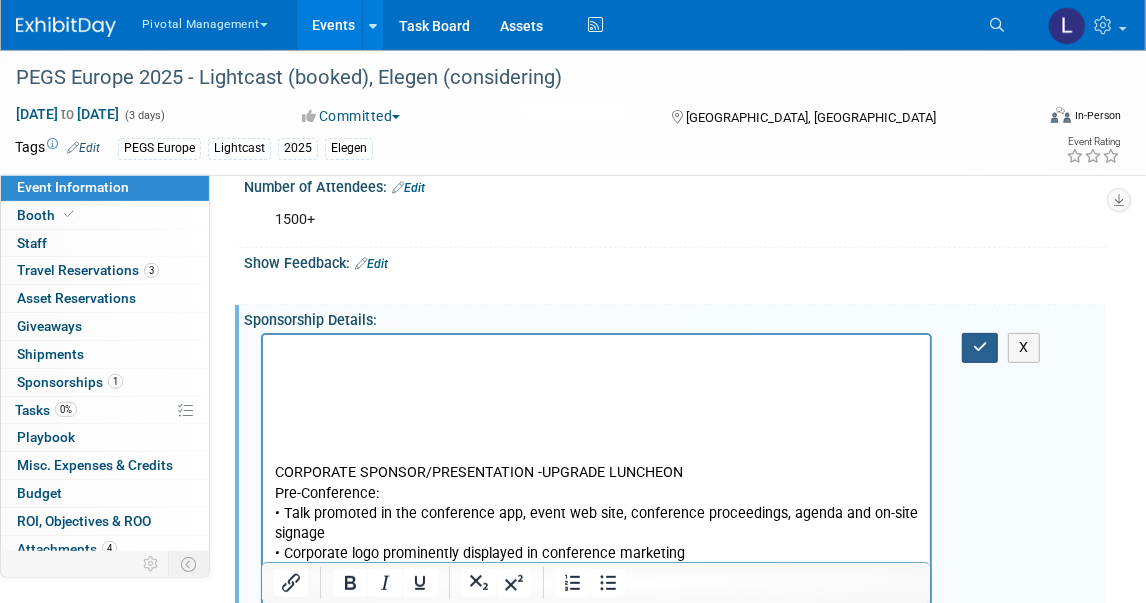 click at bounding box center [980, 347] 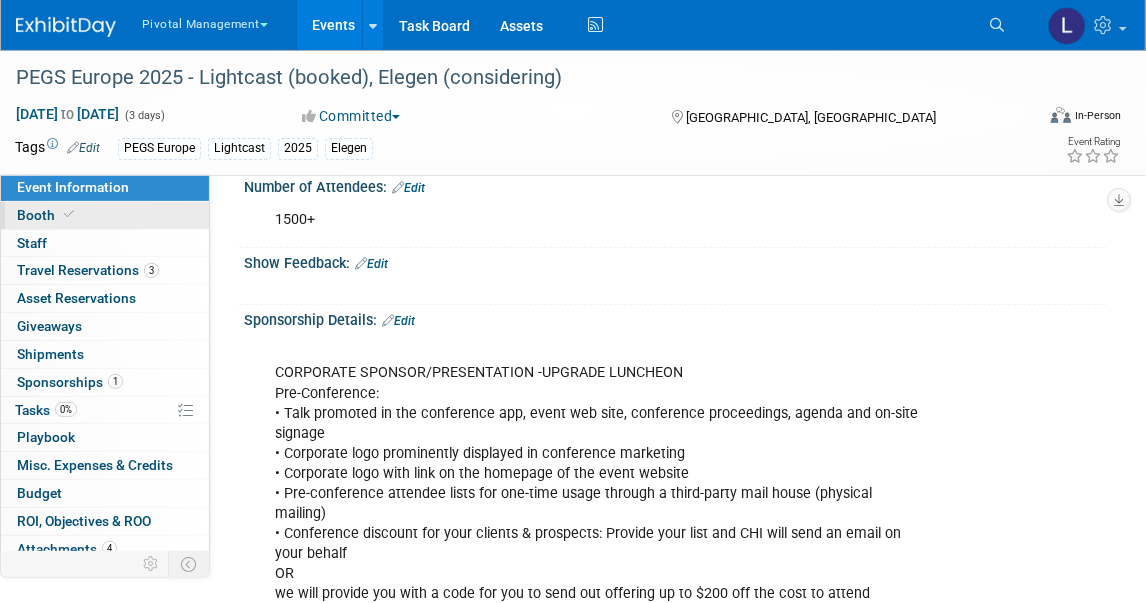 click on "Booth" at bounding box center (47, 215) 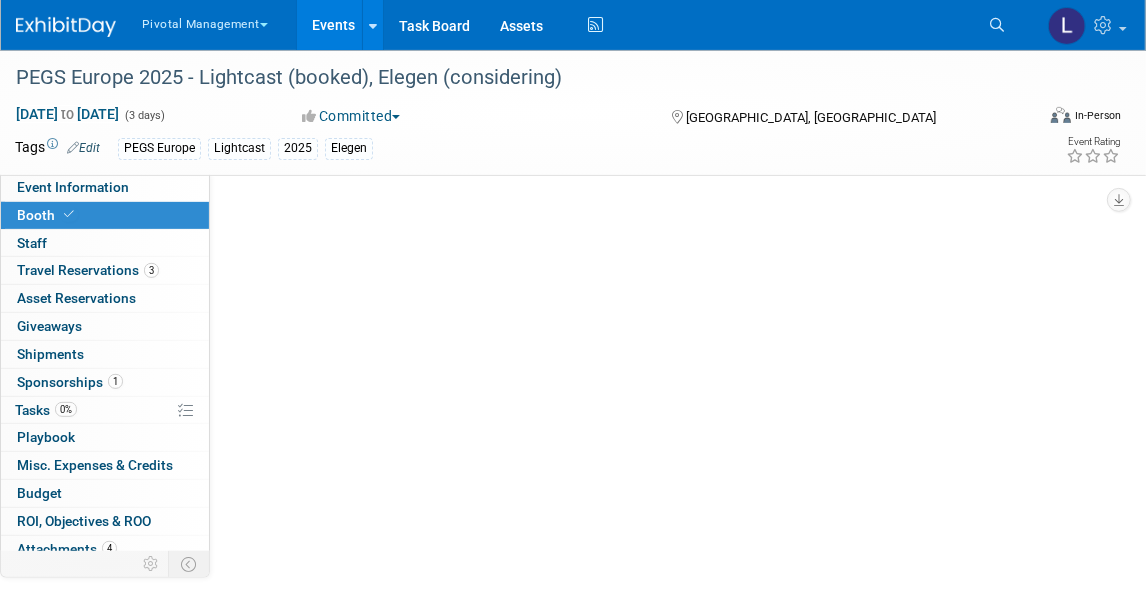 scroll, scrollTop: 0, scrollLeft: 0, axis: both 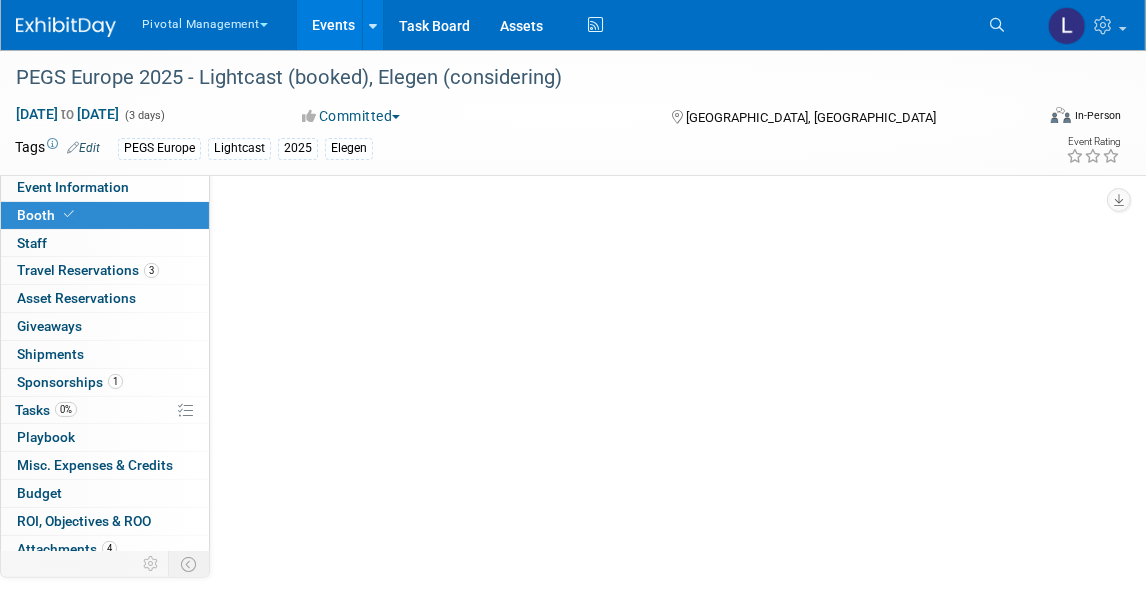 select on "Yes" 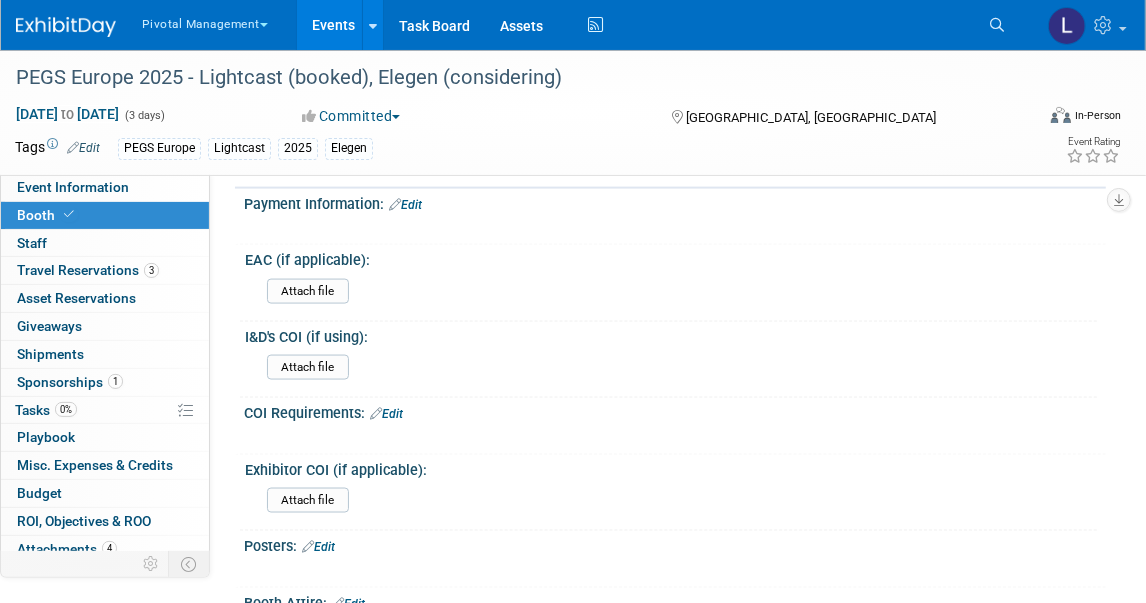 scroll, scrollTop: 1595, scrollLeft: 0, axis: vertical 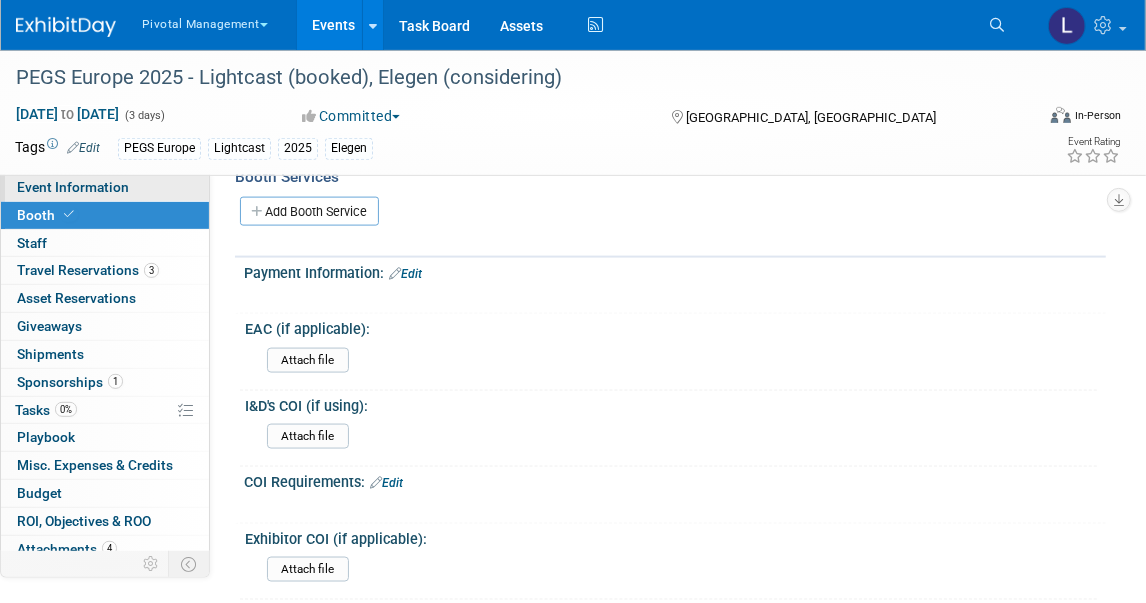 click on "Event Information" at bounding box center (73, 187) 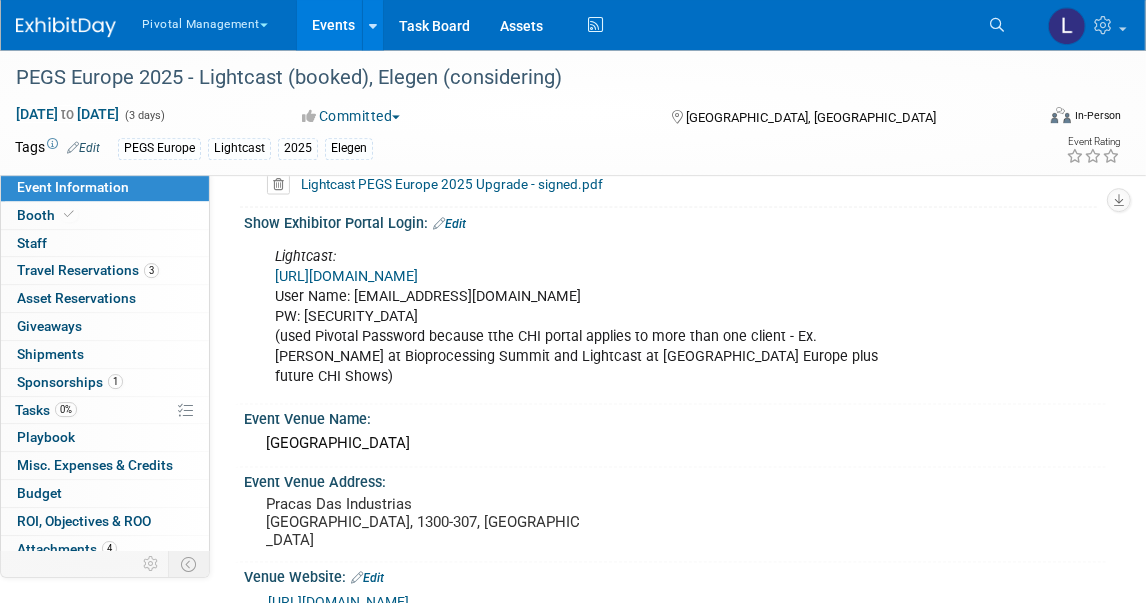 scroll, scrollTop: 1891, scrollLeft: 0, axis: vertical 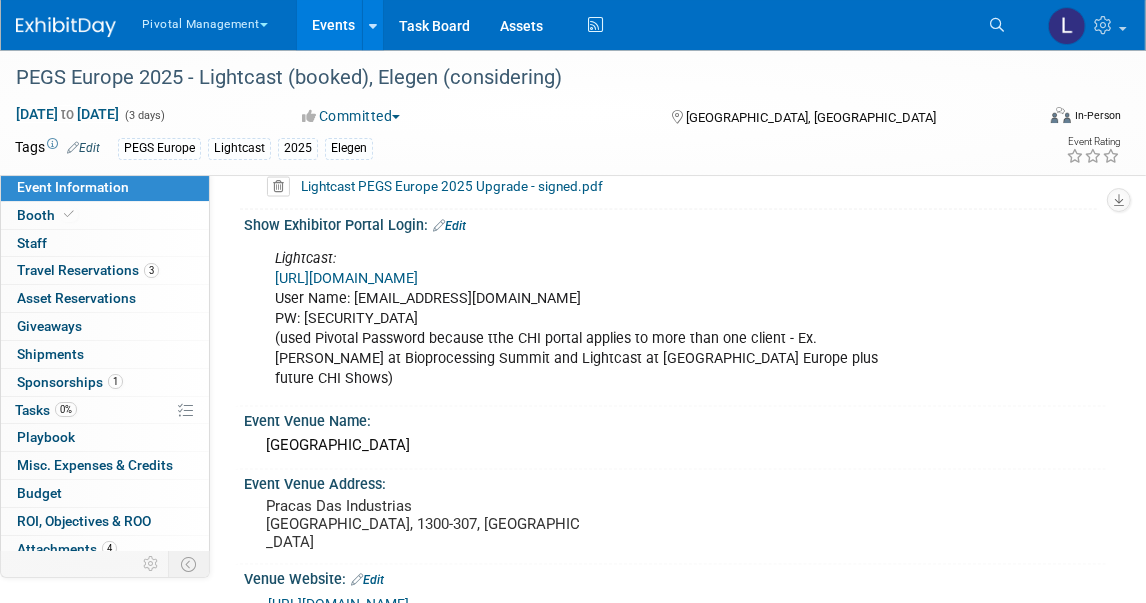 click on "Lightcast: [URL][DOMAIN_NAME] User Name: [EMAIL_ADDRESS][DOMAIN_NAME] PW: [SECURITY_DATA] (used Pivotal Password because tthe CHI portal applies to more than one client - Ex. [PERSON_NAME] at Bioprocessing Summit and Lightcast at [GEOGRAPHIC_DATA] Europe plus future CHI Shows)" at bounding box center (596, 319) 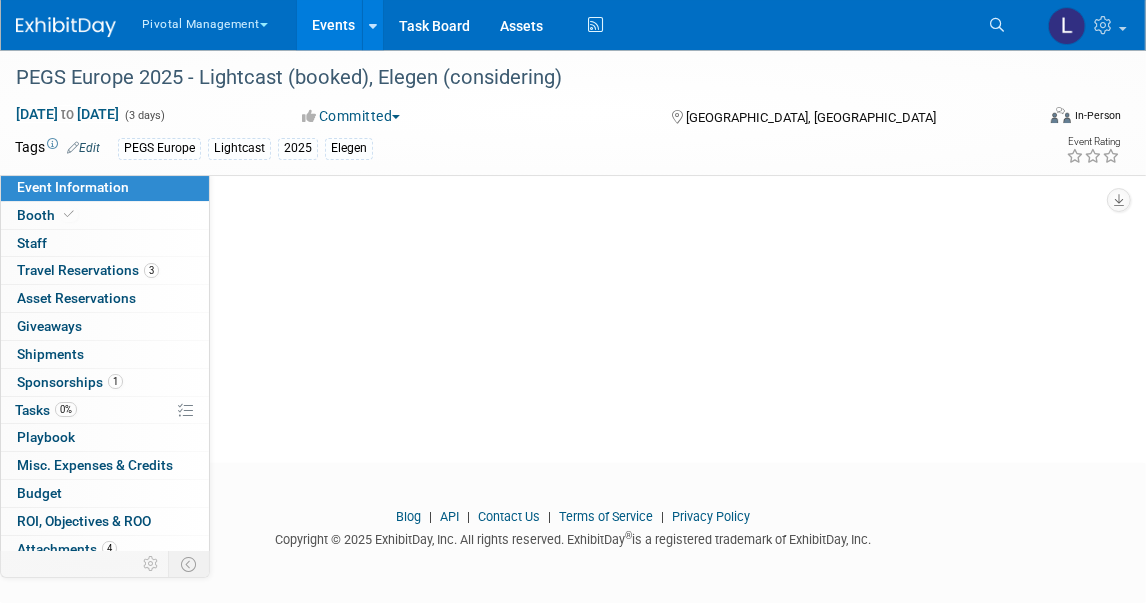 scroll, scrollTop: 0, scrollLeft: 0, axis: both 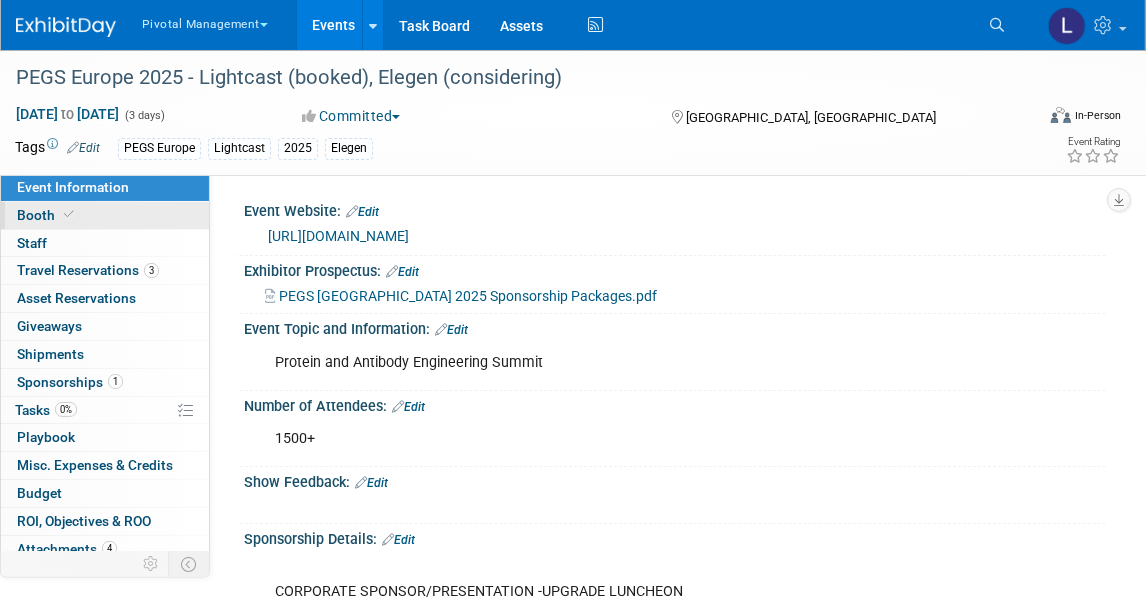 click on "Booth" at bounding box center (47, 215) 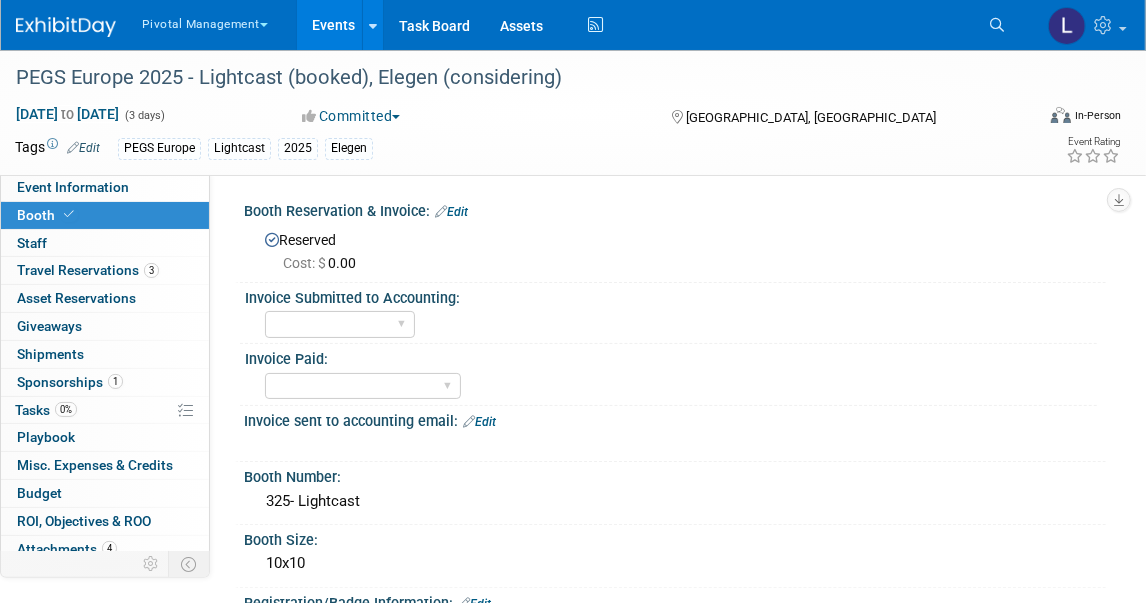 click on "Edit" at bounding box center [451, 212] 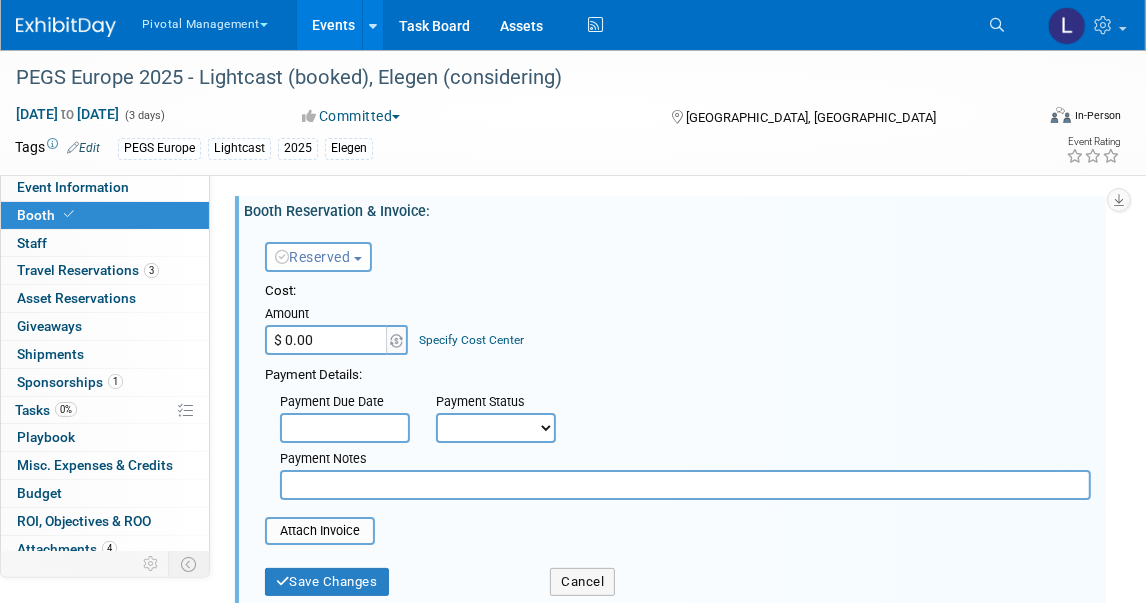 click on "$ 0.00" at bounding box center [327, 340] 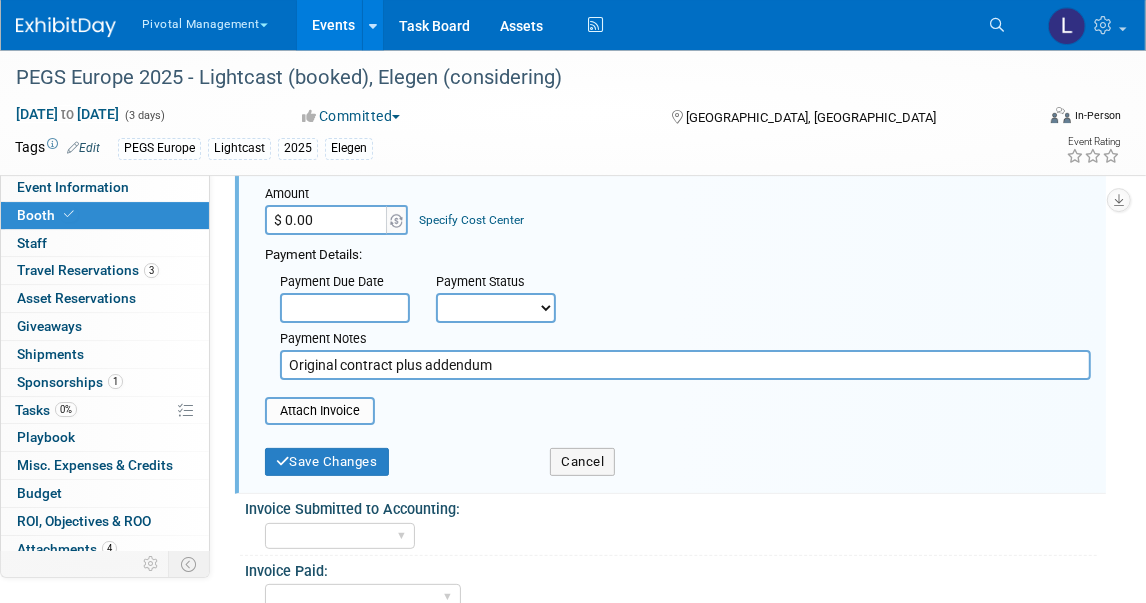 scroll, scrollTop: 0, scrollLeft: 0, axis: both 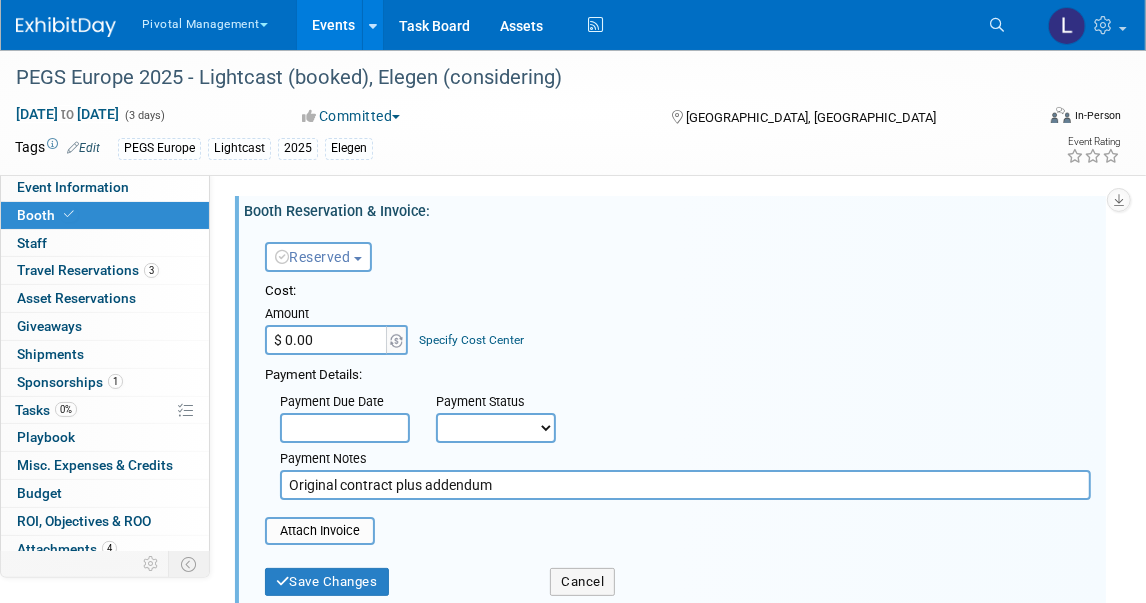 type on "Original contract plus addendum" 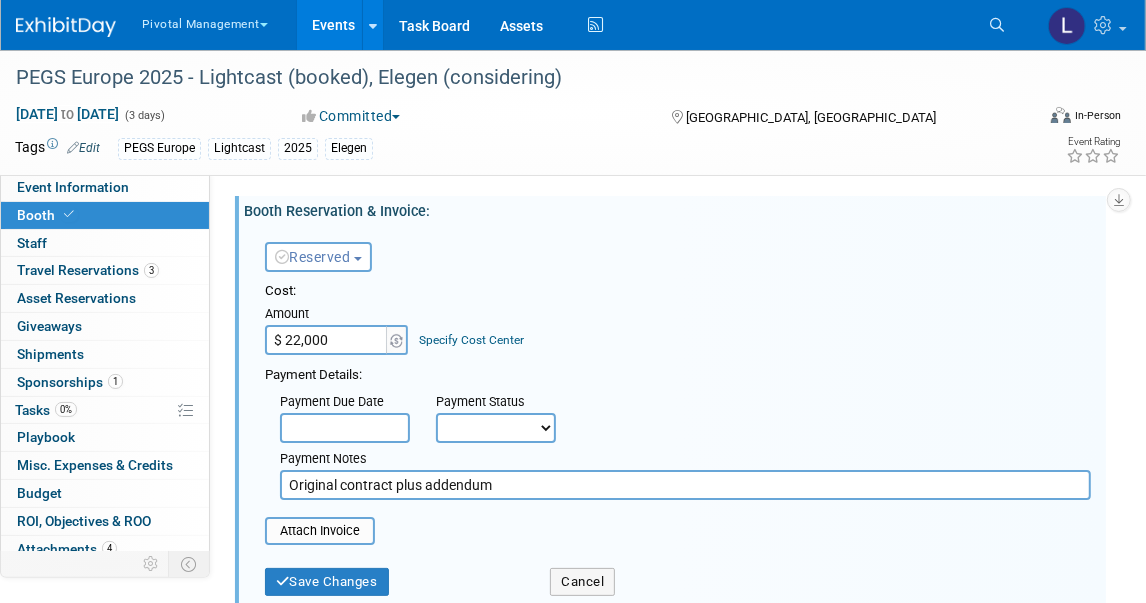 type on "$ 22,000.00" 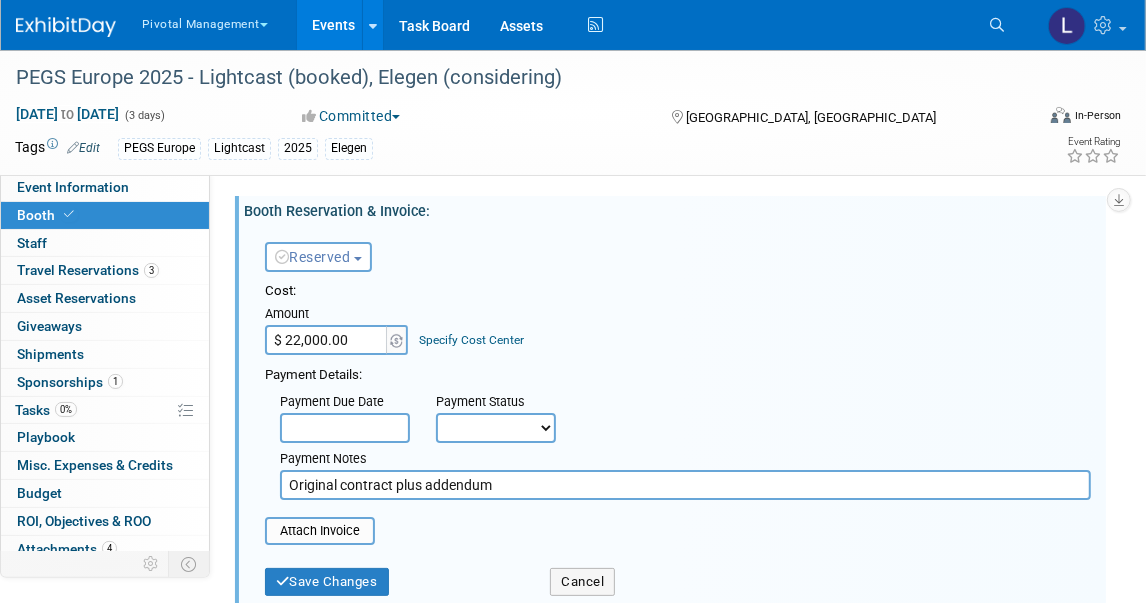click on "Cost:
Amount
$ 22,000.00
Specify Cost Center
Cost Center
-- Not Specified --" at bounding box center (678, 318) 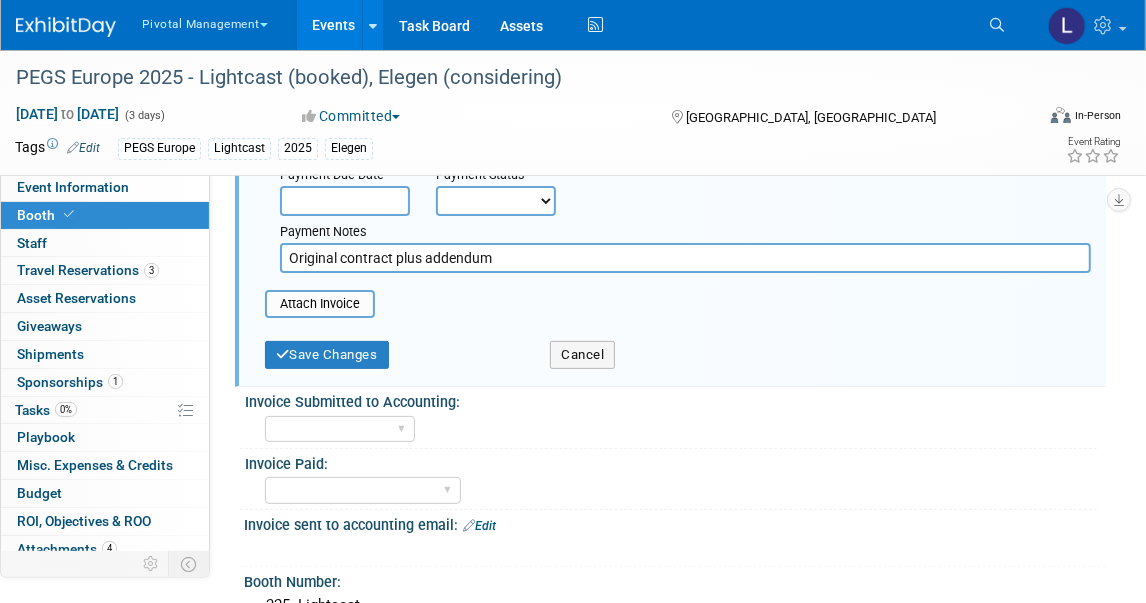 scroll, scrollTop: 230, scrollLeft: 0, axis: vertical 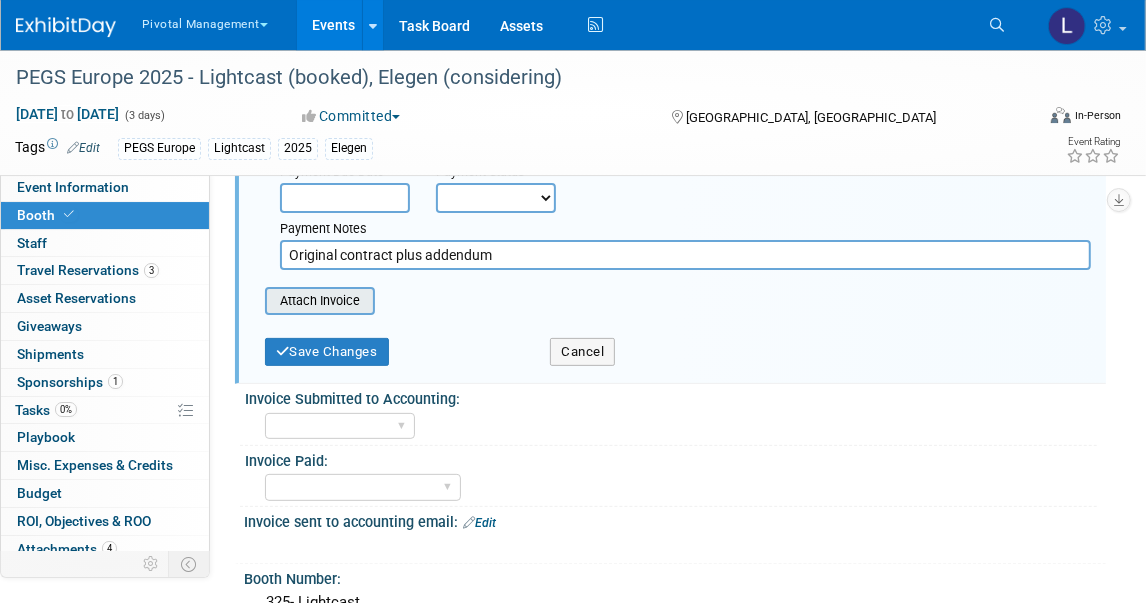 click at bounding box center [254, 301] 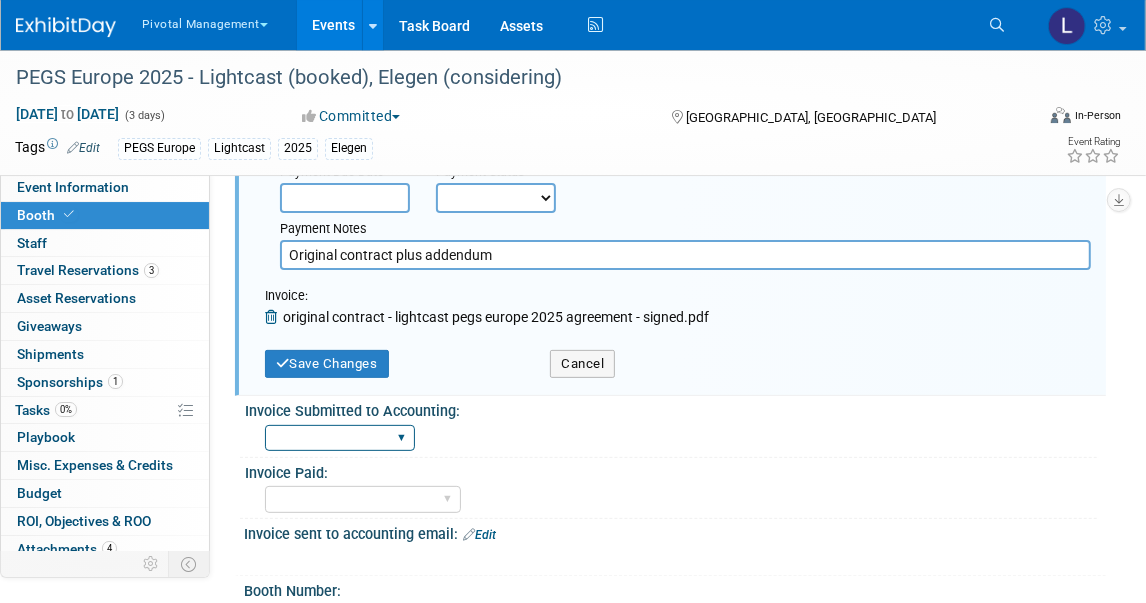 select on "Yes" 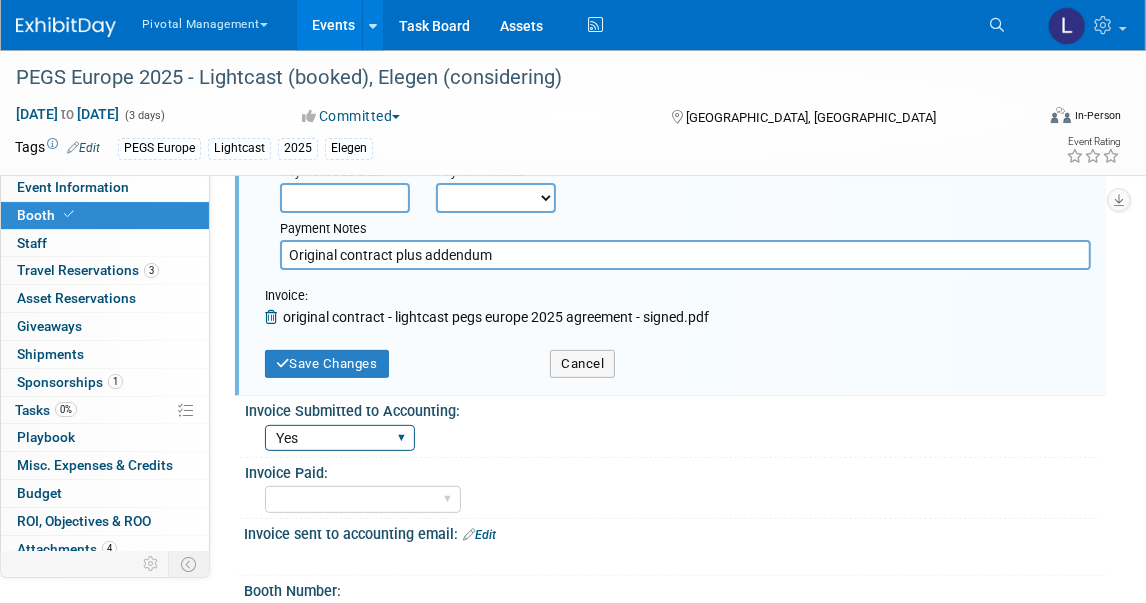 click on "Yes" at bounding box center [0, 0] 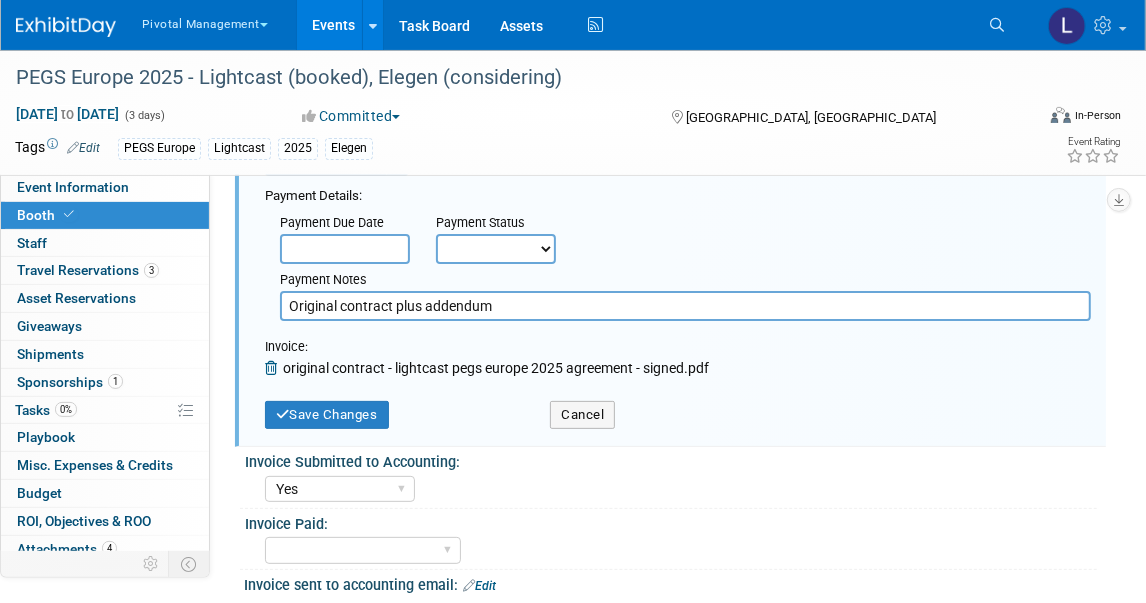 scroll, scrollTop: 229, scrollLeft: 0, axis: vertical 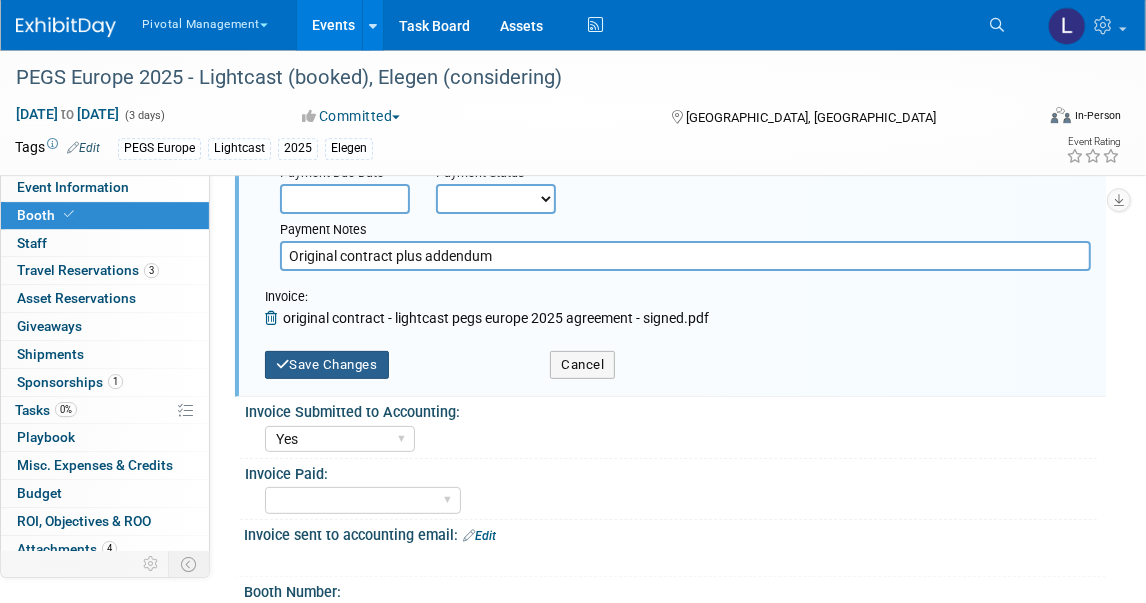 click on "Save Changes" at bounding box center (327, 365) 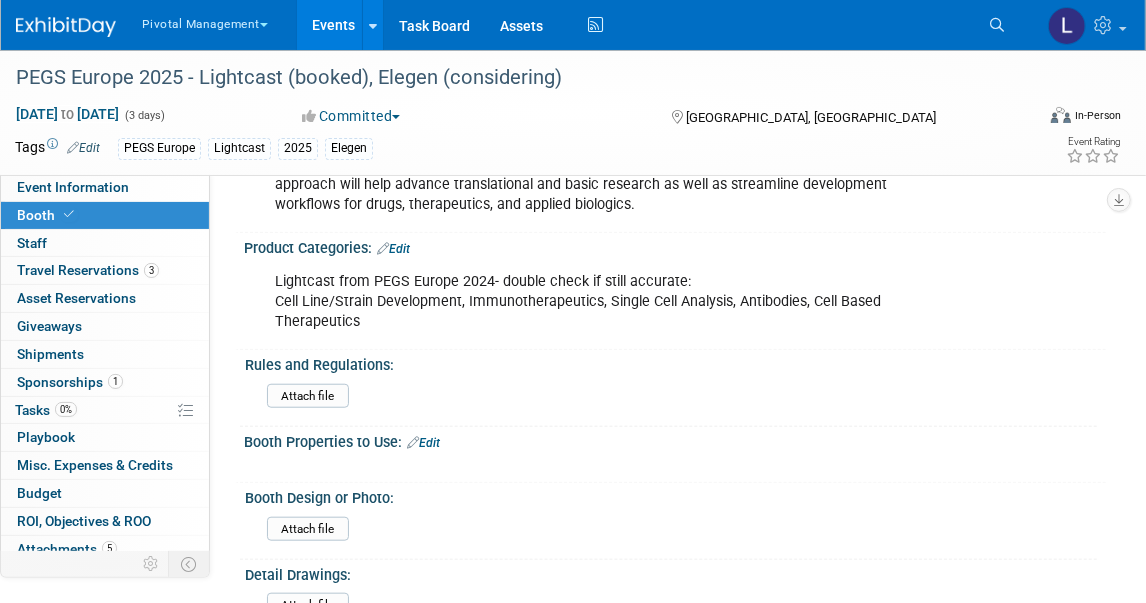 scroll, scrollTop: 975, scrollLeft: 0, axis: vertical 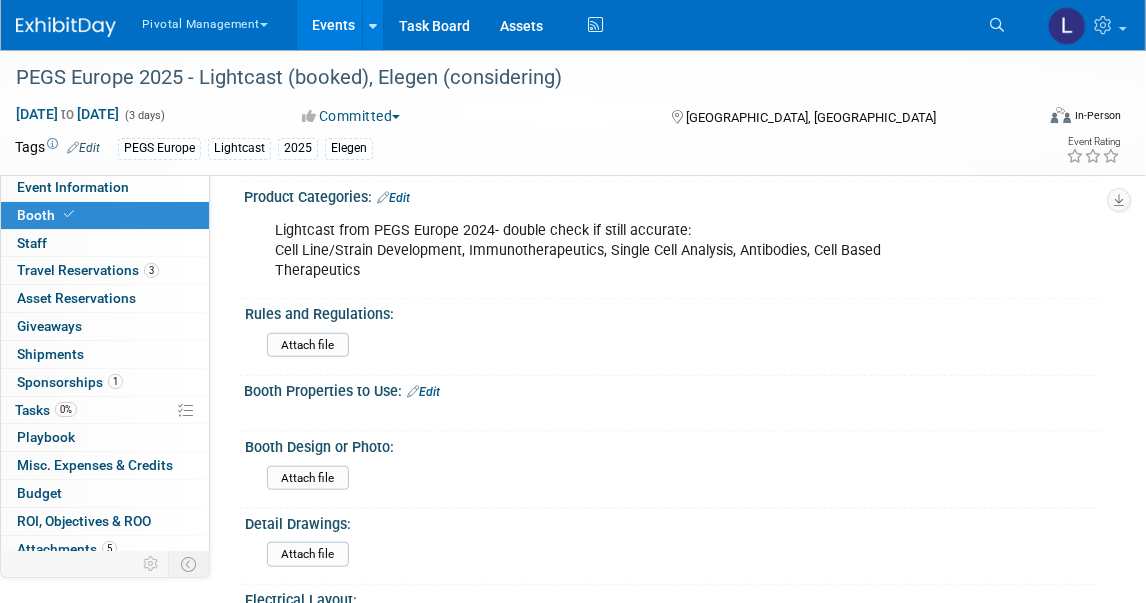 click at bounding box center (69, 214) 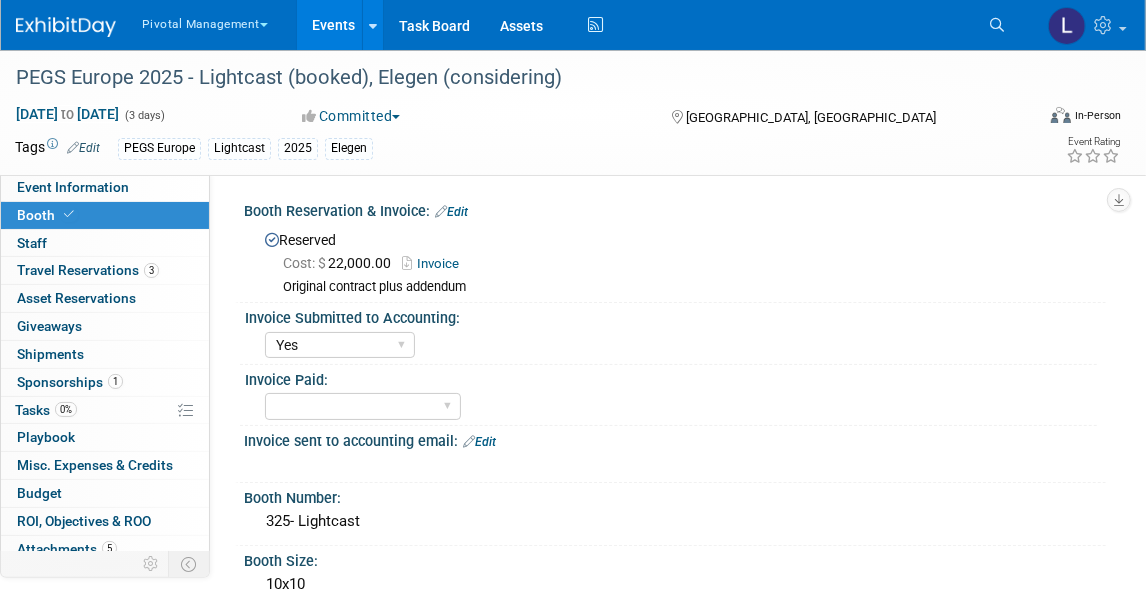 select on "Yes" 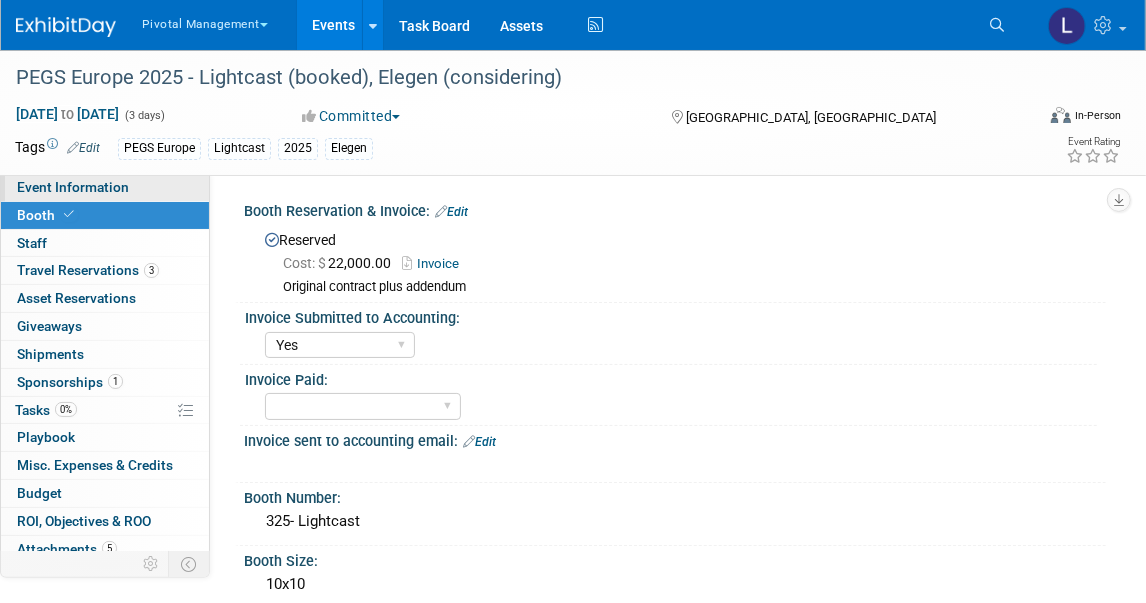 click on "Event Information" at bounding box center [73, 187] 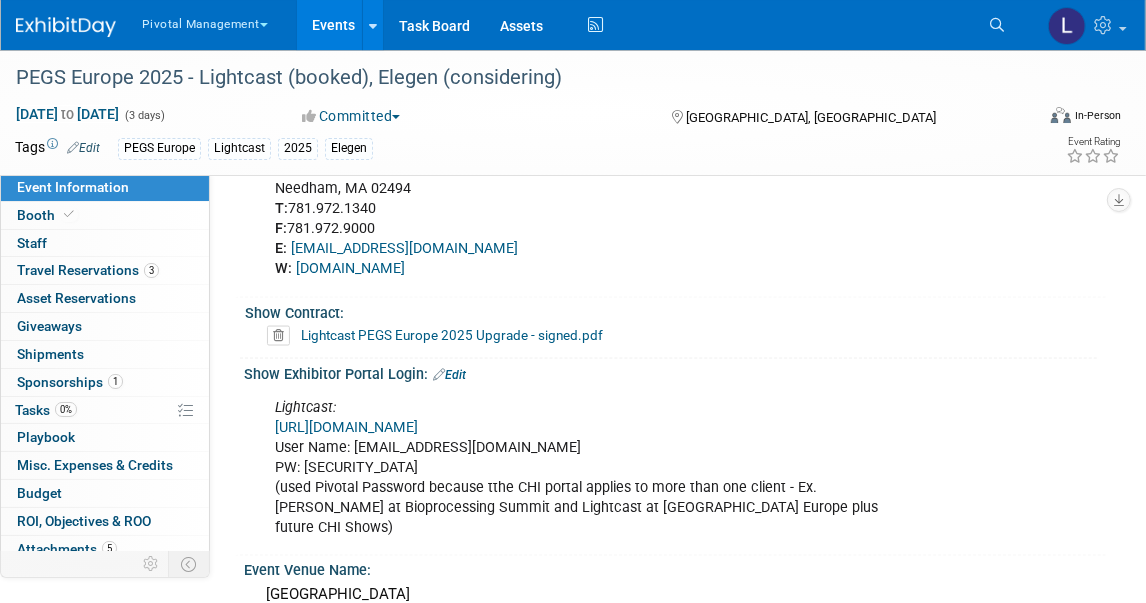 scroll, scrollTop: 1755, scrollLeft: 0, axis: vertical 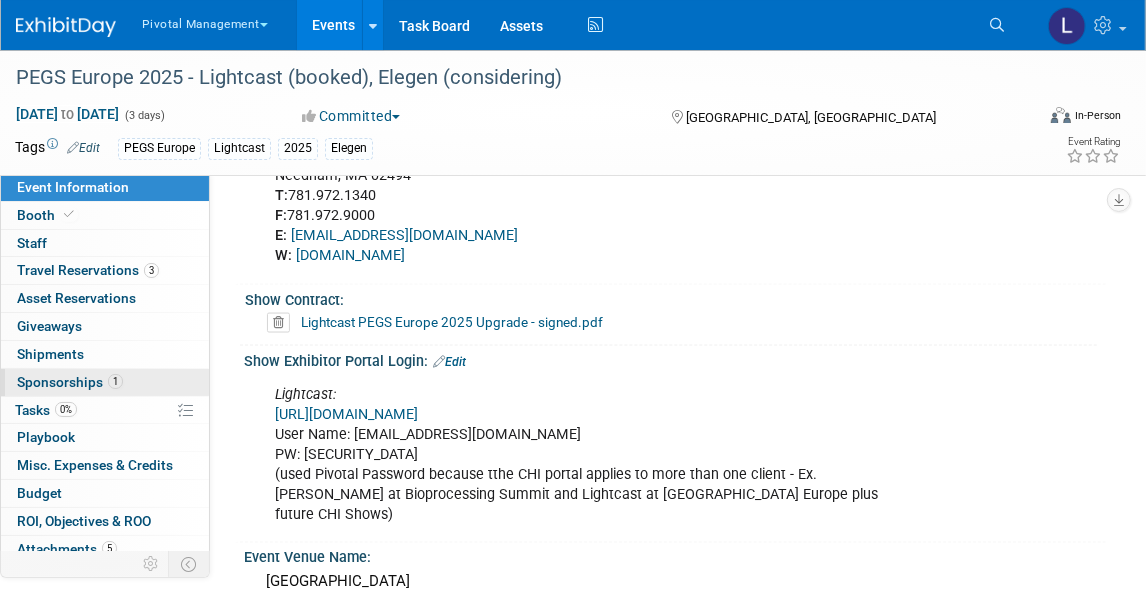 click on "Sponsorships 1" at bounding box center (70, 382) 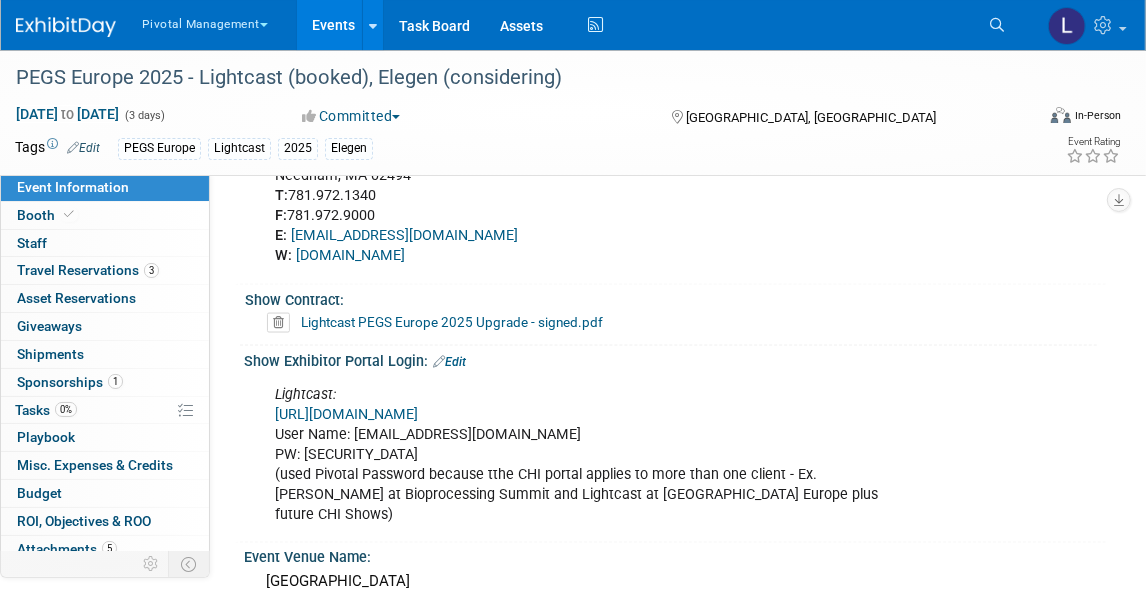 scroll, scrollTop: 0, scrollLeft: 0, axis: both 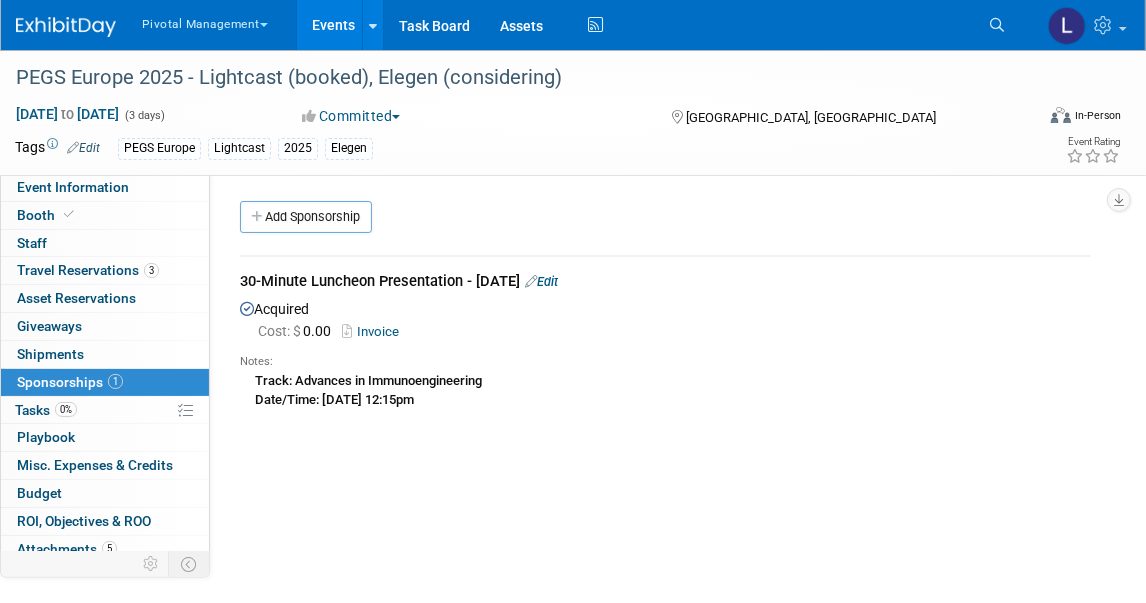 click on "Invoice" at bounding box center (374, 331) 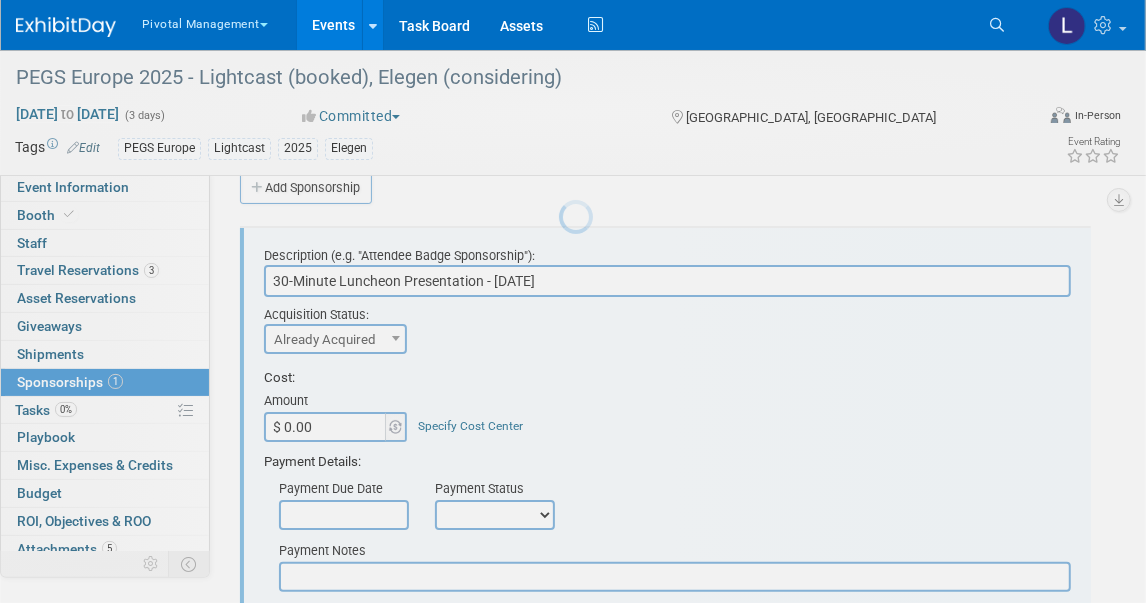 scroll, scrollTop: 0, scrollLeft: 0, axis: both 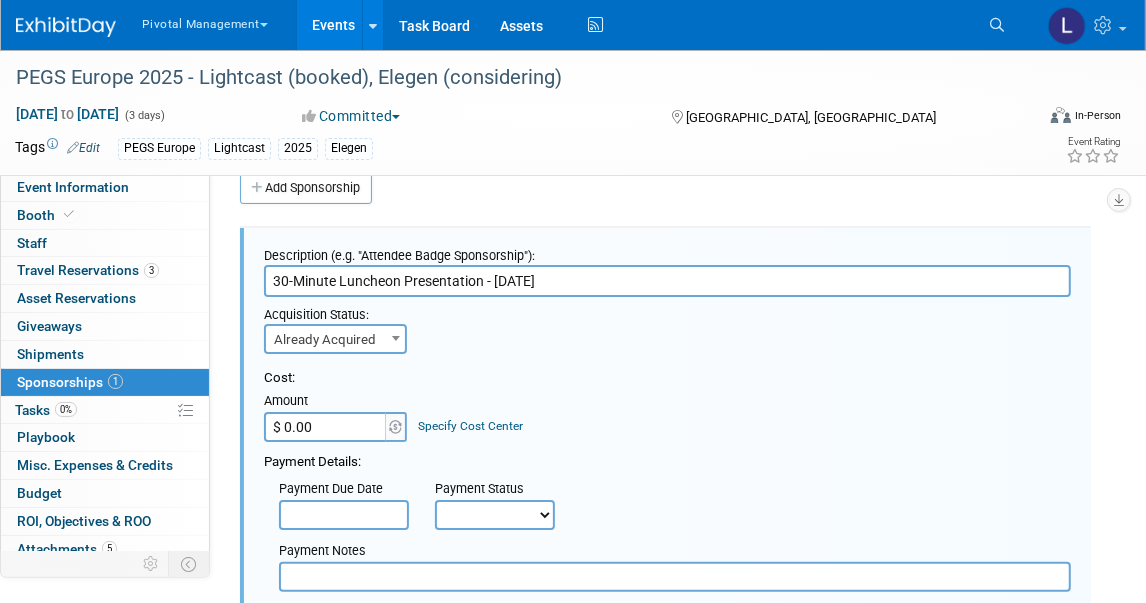 click on "$ 0.00" at bounding box center [326, 427] 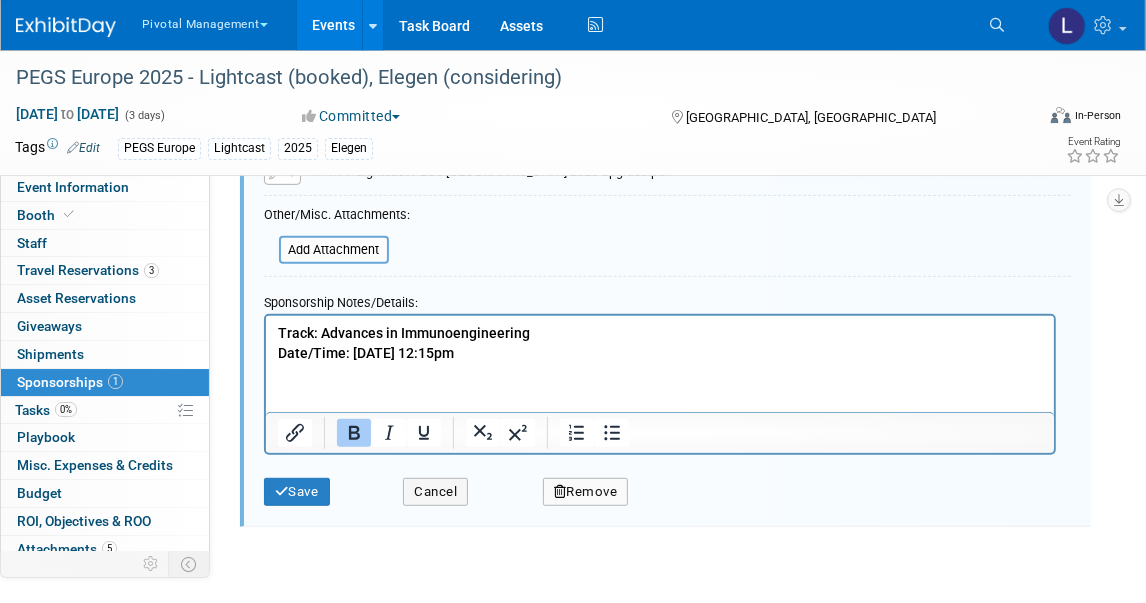 scroll, scrollTop: 486, scrollLeft: 0, axis: vertical 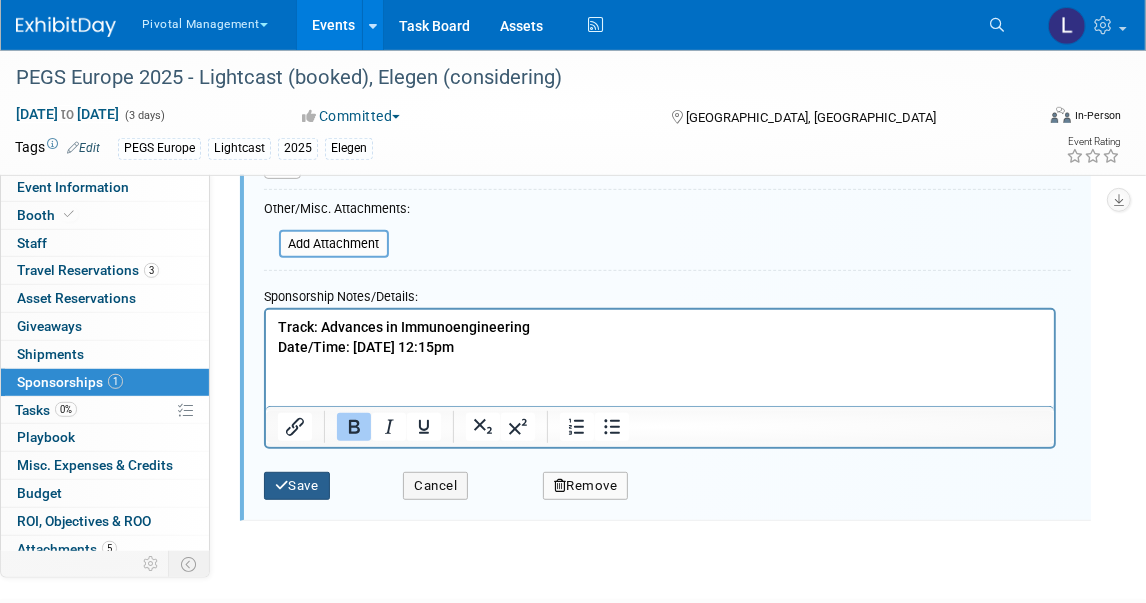 type on "$ 5,500.00" 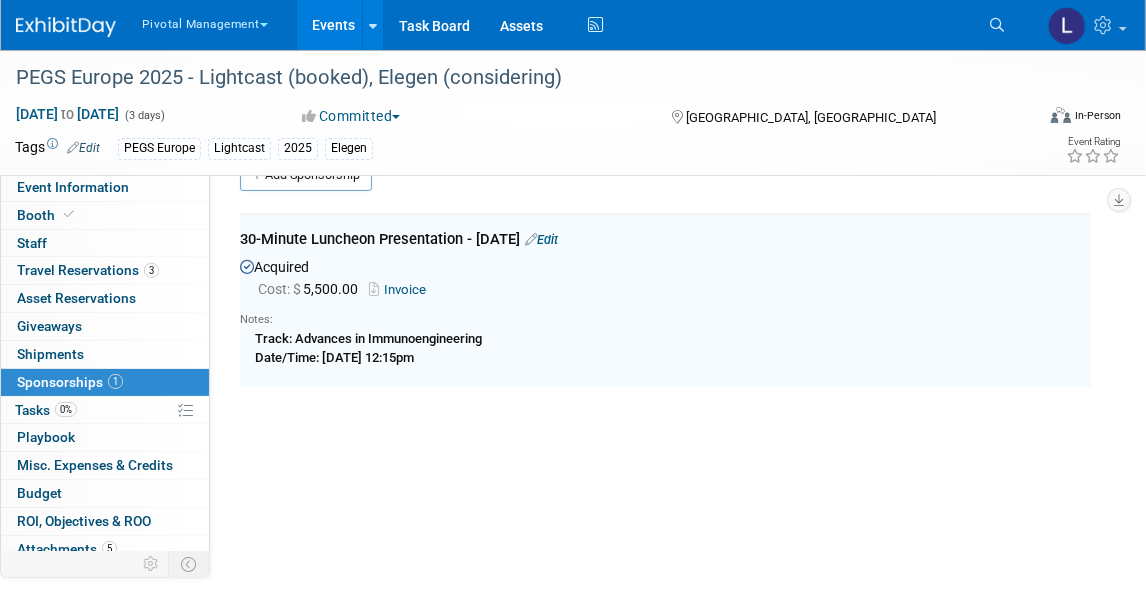 scroll, scrollTop: 29, scrollLeft: 0, axis: vertical 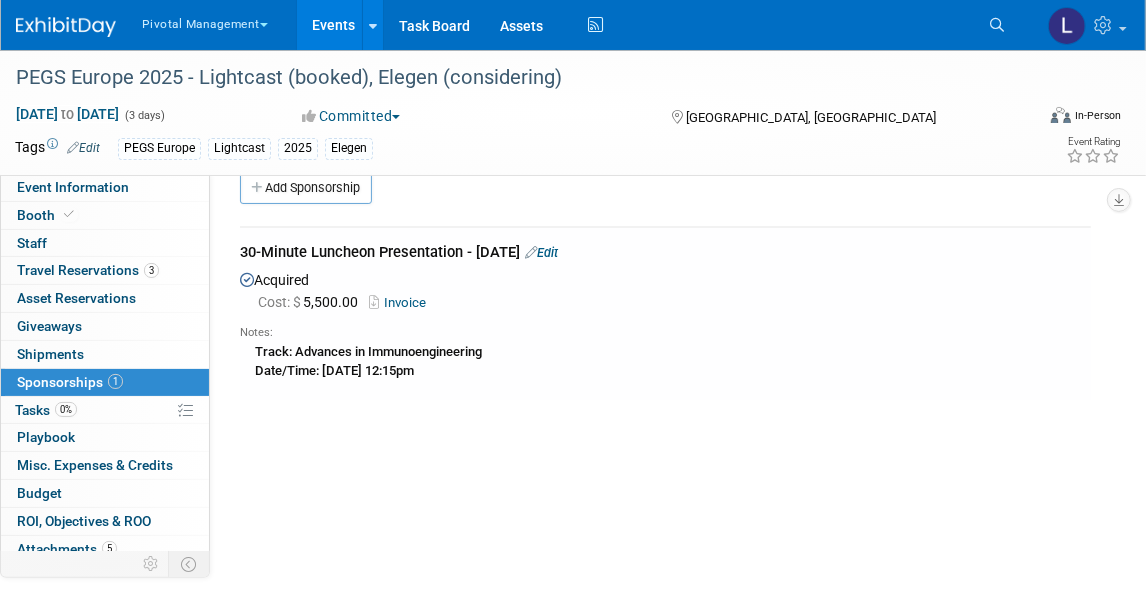 click on "Invoice" at bounding box center (401, 302) 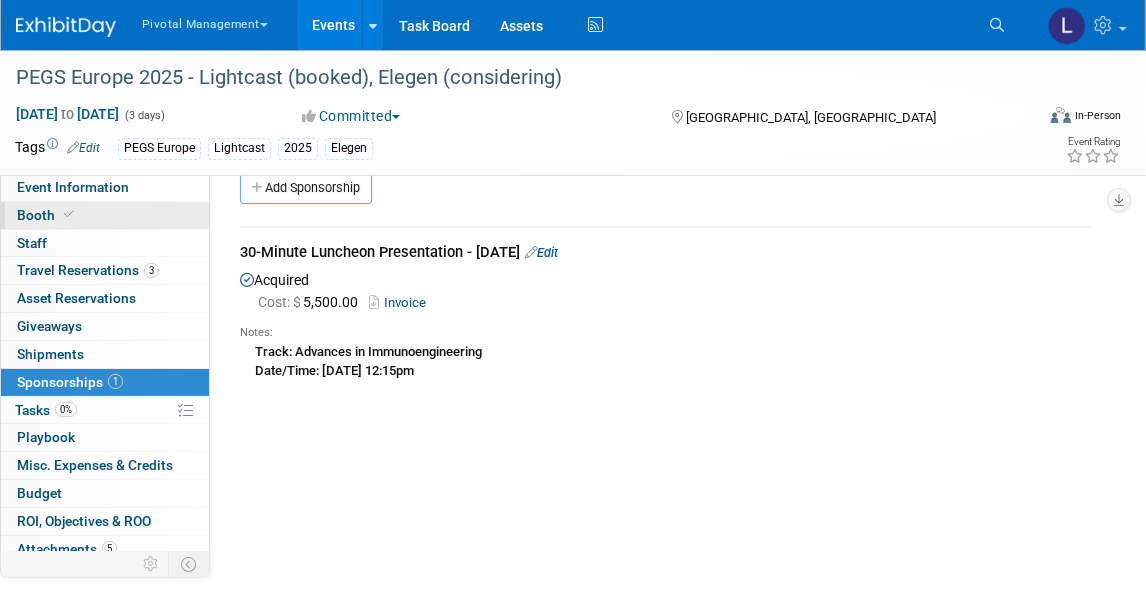 click on "Booth" at bounding box center [47, 215] 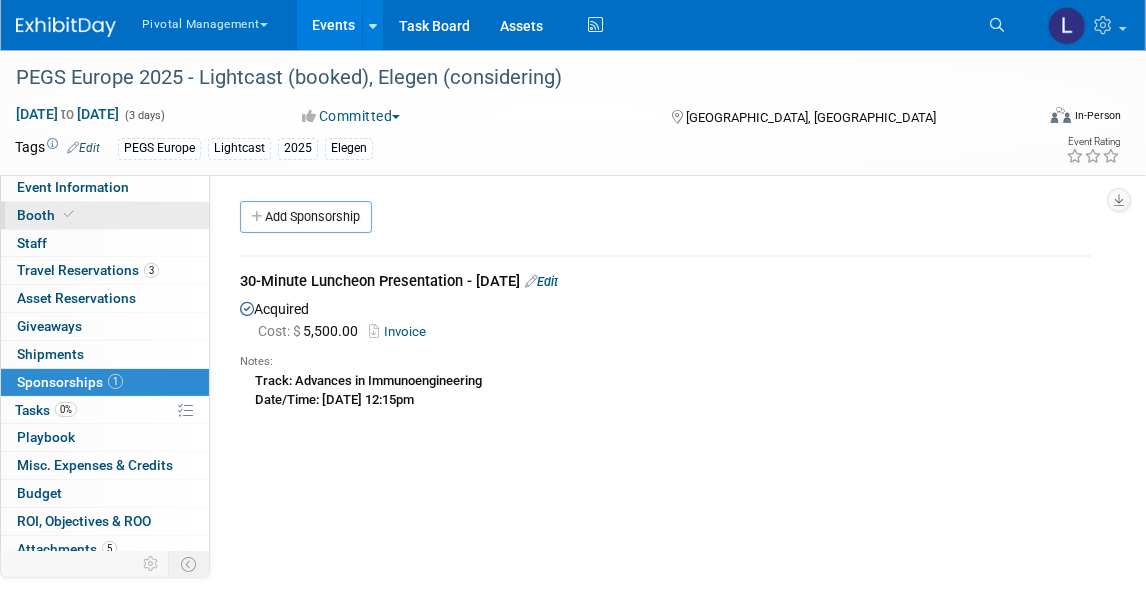 select on "Yes" 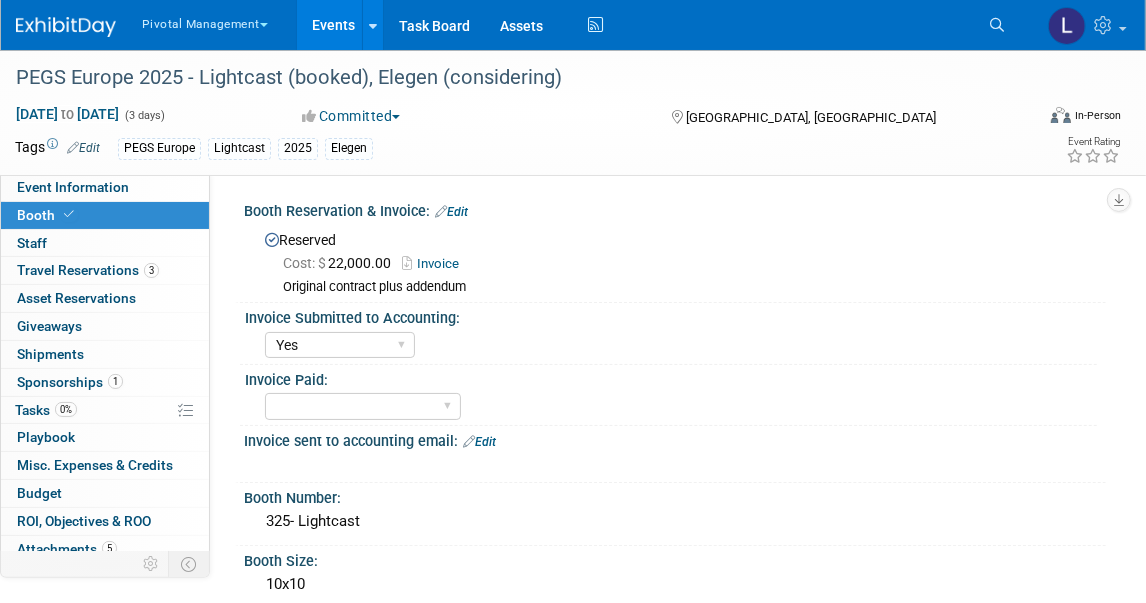 click on "Edit" at bounding box center (451, 212) 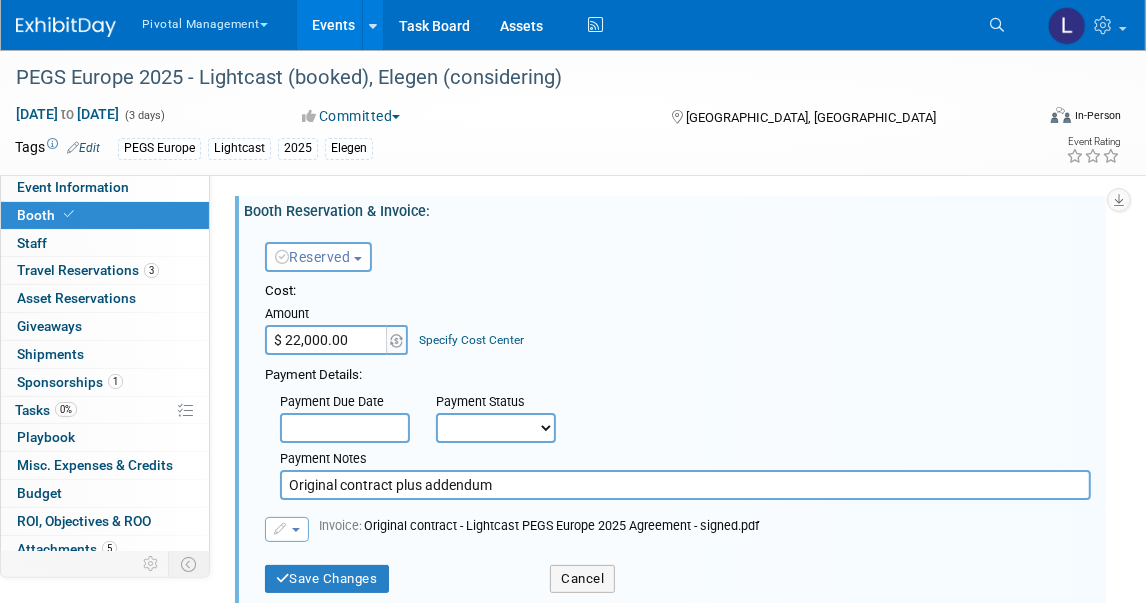 drag, startPoint x: 472, startPoint y: 482, endPoint x: 391, endPoint y: 481, distance: 81.00617 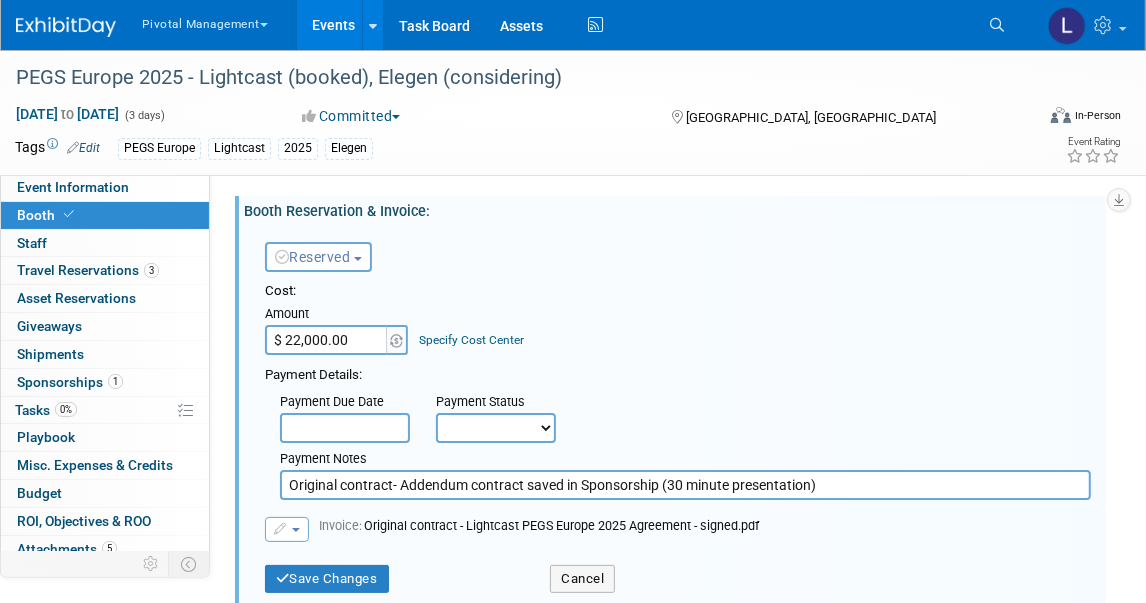 type on "Original contract- Addendum contract saved in Sponsorship (30 minute presentation)" 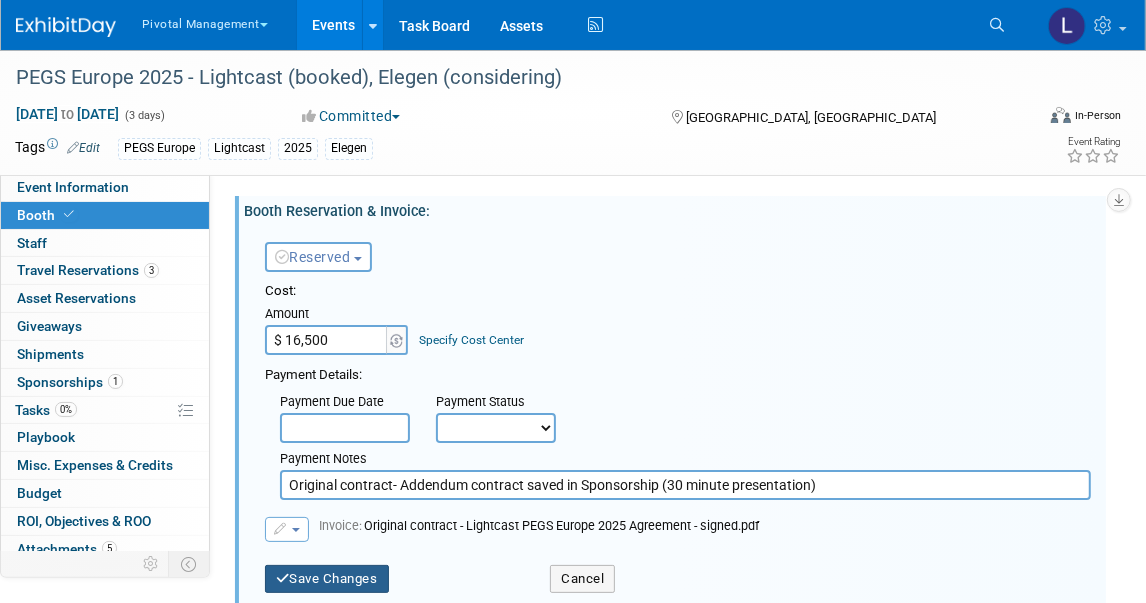 type on "$ 16,500.00" 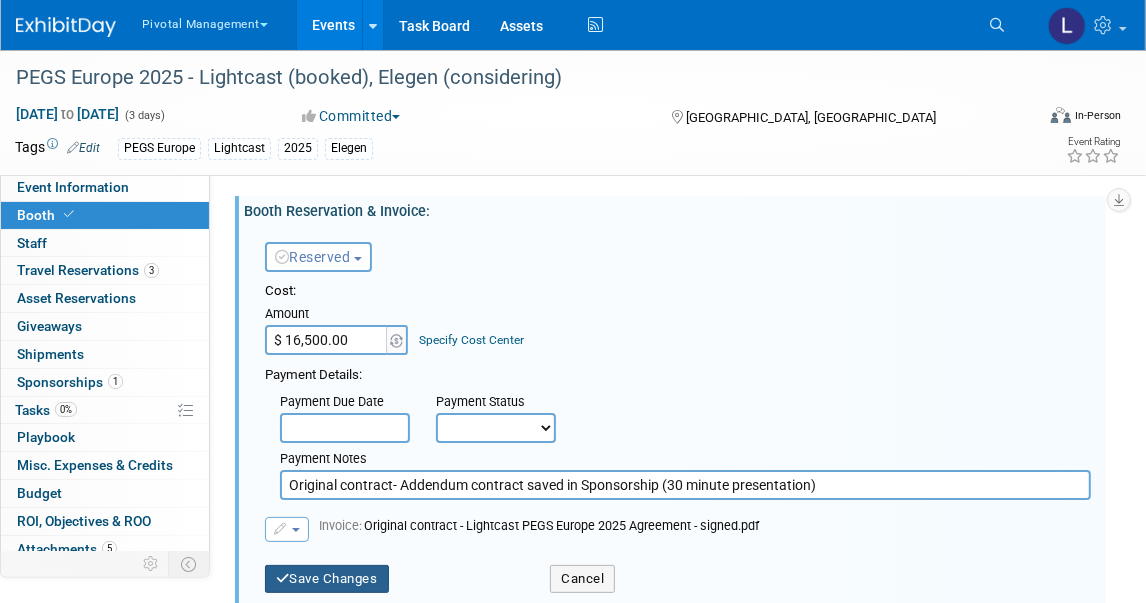click on "Save Changes" at bounding box center [327, 579] 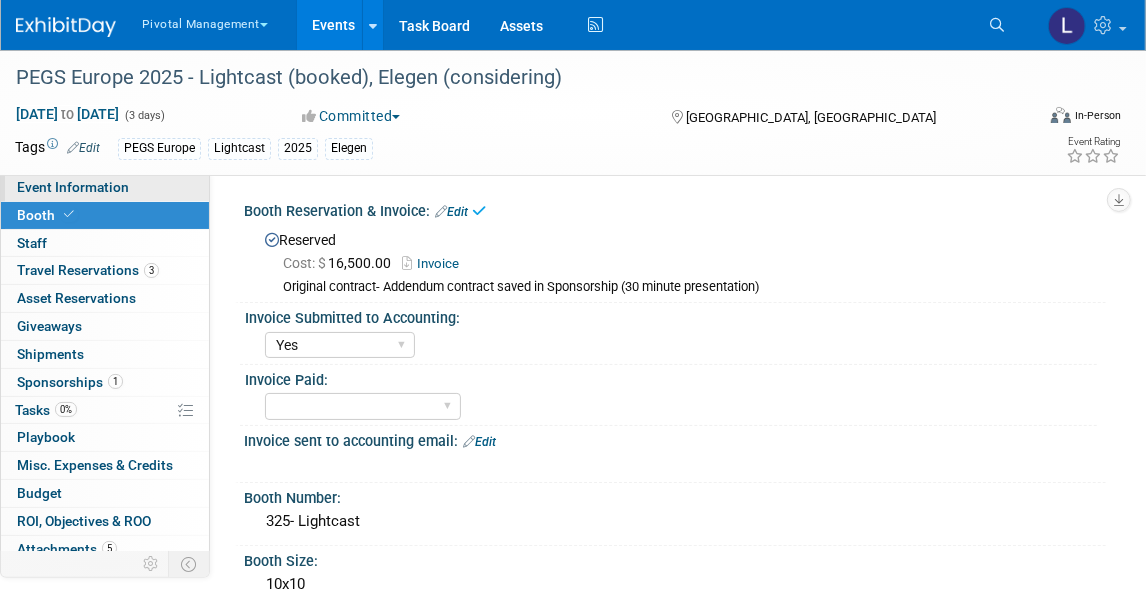 click on "Event Information" at bounding box center [73, 187] 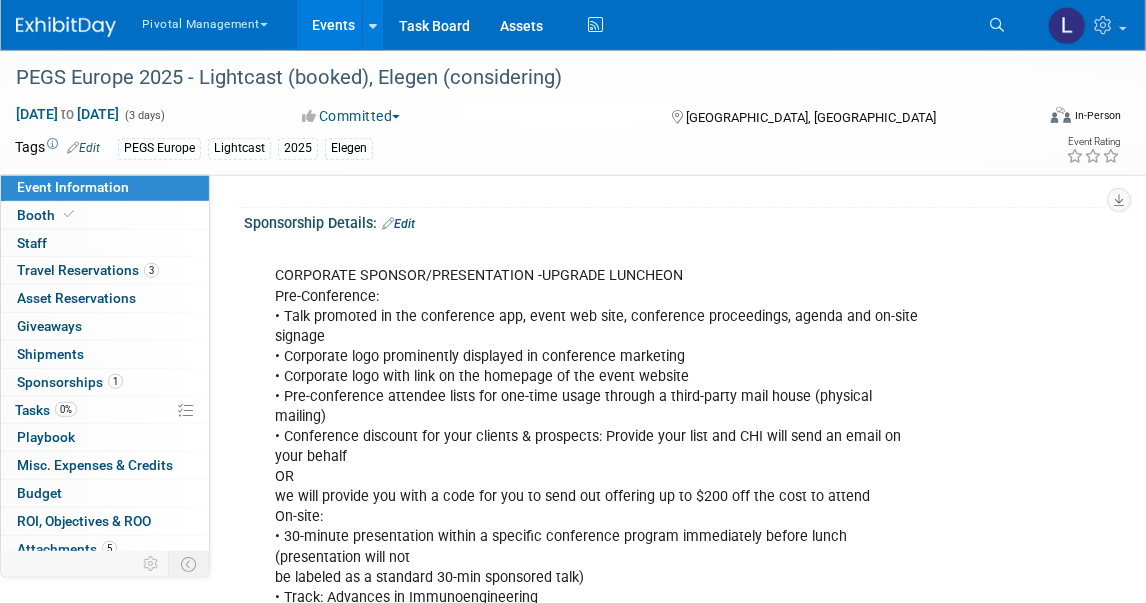 scroll, scrollTop: 336, scrollLeft: 0, axis: vertical 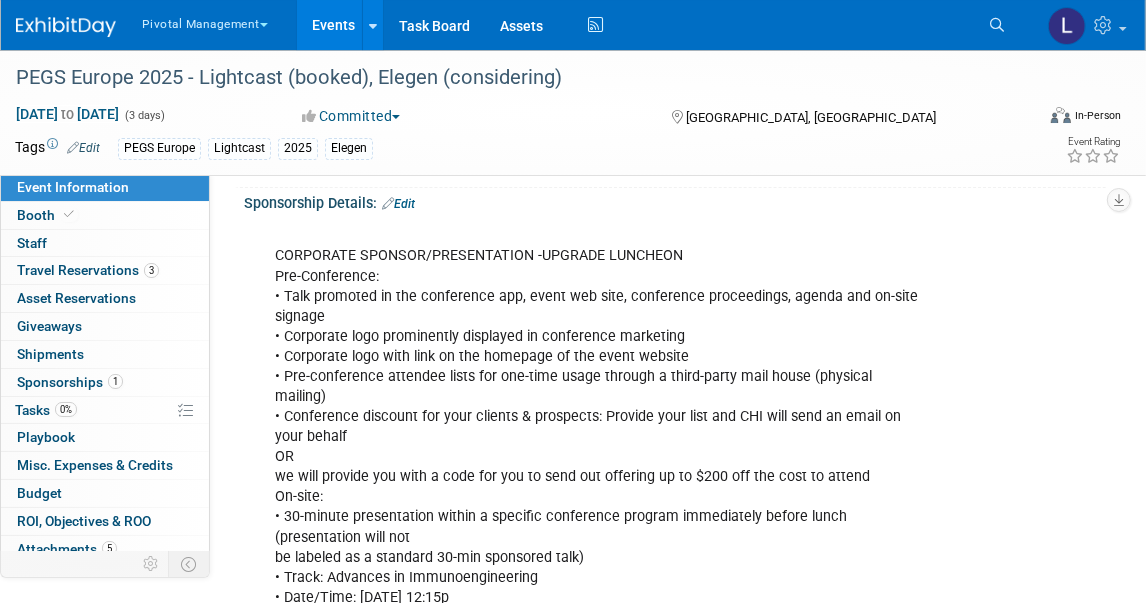 click on "Edit" at bounding box center (398, 204) 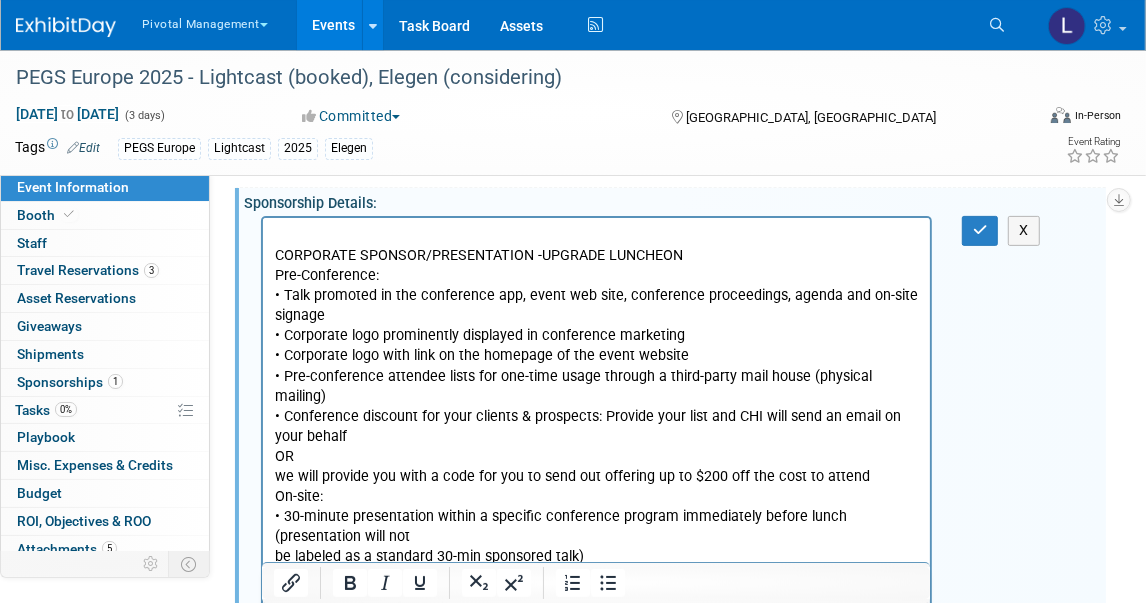 scroll, scrollTop: 0, scrollLeft: 0, axis: both 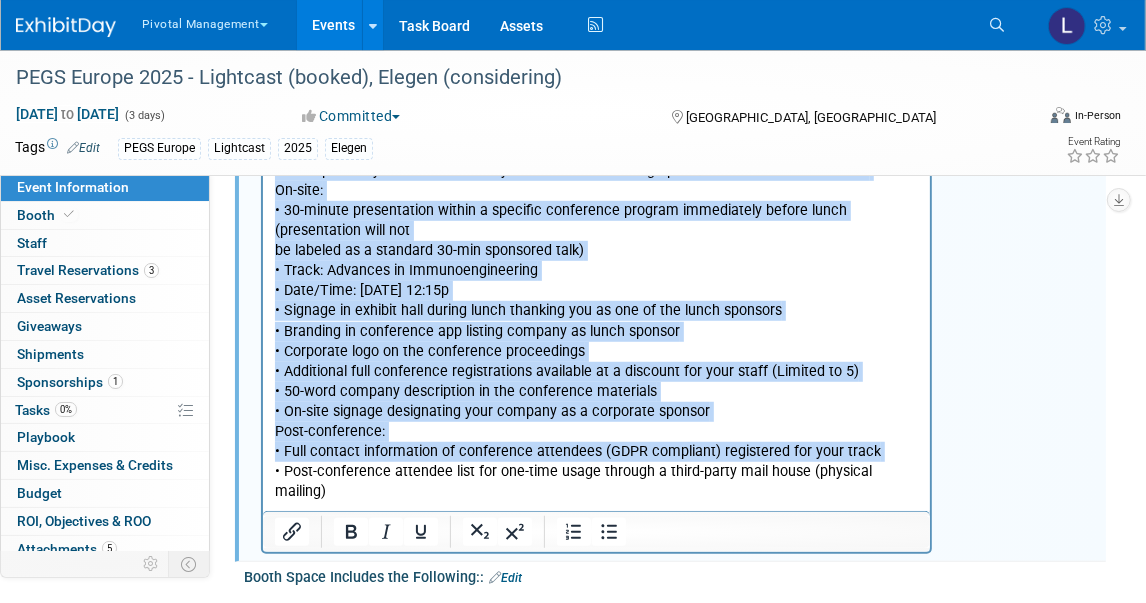 drag, startPoint x: 272, startPoint y: -49, endPoint x: 695, endPoint y: 472, distance: 671.0961 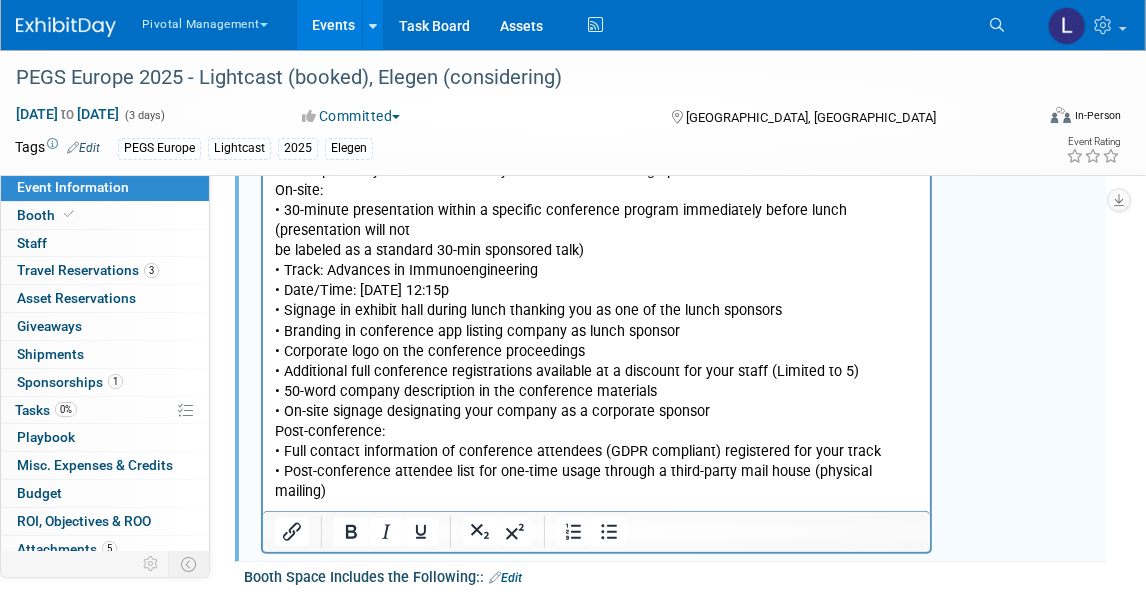 scroll, scrollTop: 579, scrollLeft: 0, axis: vertical 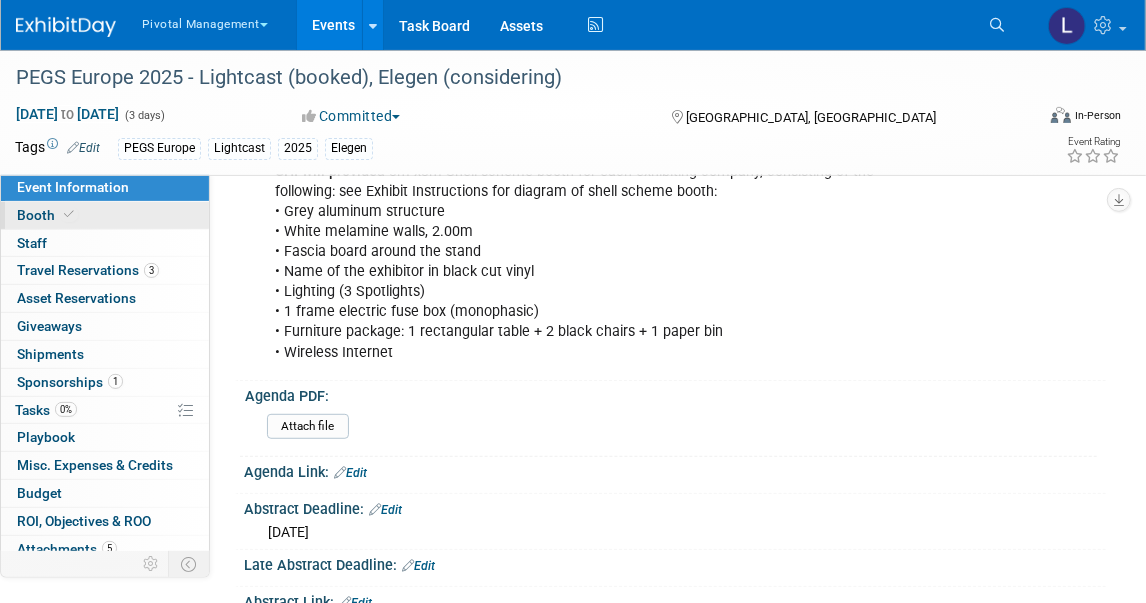 click on "Booth" at bounding box center [105, 215] 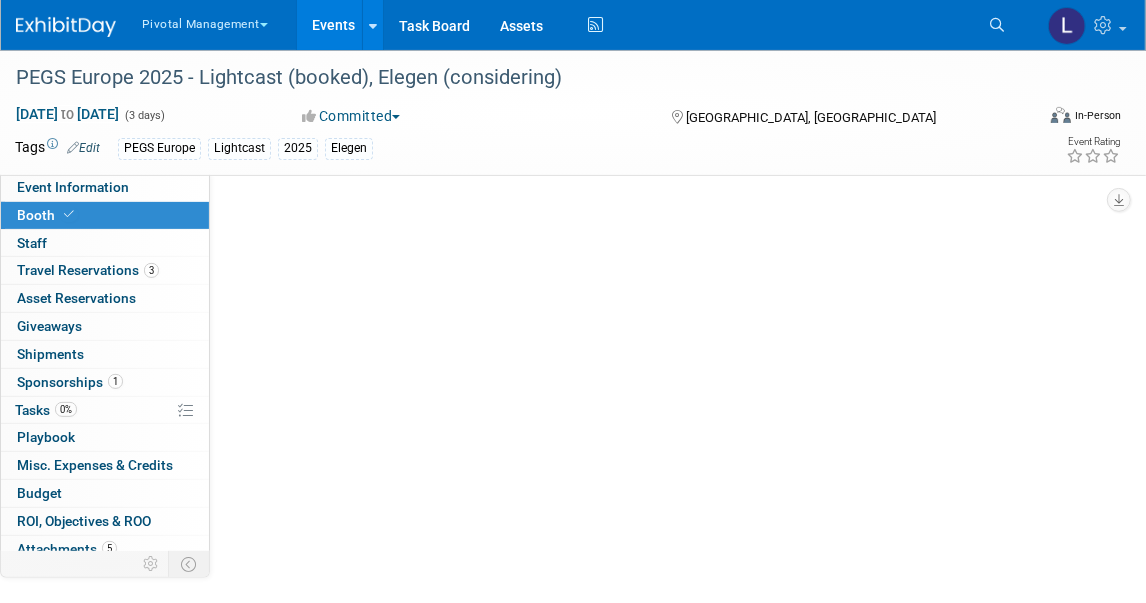 scroll, scrollTop: 0, scrollLeft: 0, axis: both 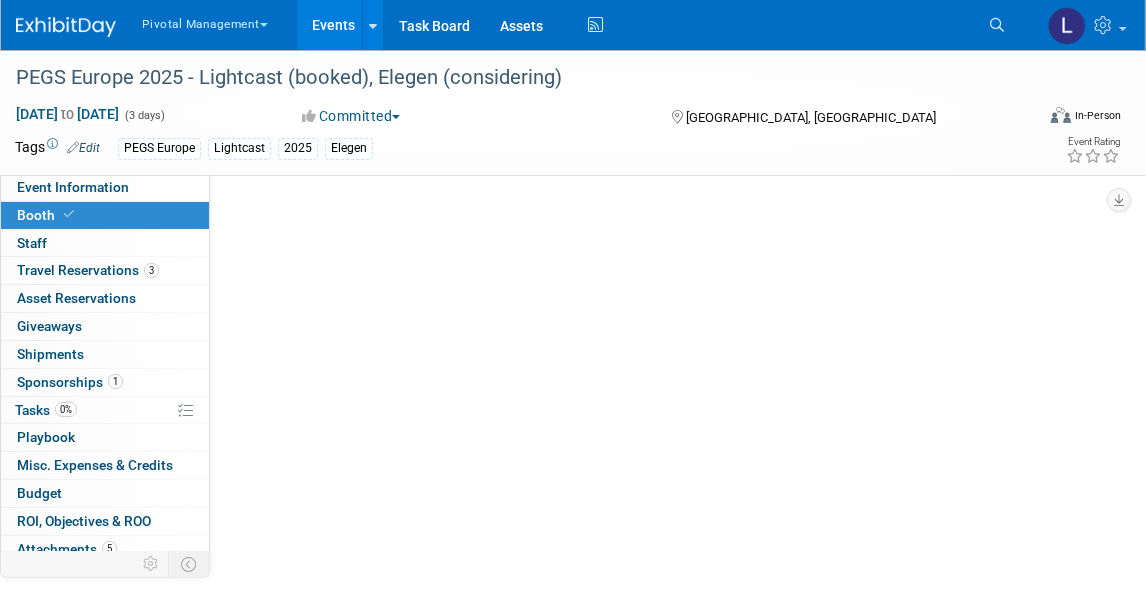 select on "Yes" 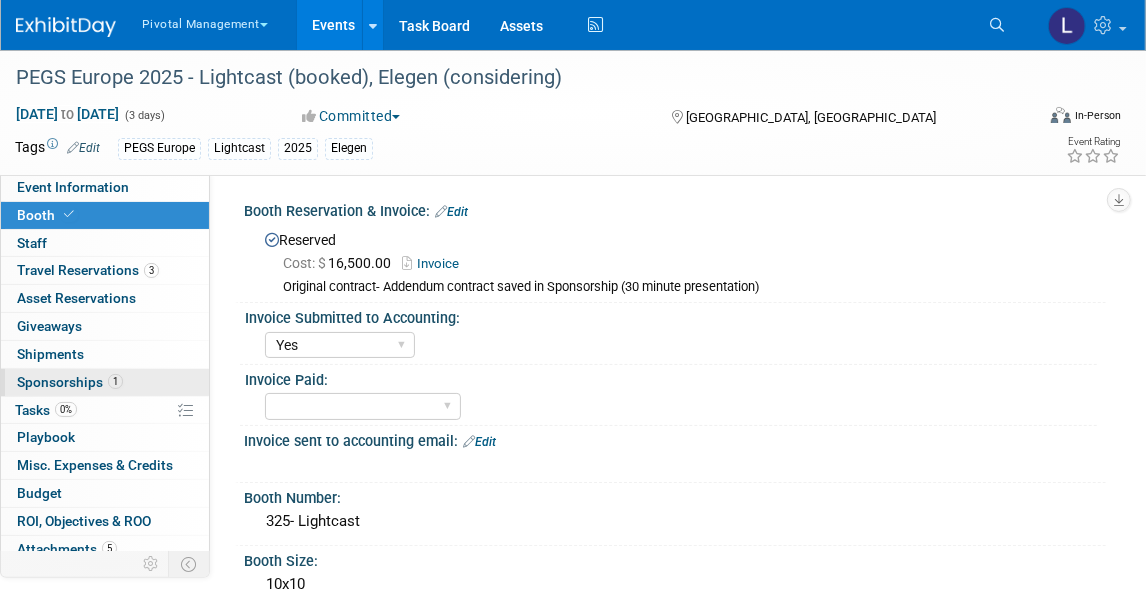 click on "Sponsorships 1" at bounding box center [70, 382] 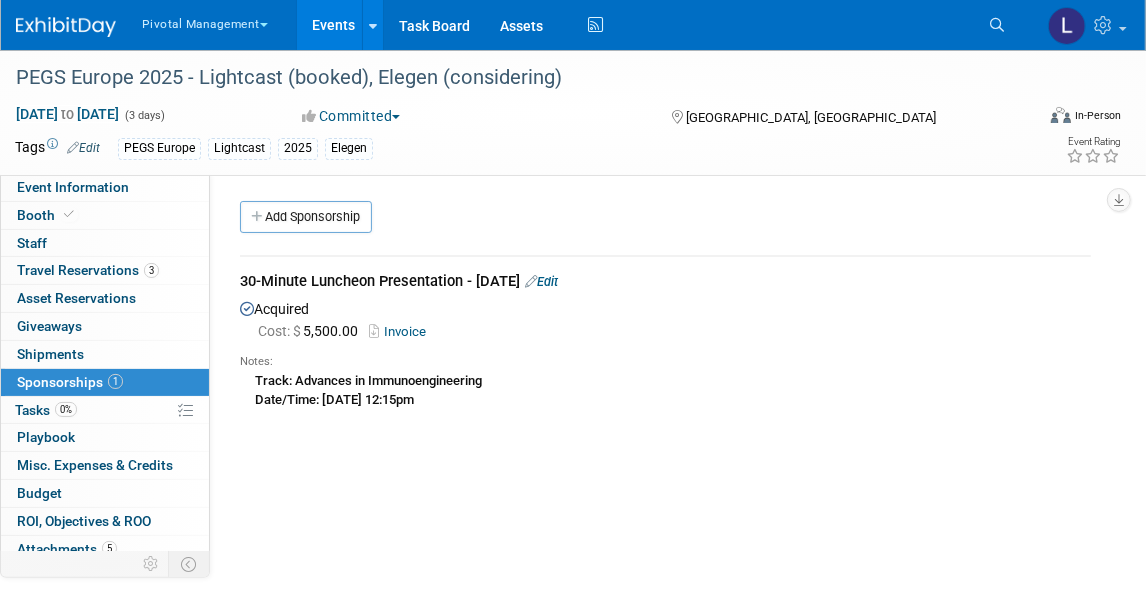 click on "Edit" at bounding box center [541, 281] 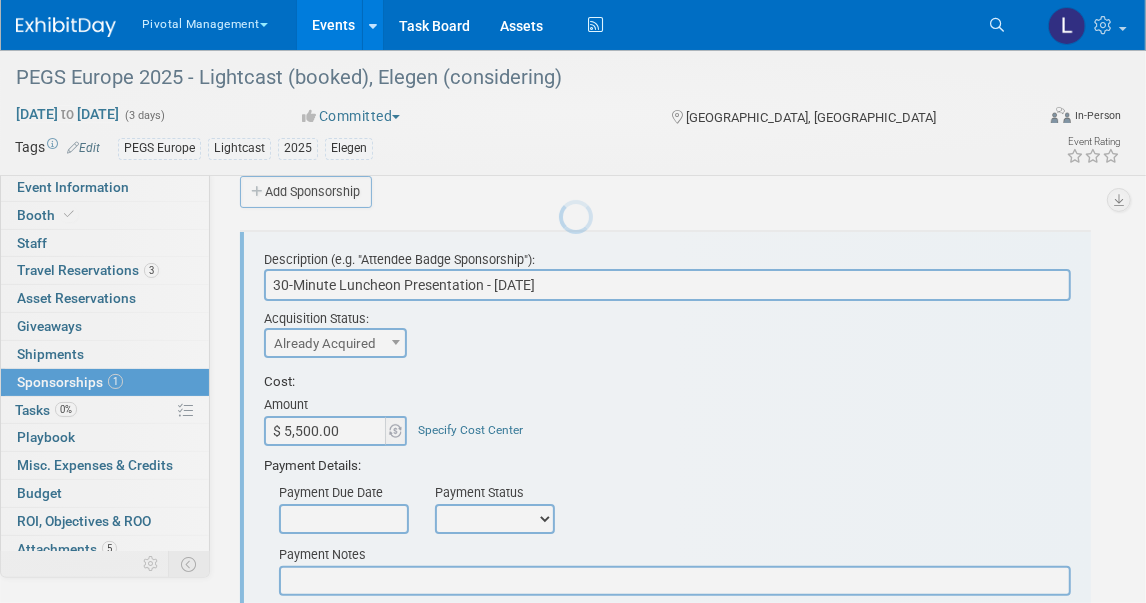 scroll, scrollTop: 0, scrollLeft: 0, axis: both 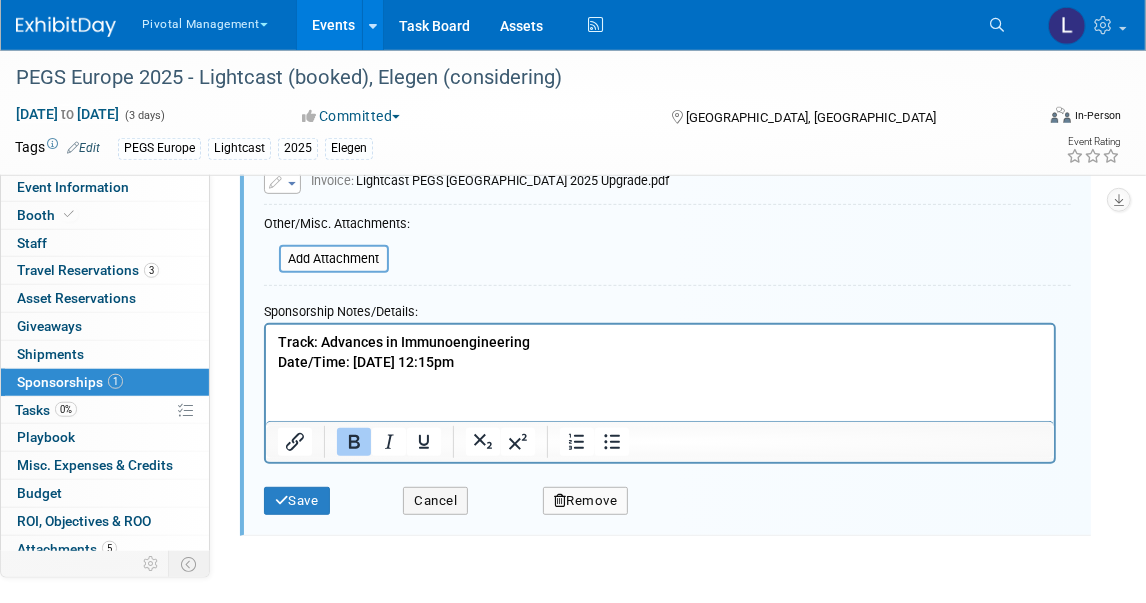 drag, startPoint x: 1153, startPoint y: 75, endPoint x: 669, endPoint y: 89, distance: 484.20242 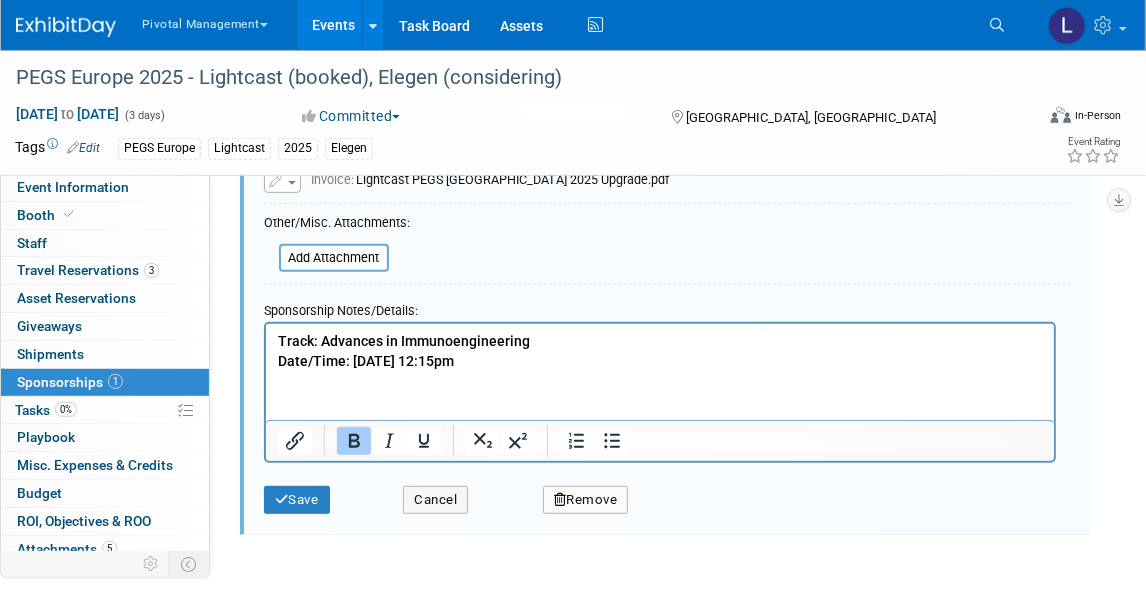 click on "Track: Advances in Immunoengineering  Date/Time: Tuesday 11 November @ 12:15pm" at bounding box center (659, 350) 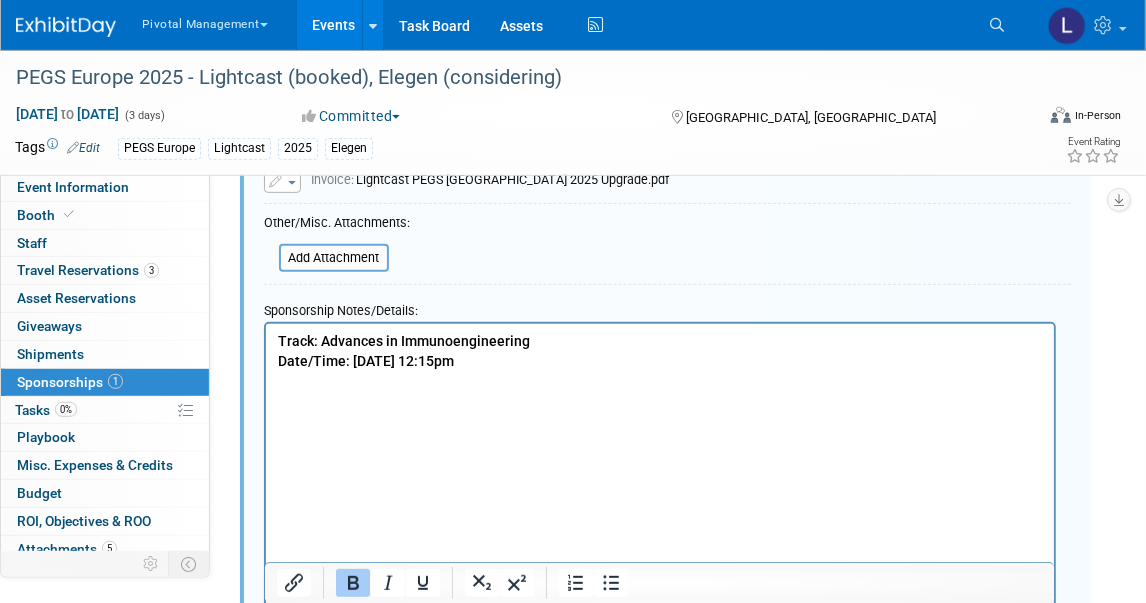scroll, scrollTop: 747, scrollLeft: 0, axis: vertical 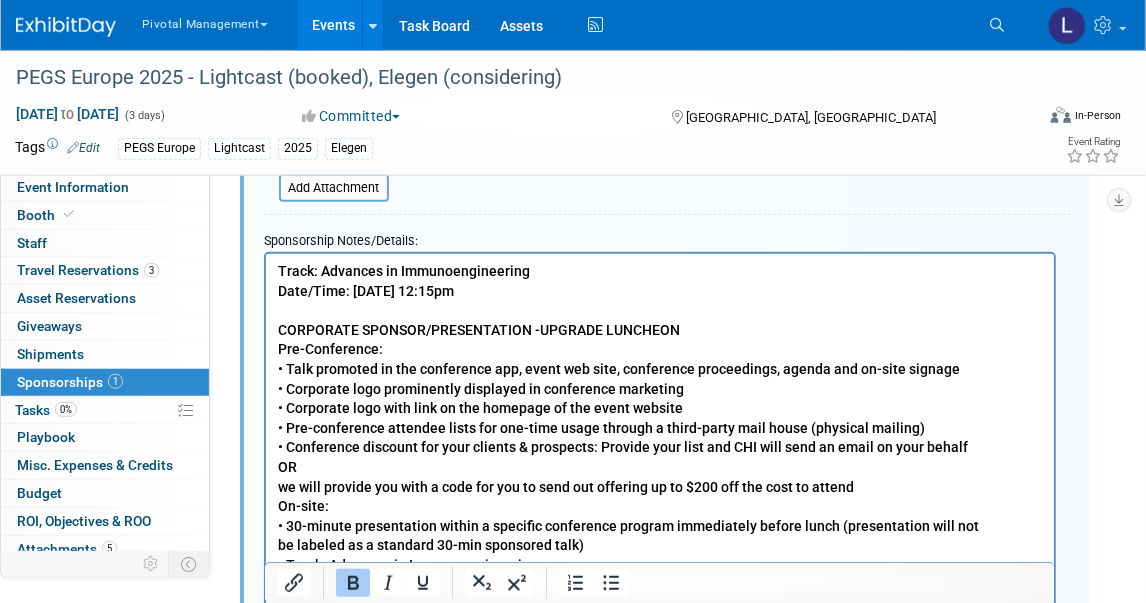 drag, startPoint x: 1150, startPoint y: 351, endPoint x: 630, endPoint y: 17, distance: 618.0259 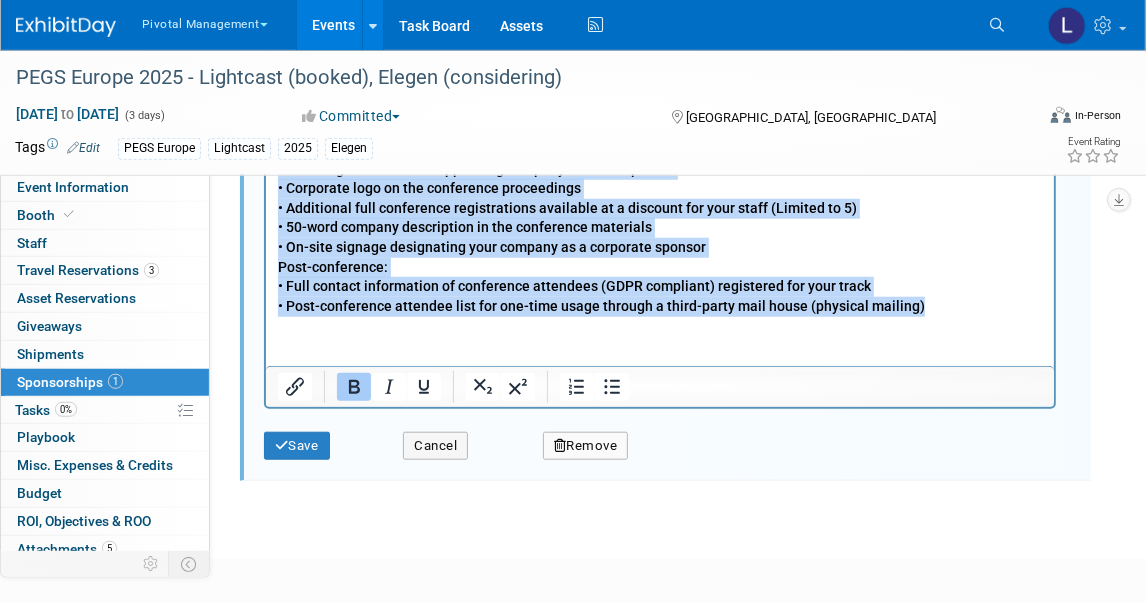 scroll, scrollTop: 1088, scrollLeft: 0, axis: vertical 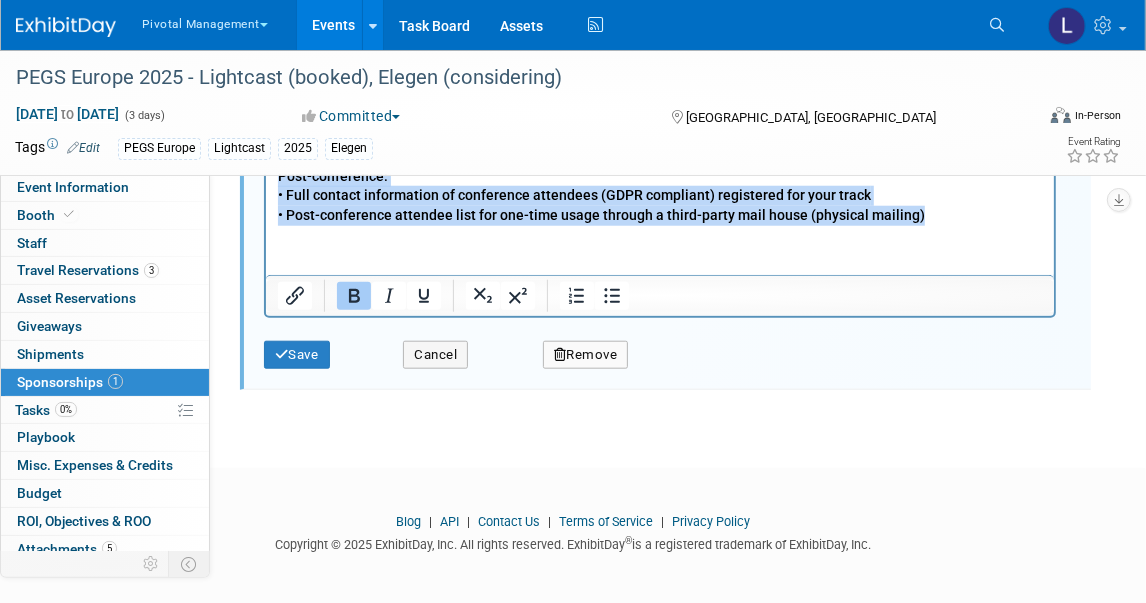 drag, startPoint x: 276, startPoint y: -214, endPoint x: 666, endPoint y: 257, distance: 611.50714 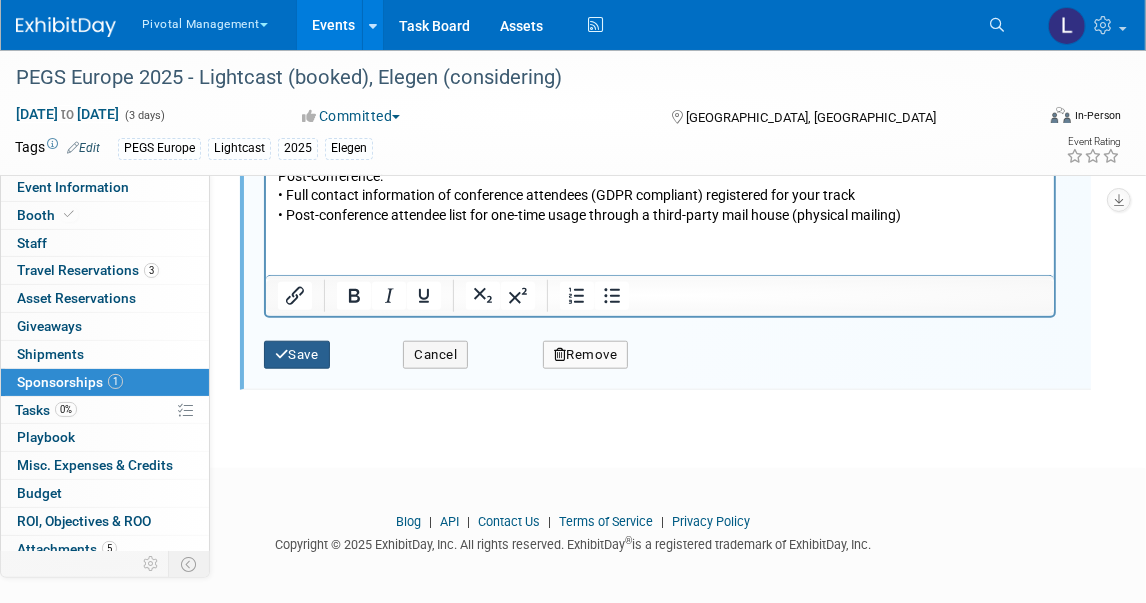 click on "Save" at bounding box center [297, 355] 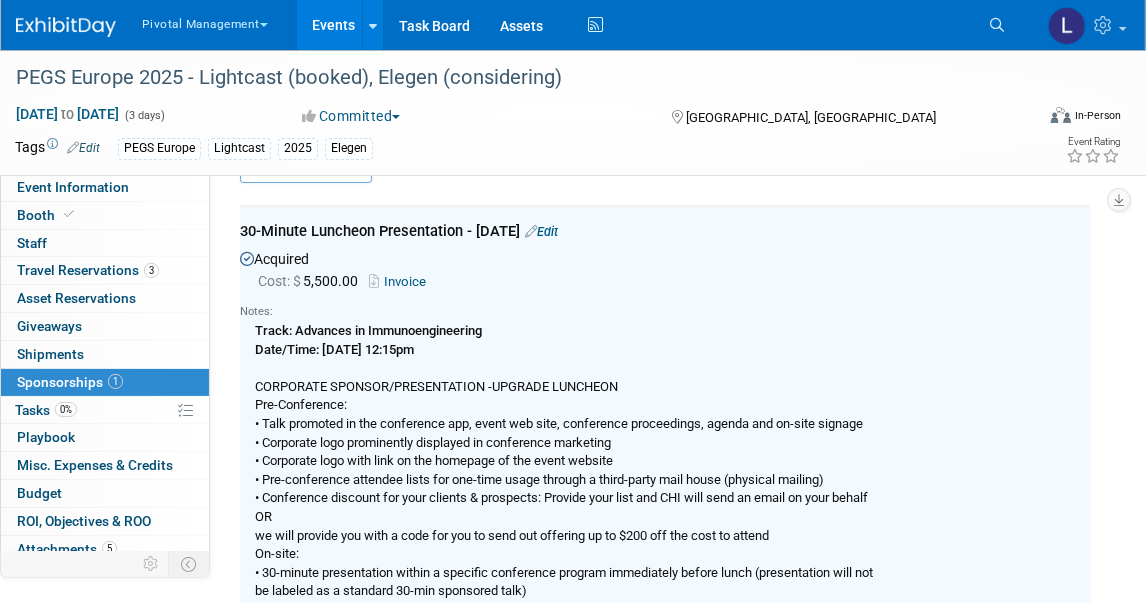 scroll, scrollTop: 29, scrollLeft: 0, axis: vertical 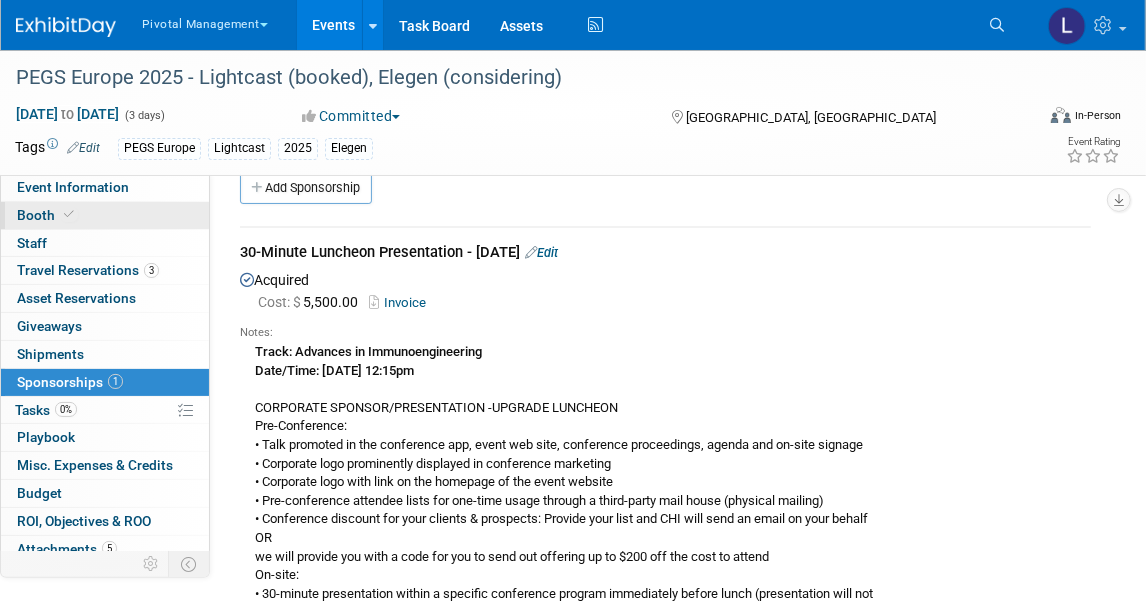 click at bounding box center (69, 214) 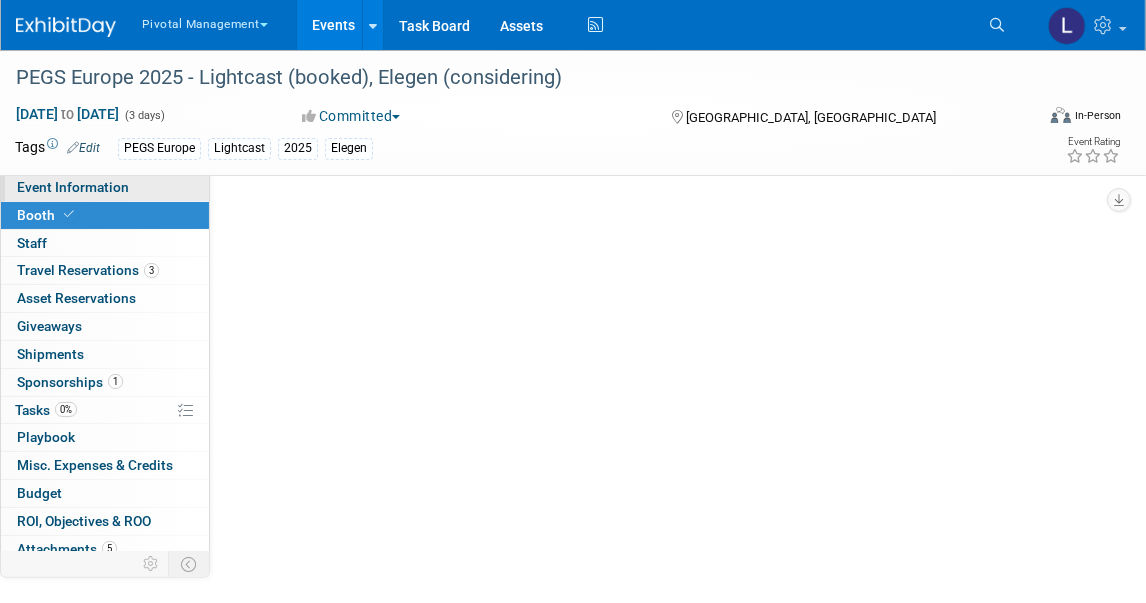 select on "Yes" 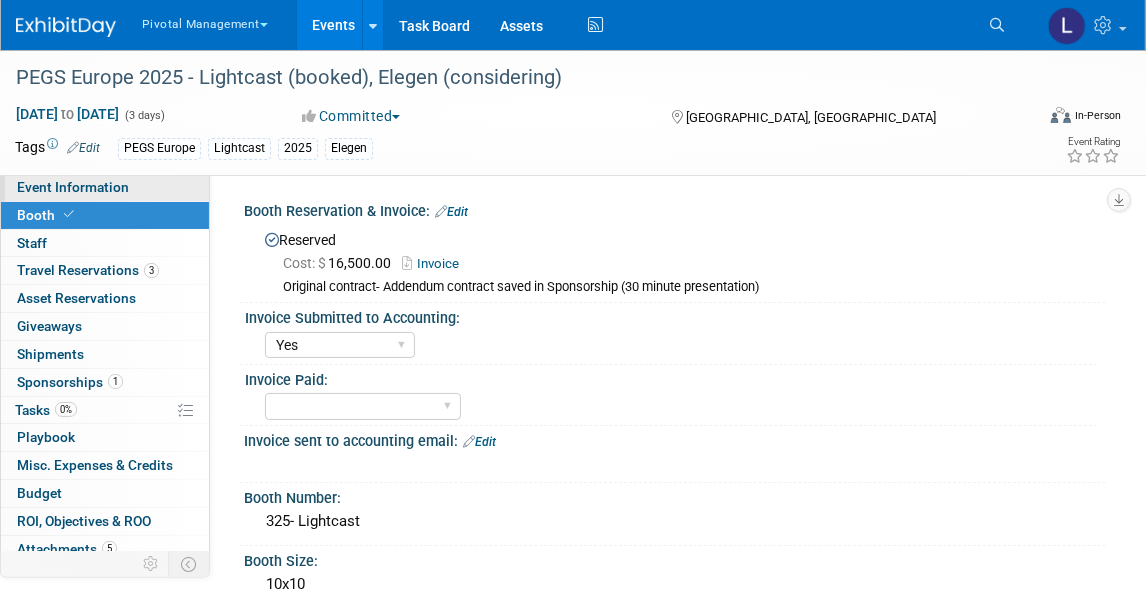 click on "Event Information" at bounding box center [73, 187] 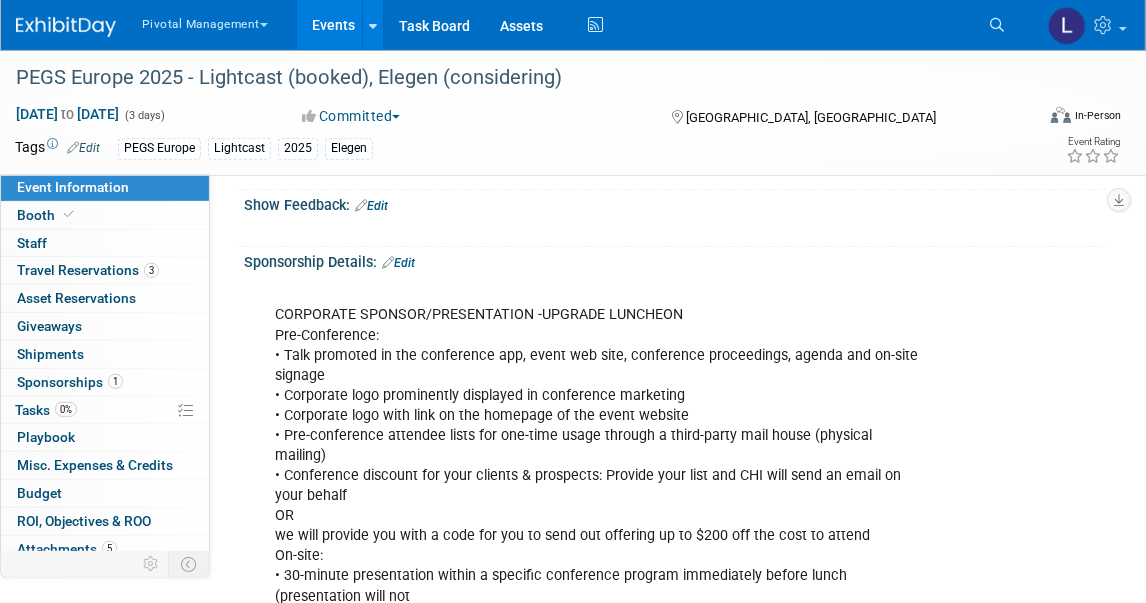 scroll, scrollTop: 320, scrollLeft: 0, axis: vertical 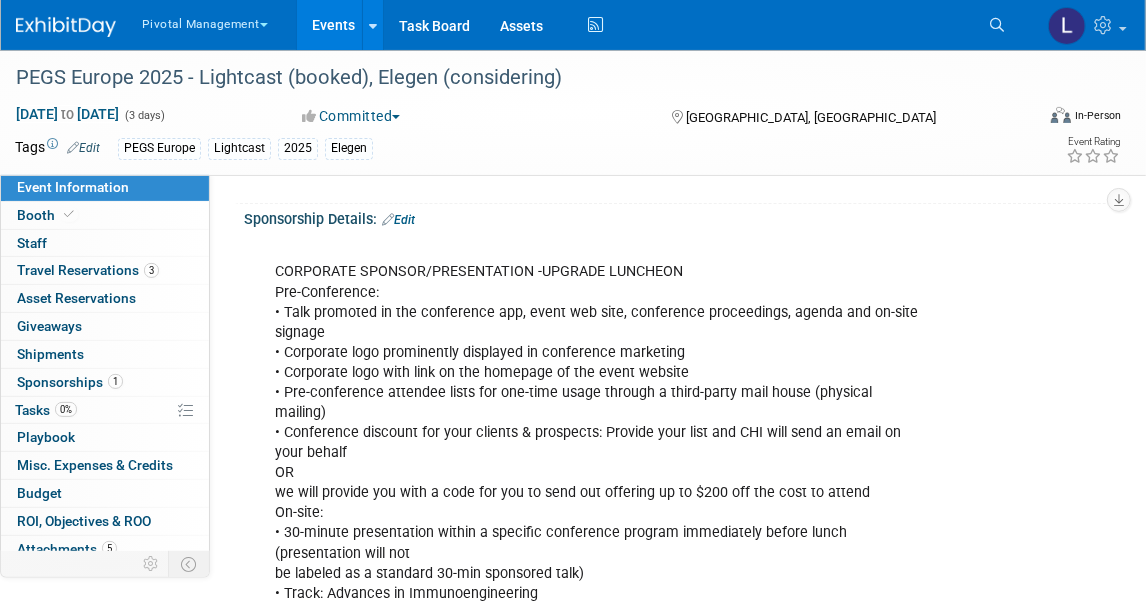 click on "Edit" at bounding box center [398, 220] 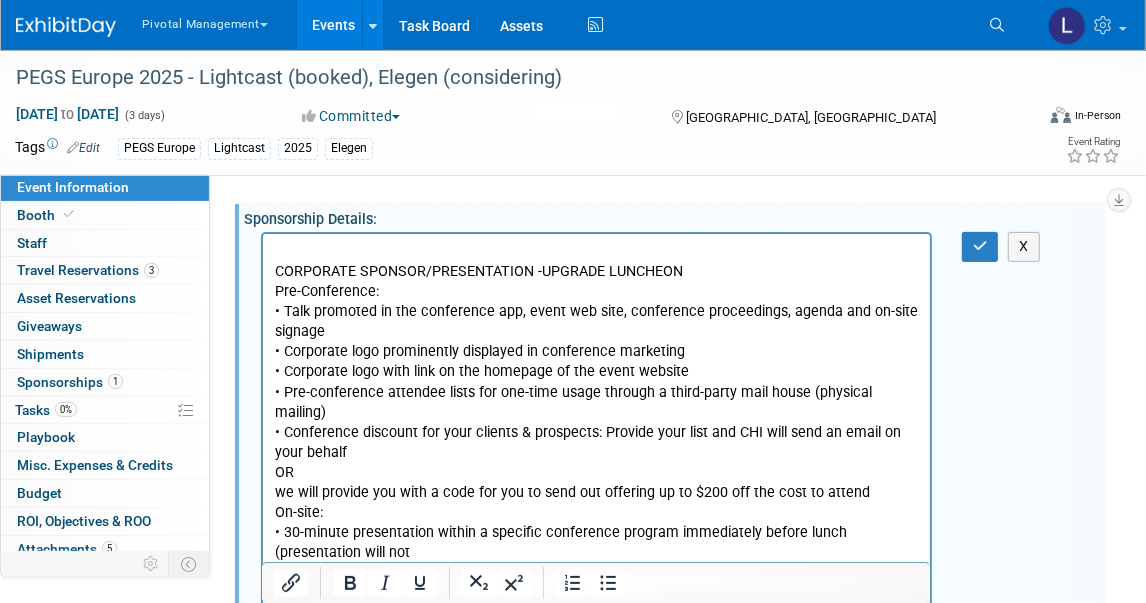 scroll, scrollTop: 0, scrollLeft: 0, axis: both 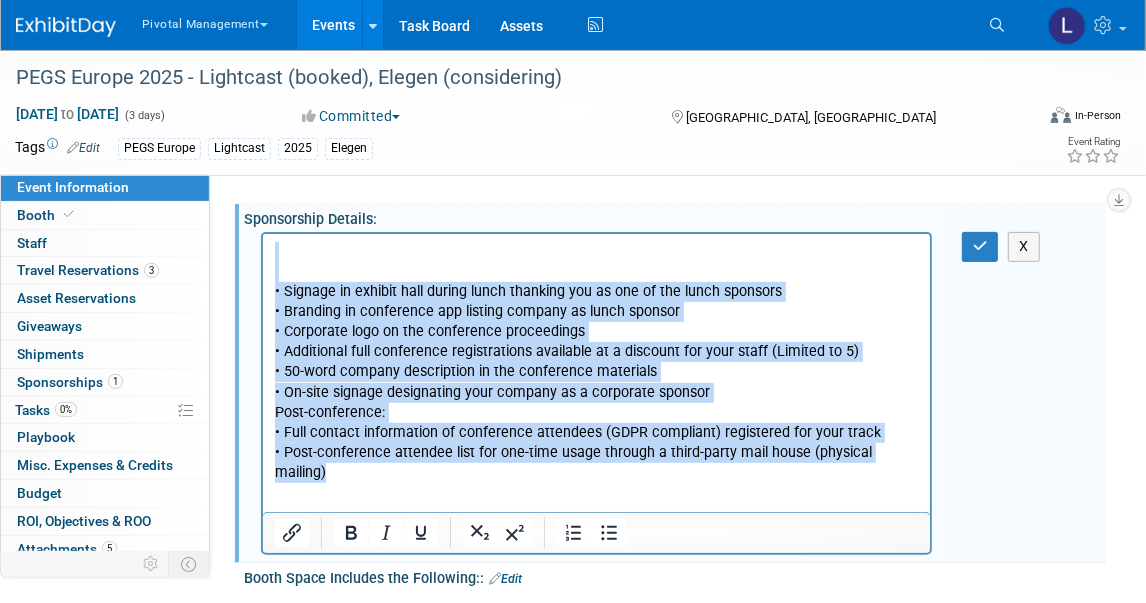 drag, startPoint x: 321, startPoint y: 259, endPoint x: 1226, endPoint y: 698, distance: 1005.85583 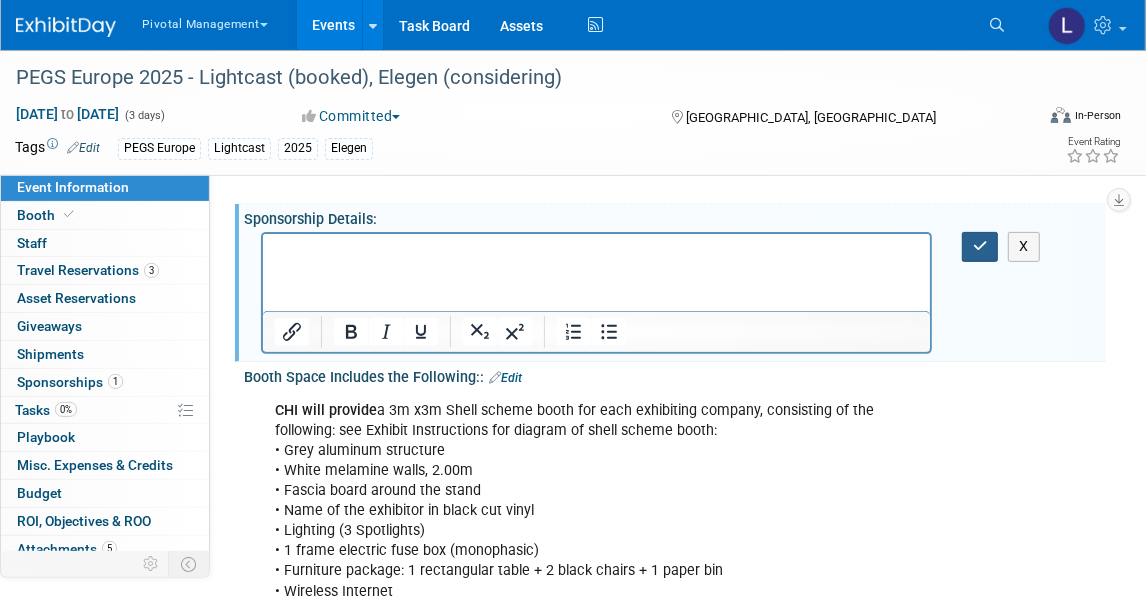 click at bounding box center (980, 246) 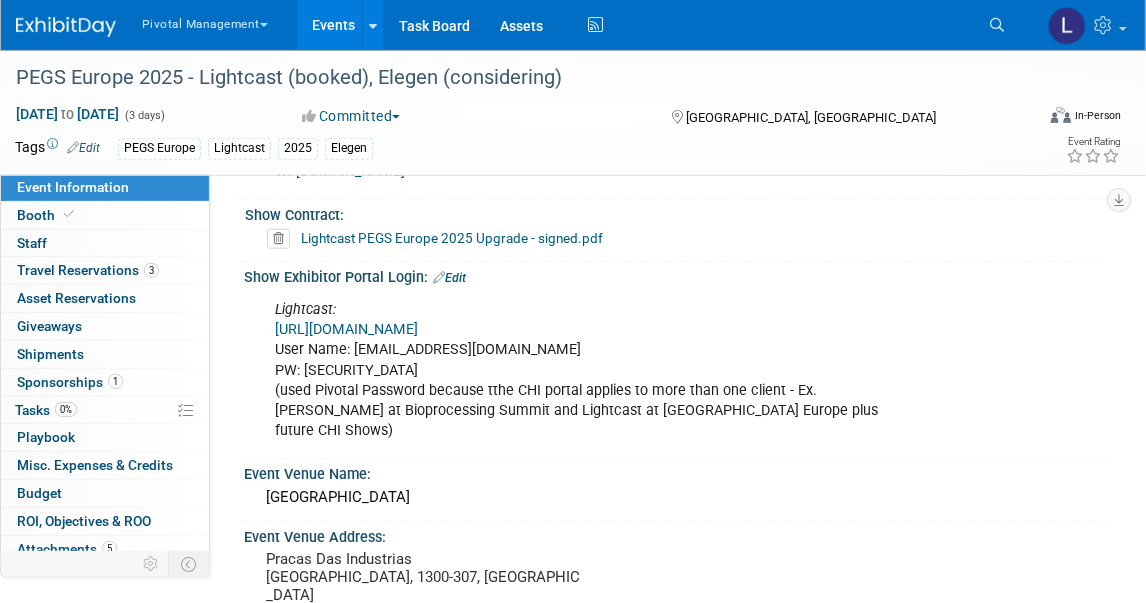 scroll, scrollTop: 1280, scrollLeft: 0, axis: vertical 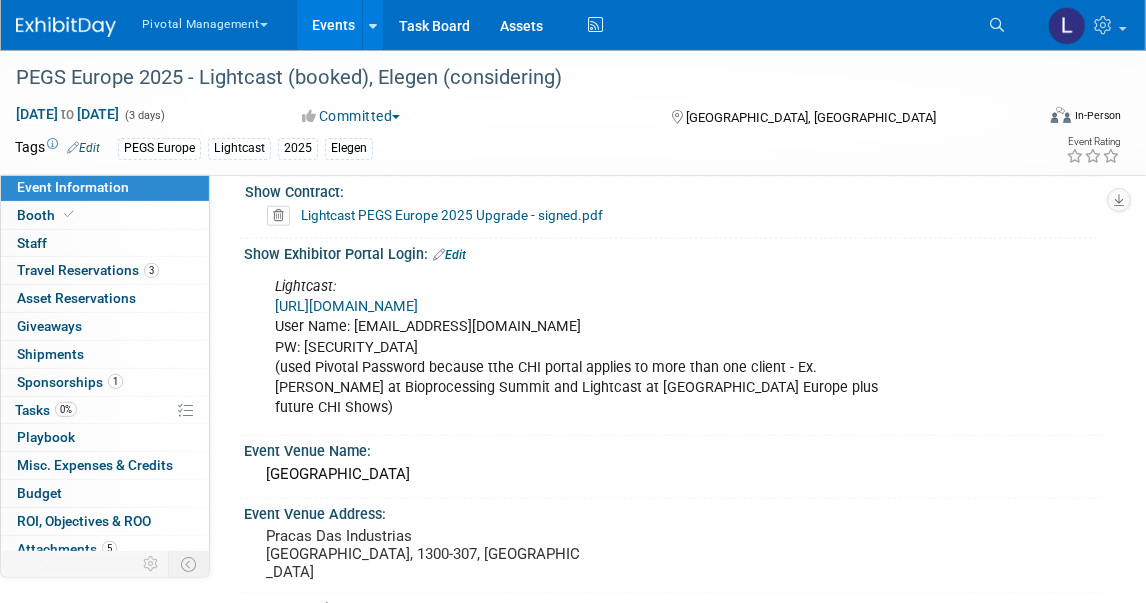 click at bounding box center [278, 216] 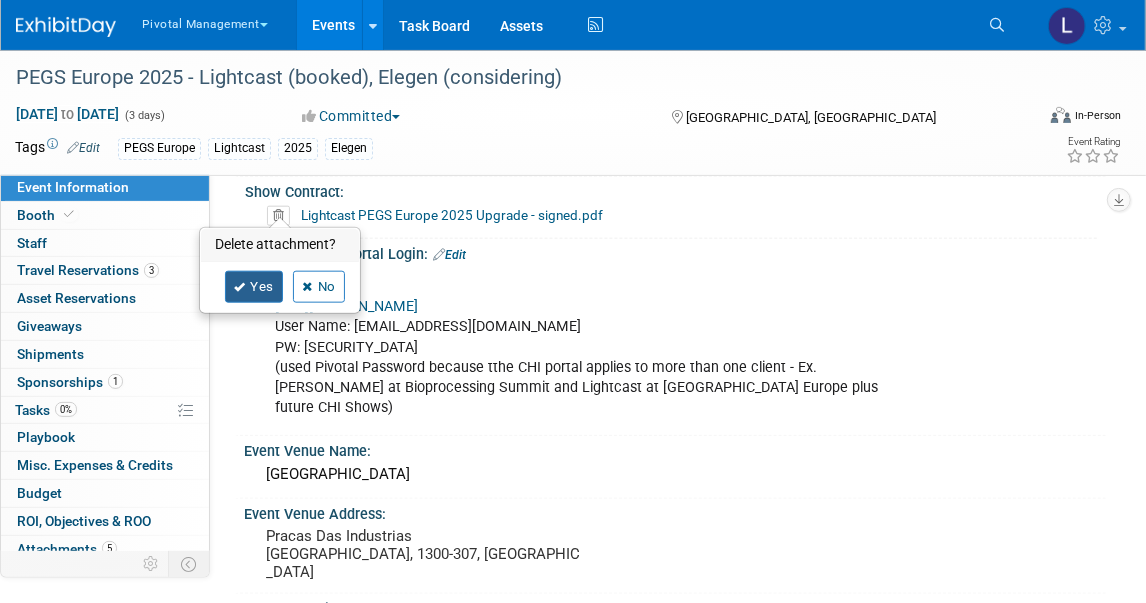 click on "Yes" at bounding box center (254, 287) 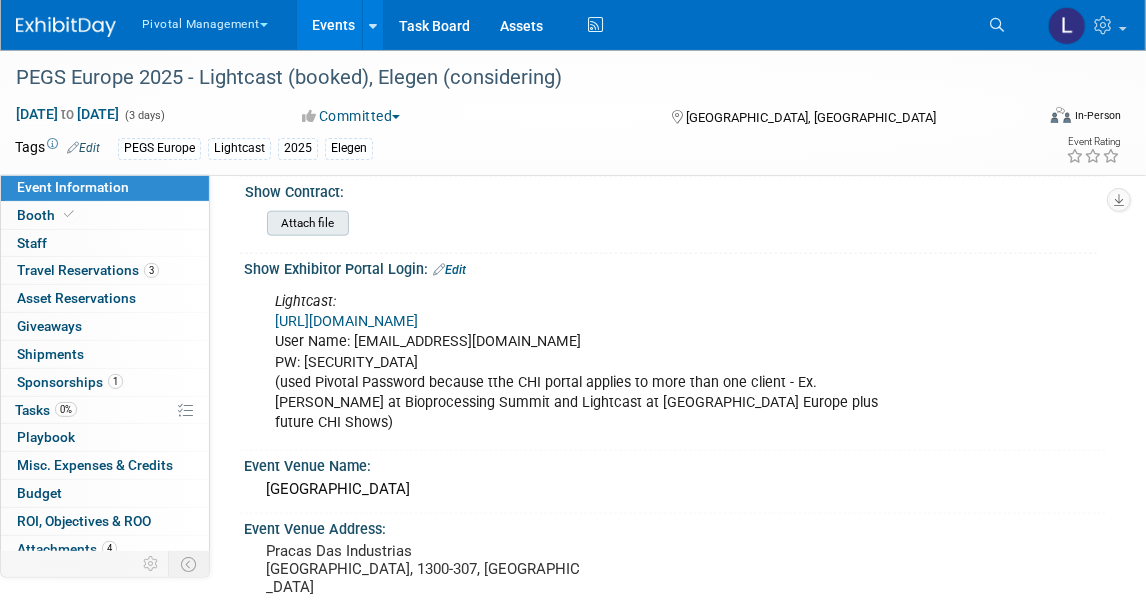 click at bounding box center [212, 223] 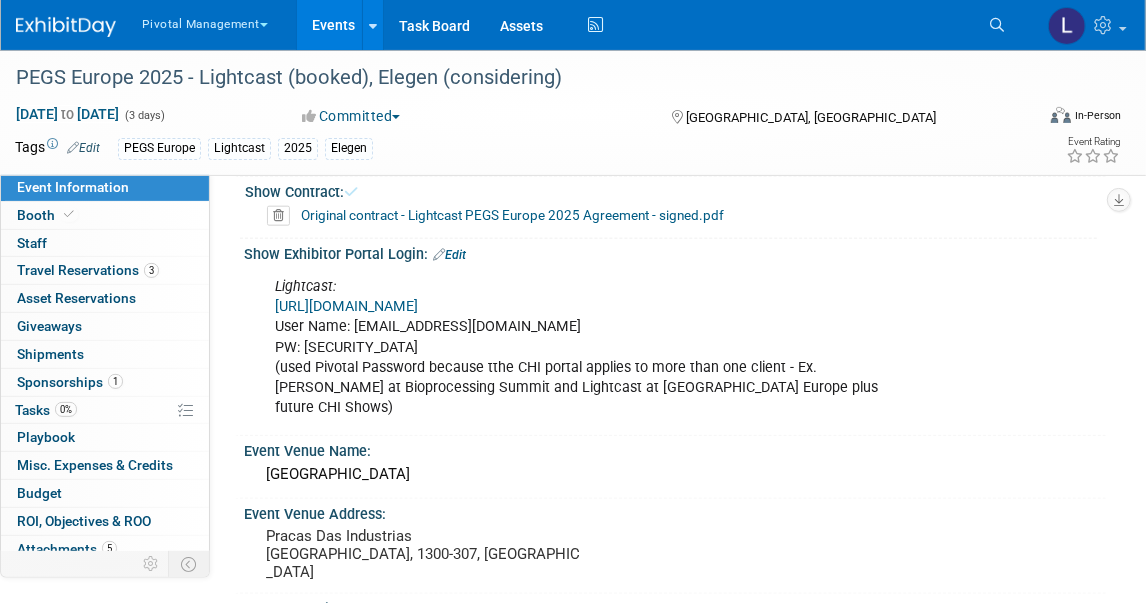 click on "Original contract - Lightcast PEGS Europe 2025 Agreement - signed.pdf" at bounding box center [512, 215] 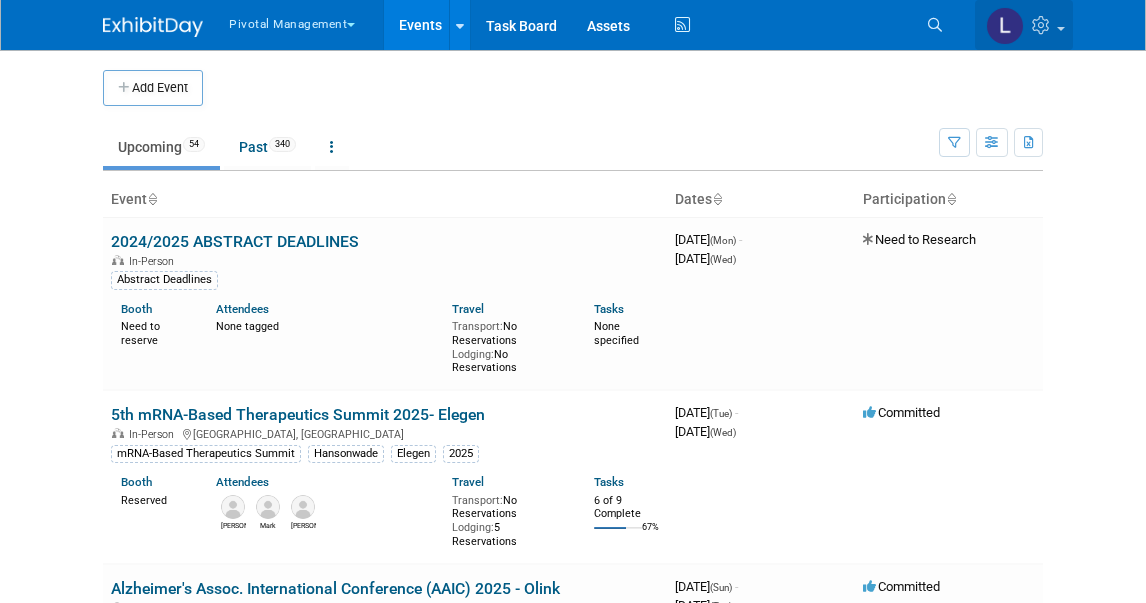 scroll, scrollTop: 0, scrollLeft: 0, axis: both 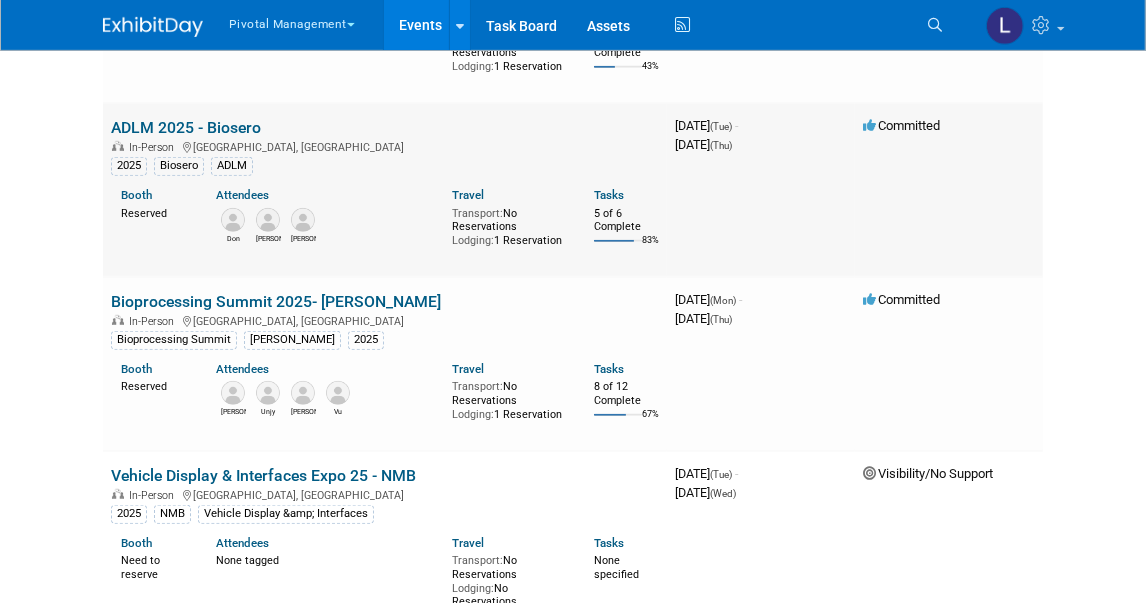 click on "ADLM 2025 - Biosero" at bounding box center [186, 127] 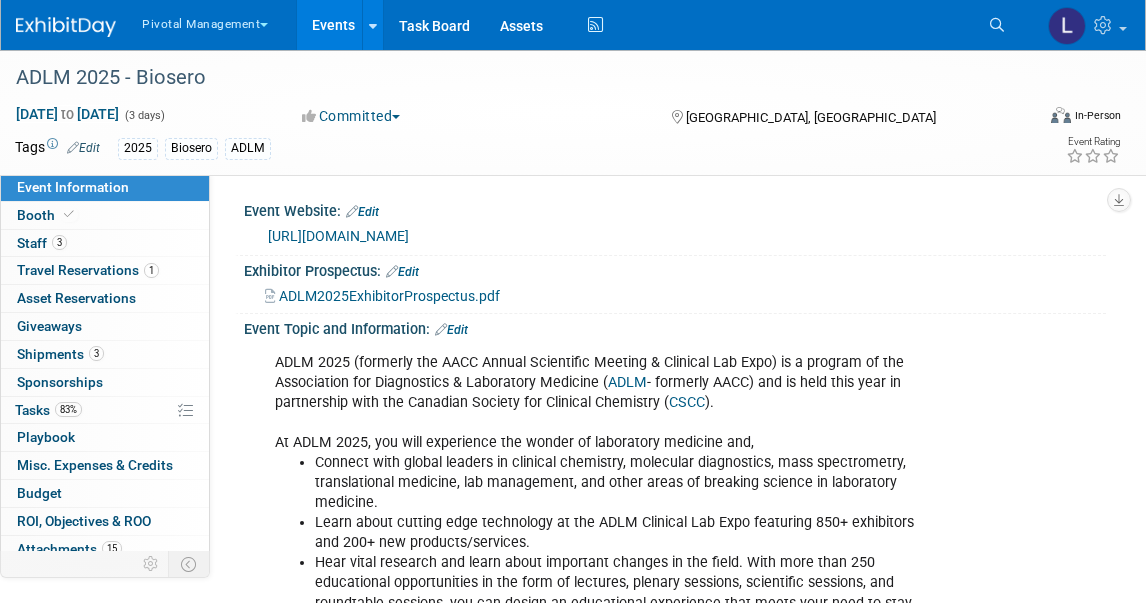 scroll, scrollTop: 0, scrollLeft: 0, axis: both 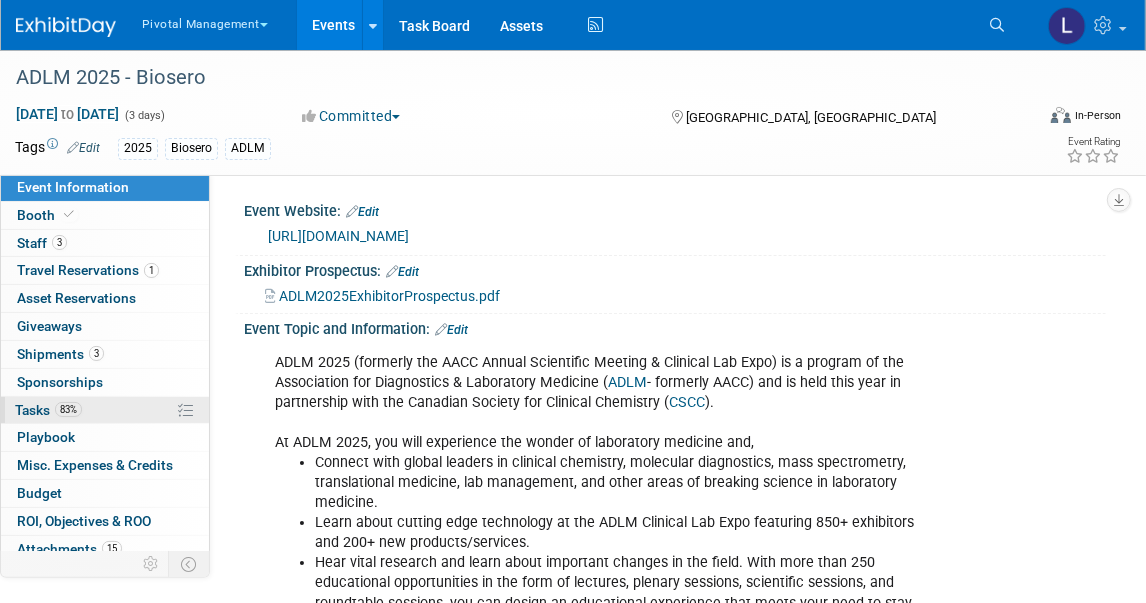 click on "Tasks 83%" at bounding box center (48, 410) 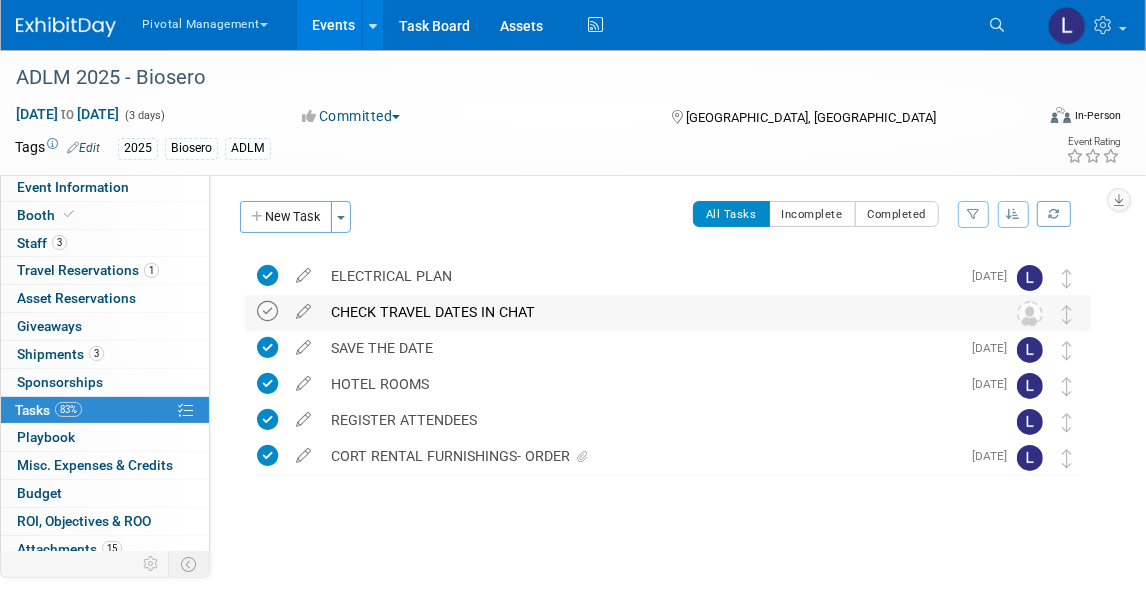 click at bounding box center [267, 311] 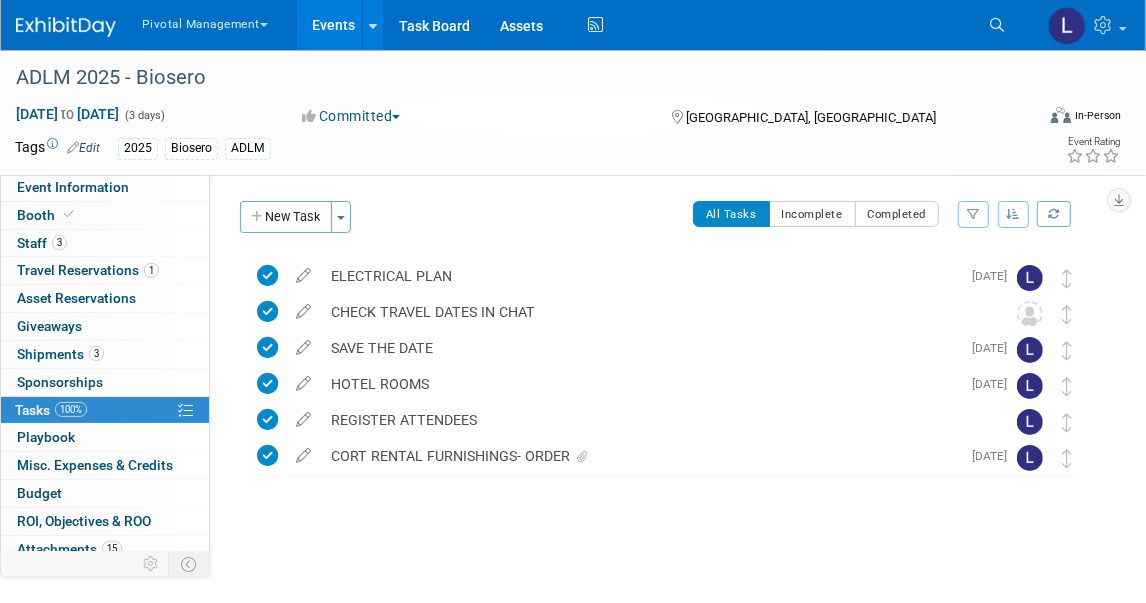 click on "Events" at bounding box center [333, 25] 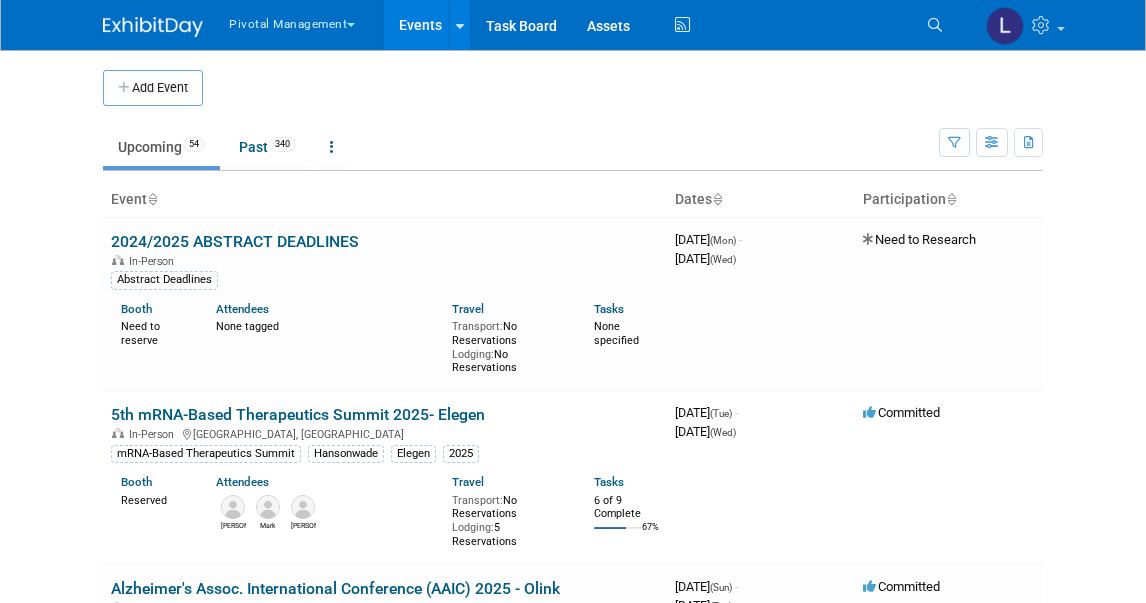 scroll, scrollTop: 0, scrollLeft: 0, axis: both 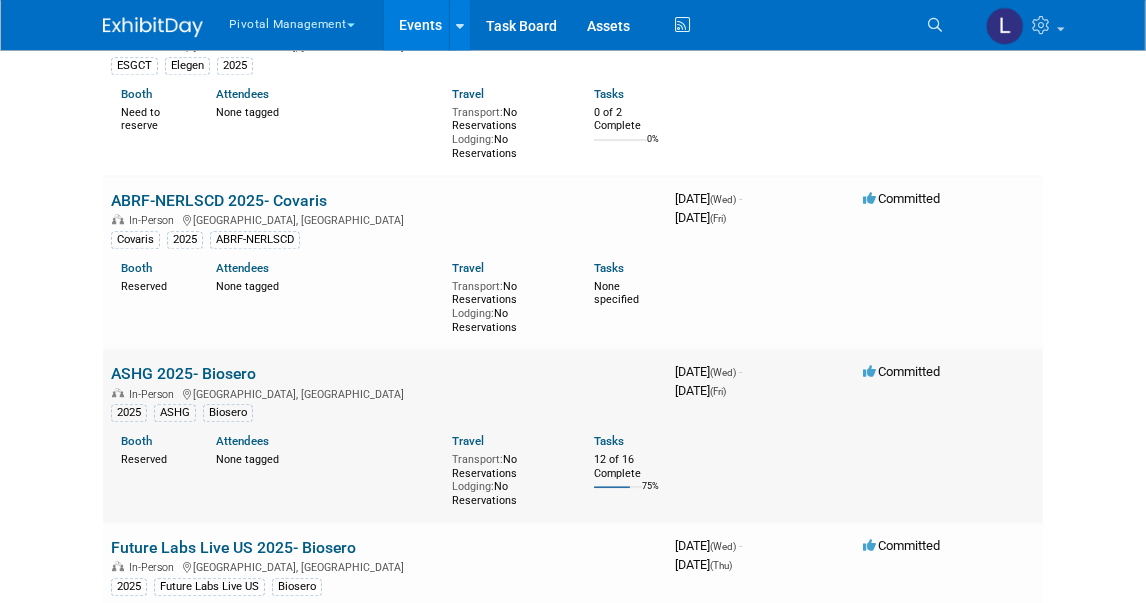 click on "ASHG 2025- Biosero" at bounding box center [183, 373] 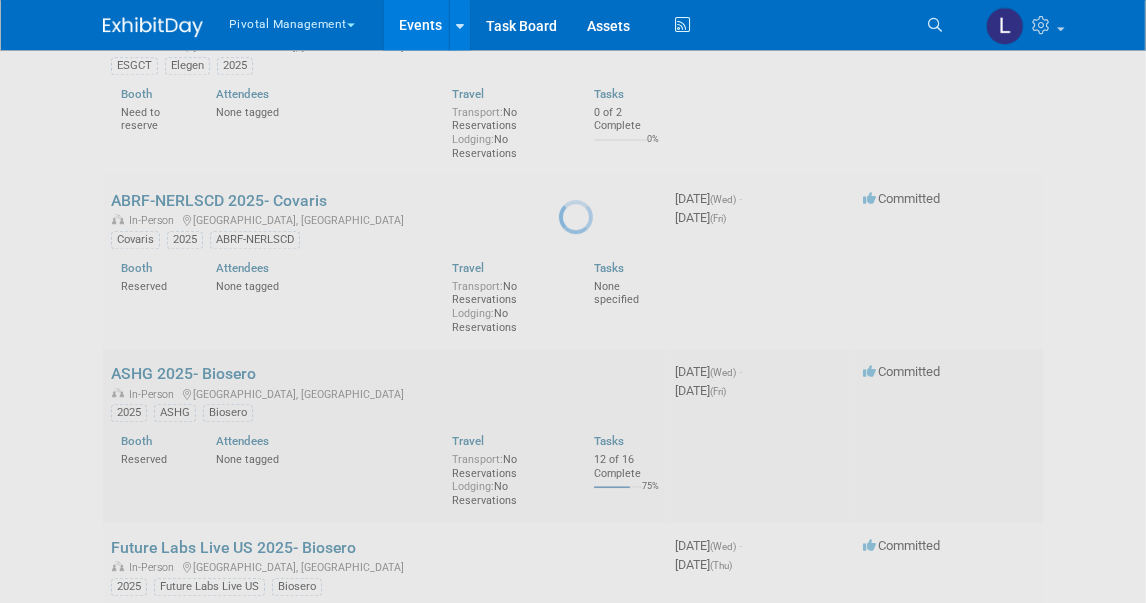click at bounding box center [573, 301] 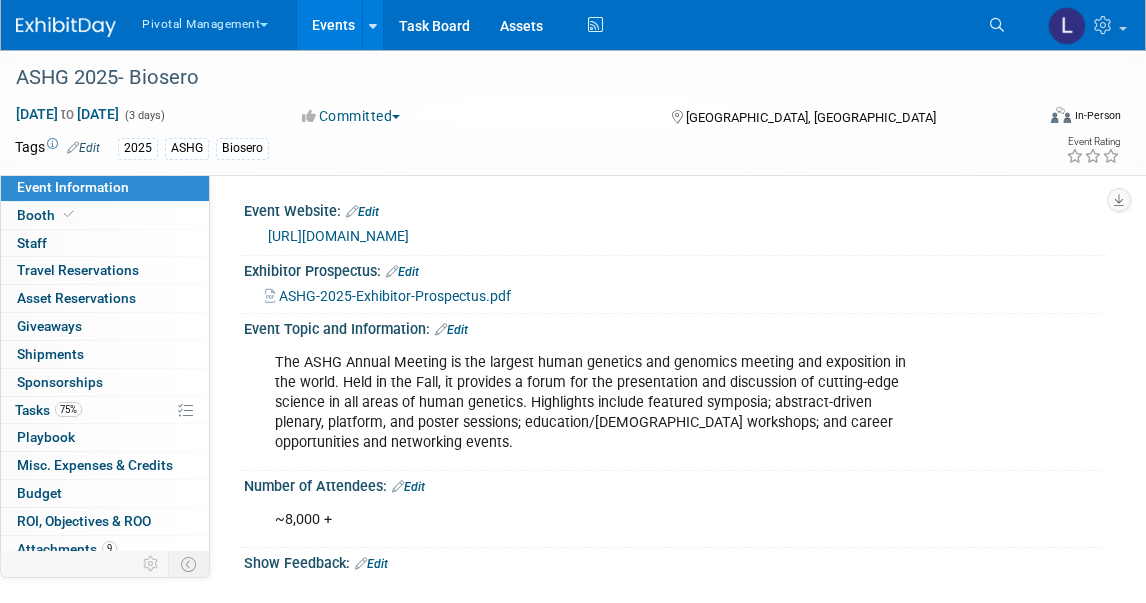 scroll, scrollTop: 0, scrollLeft: 0, axis: both 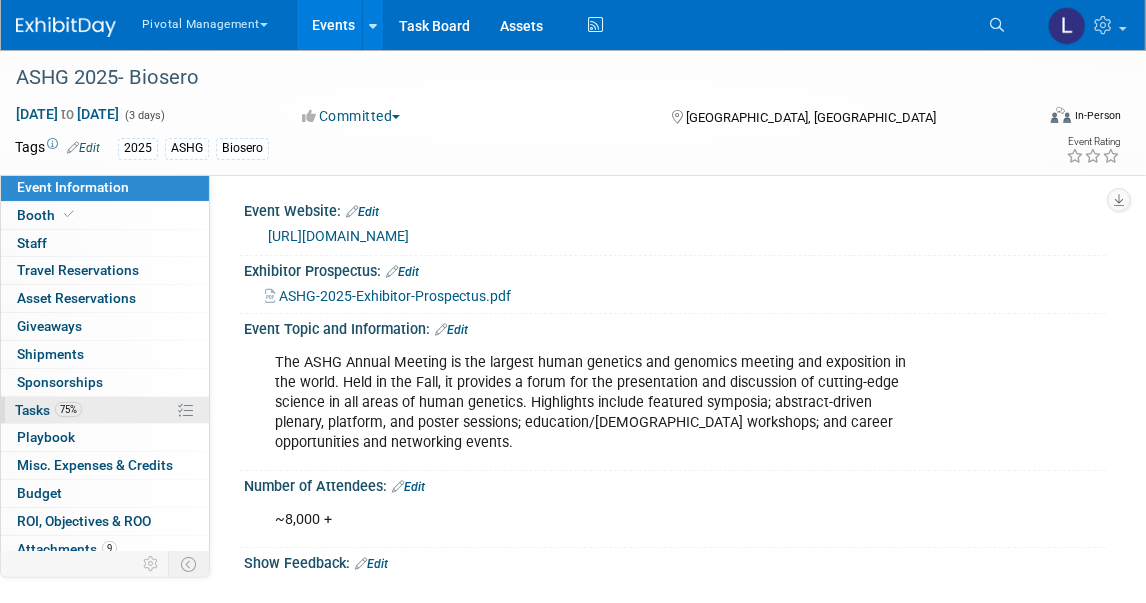 click on "Tasks 75%" at bounding box center (48, 410) 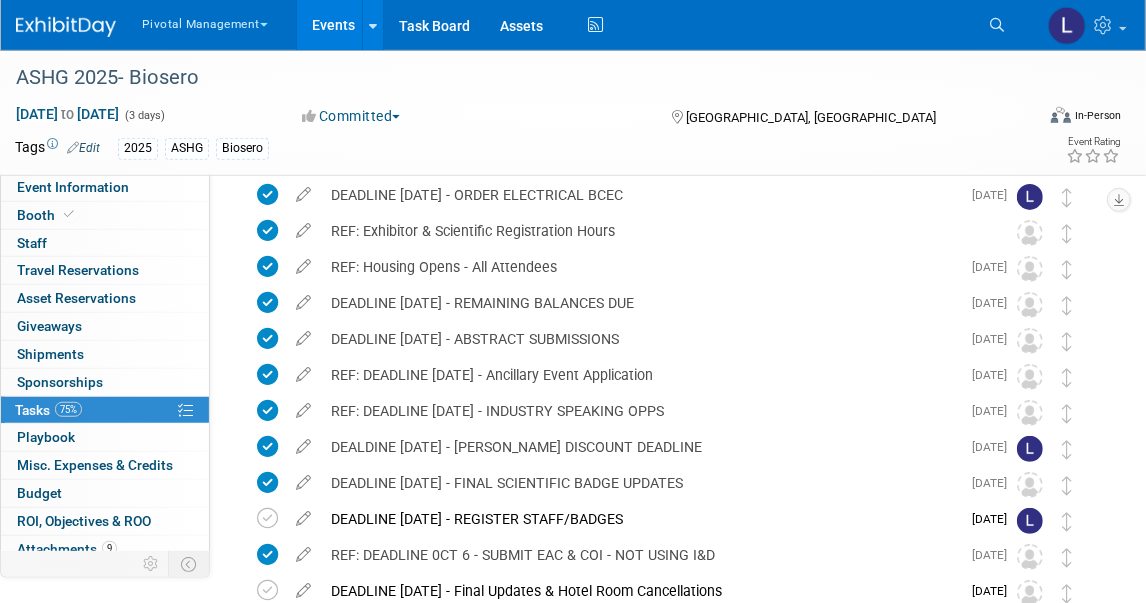 scroll, scrollTop: 285, scrollLeft: 0, axis: vertical 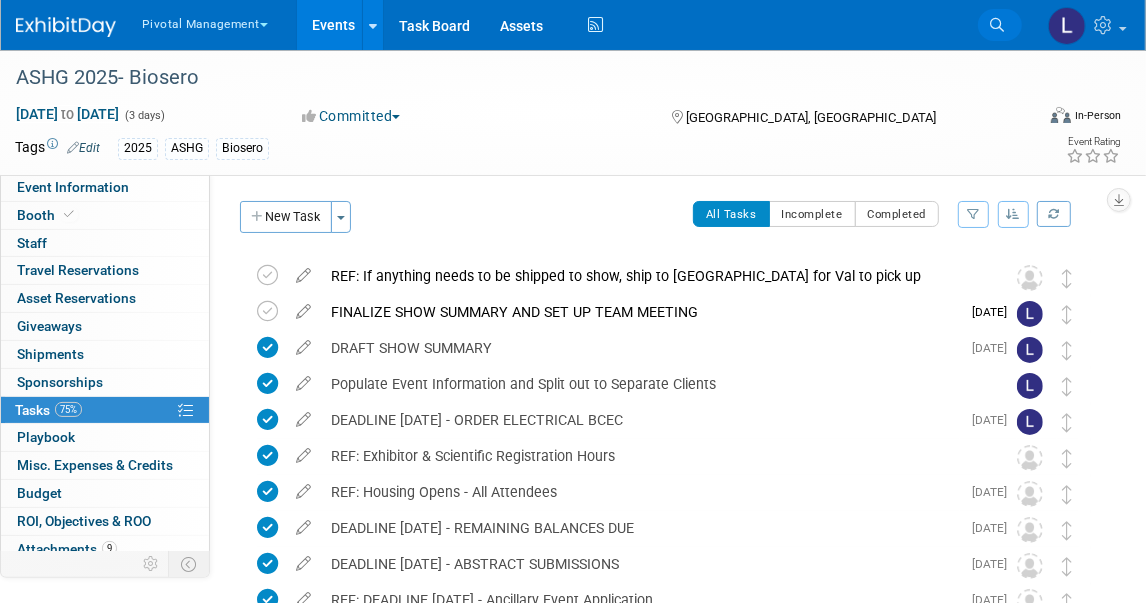 click at bounding box center (997, 25) 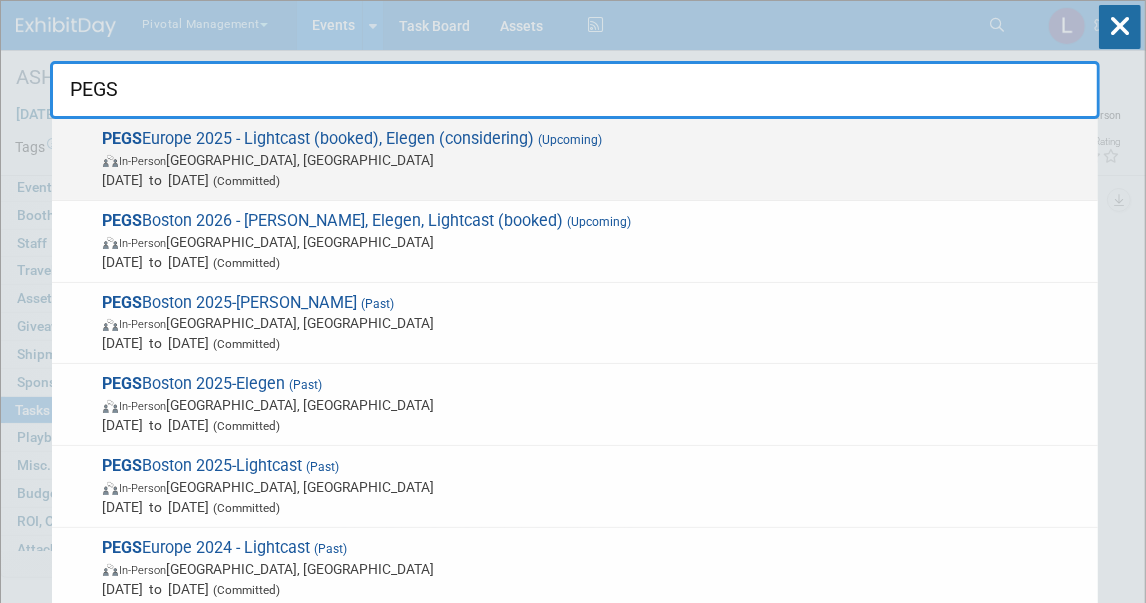 type on "PEGS" 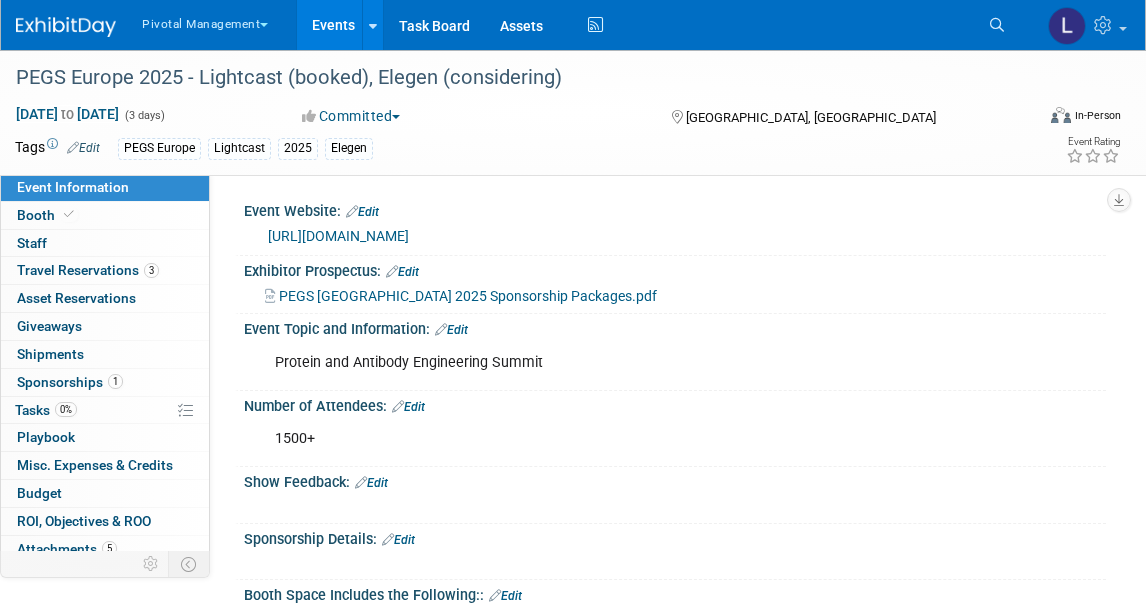 scroll, scrollTop: 0, scrollLeft: 0, axis: both 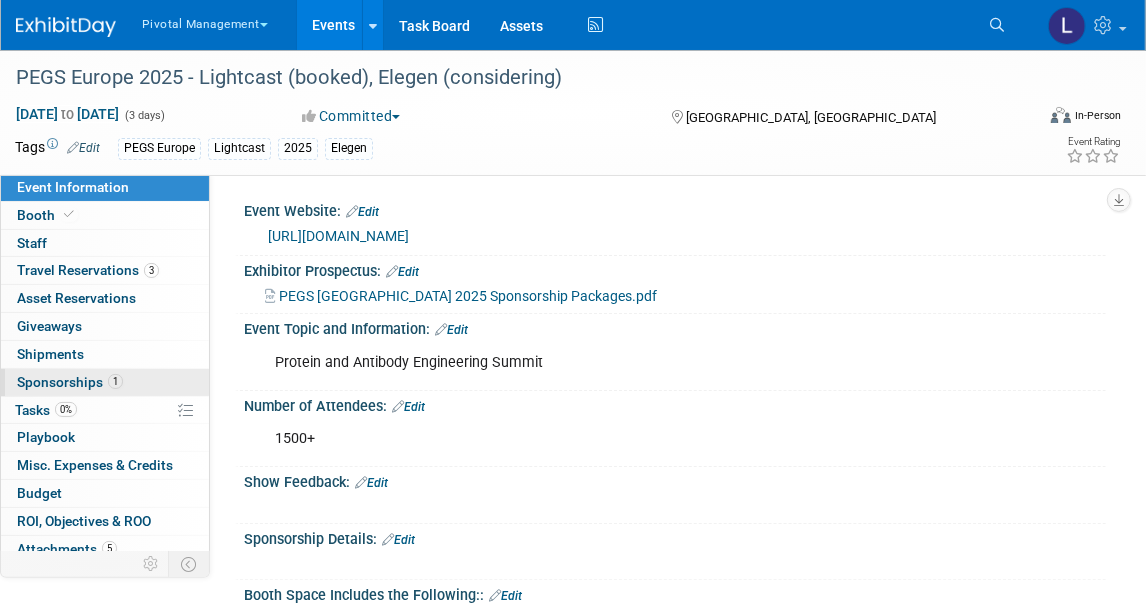 click on "Sponsorships 1" at bounding box center [70, 382] 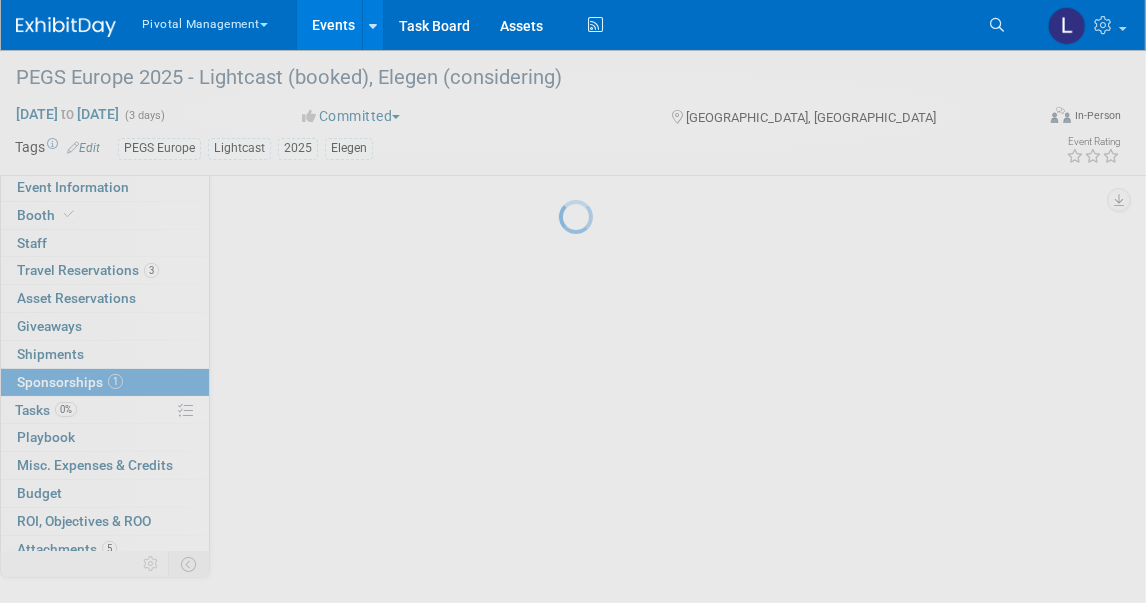 click at bounding box center (573, 301) 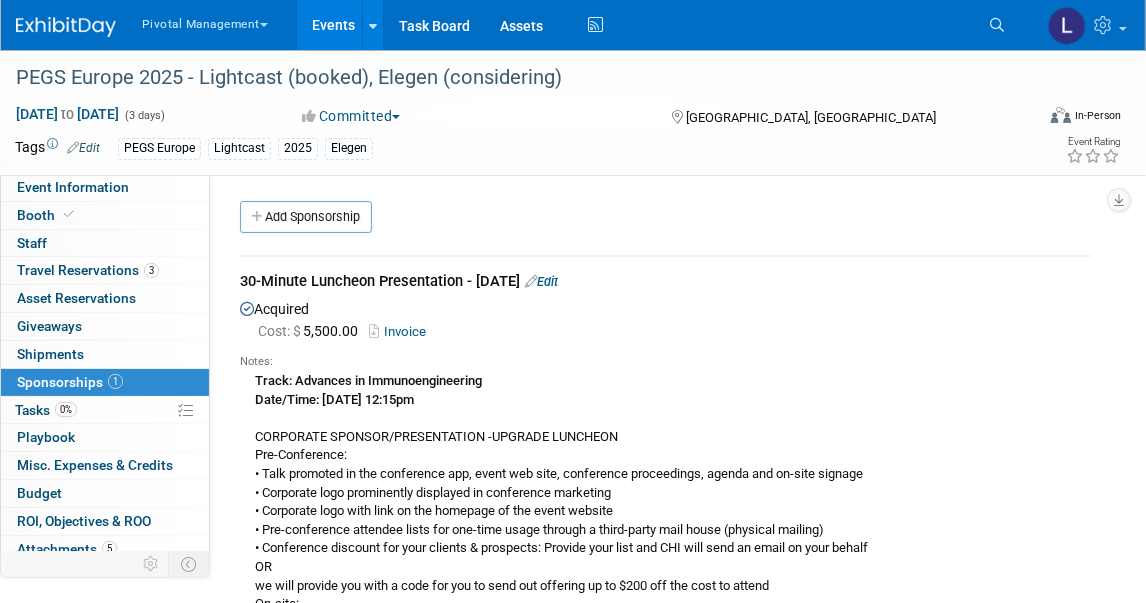 click on "Edit" at bounding box center (541, 281) 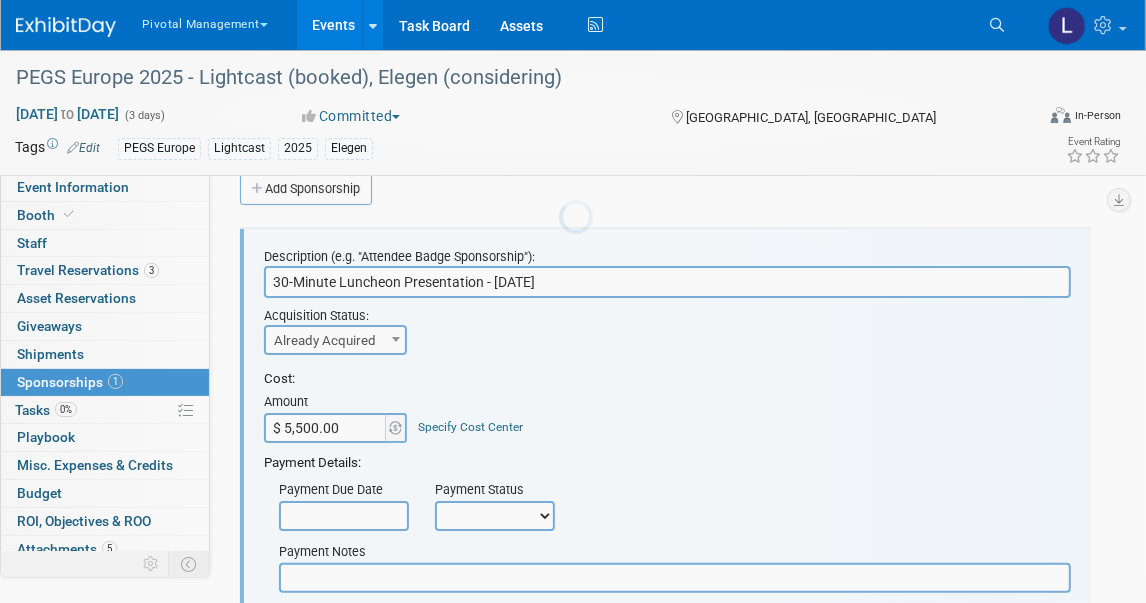 scroll, scrollTop: 0, scrollLeft: 0, axis: both 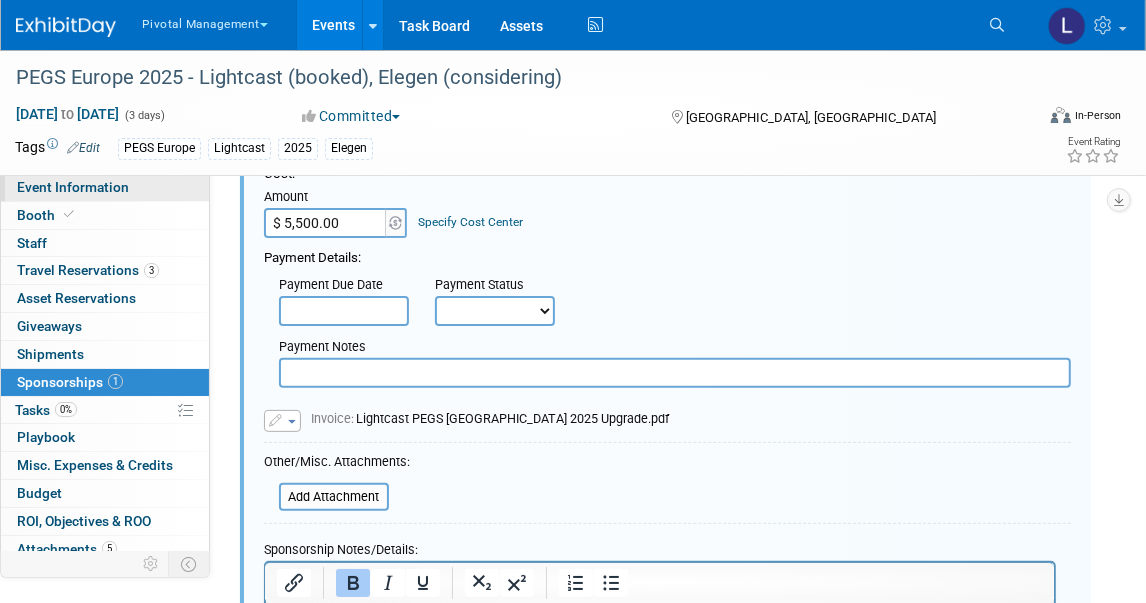 click on "Event Information" at bounding box center (73, 187) 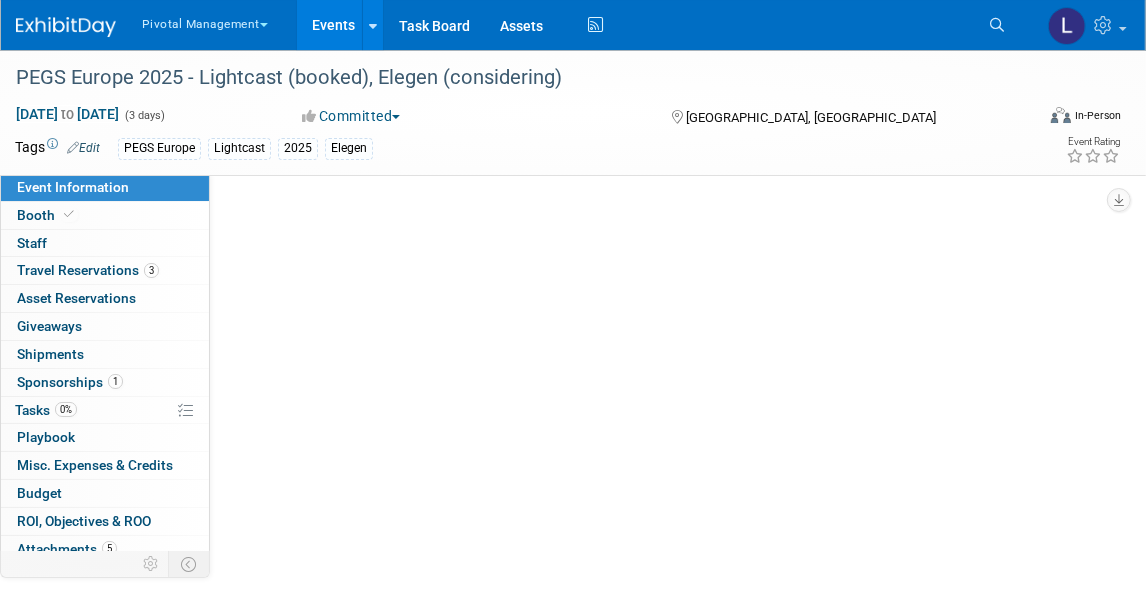 scroll, scrollTop: 0, scrollLeft: 0, axis: both 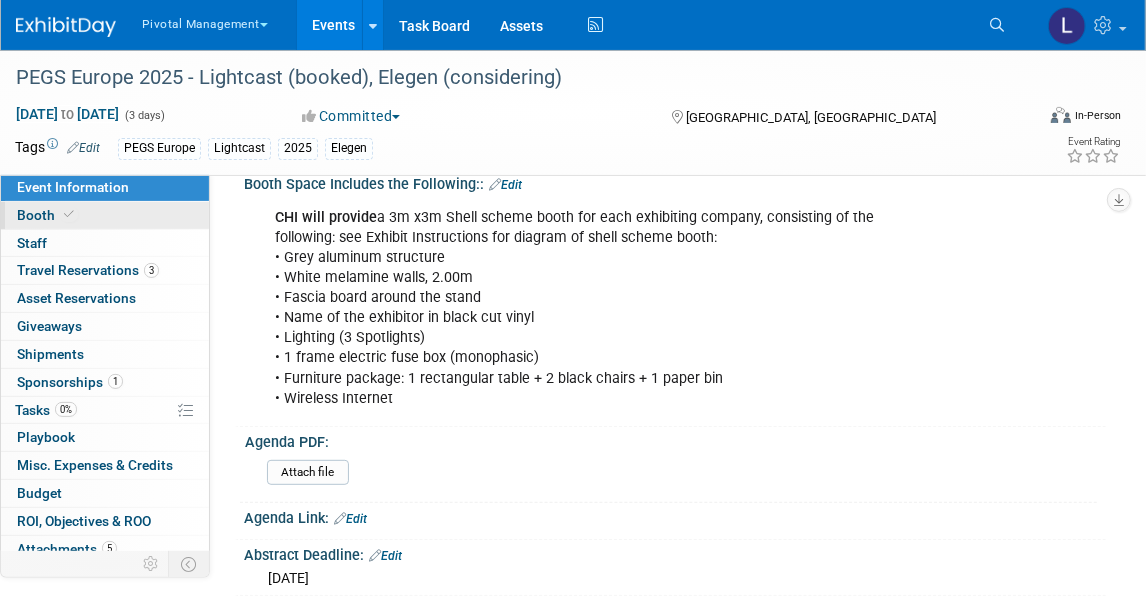 click on "Booth" at bounding box center (47, 215) 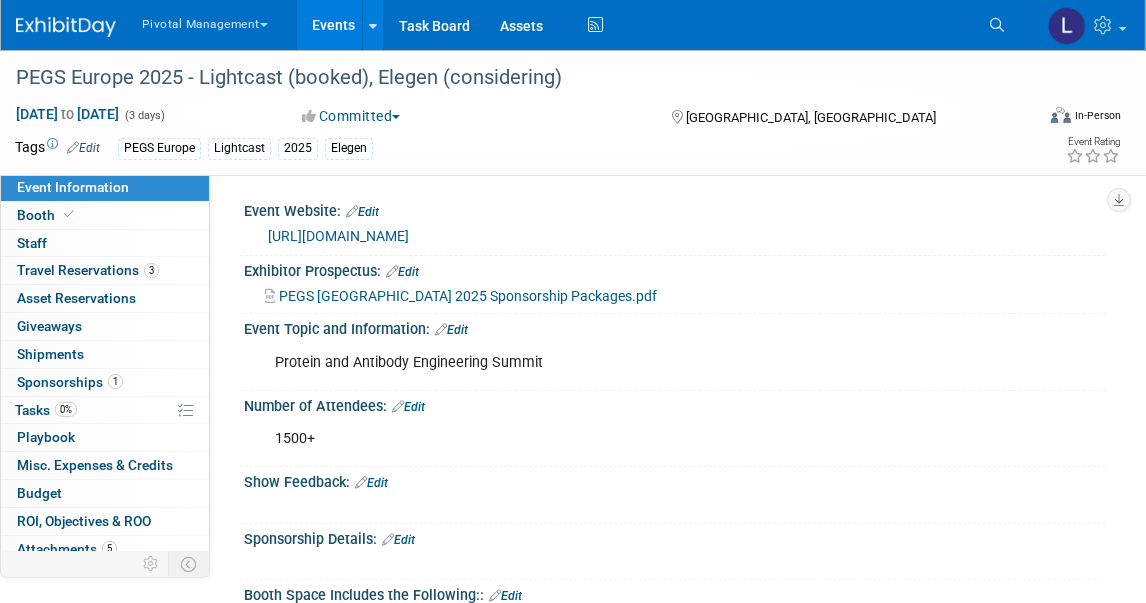 select on "Yes" 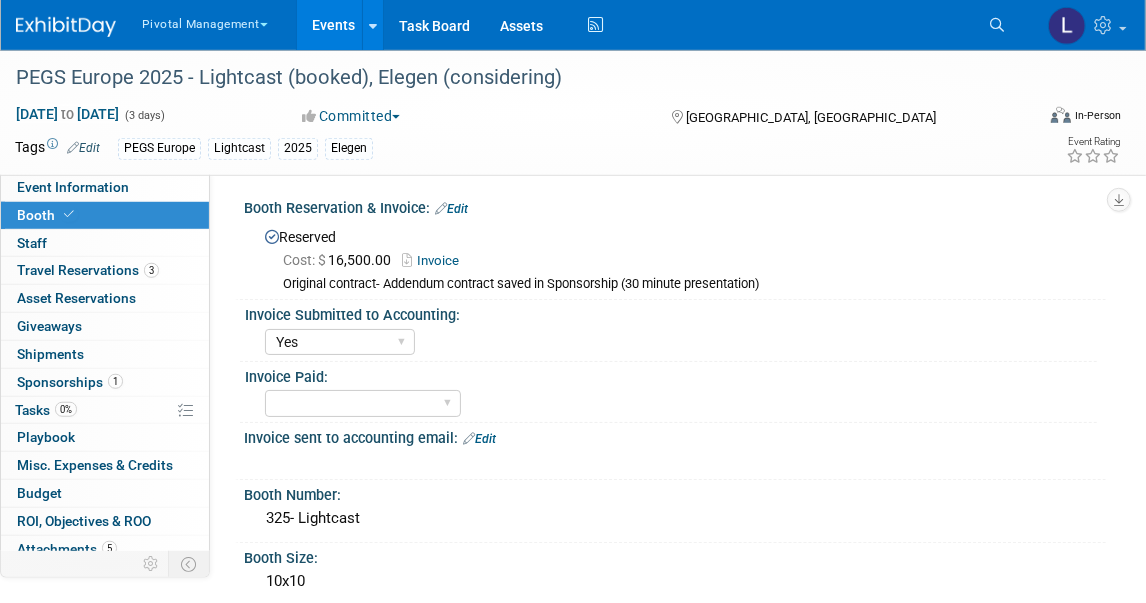 scroll, scrollTop: 0, scrollLeft: 0, axis: both 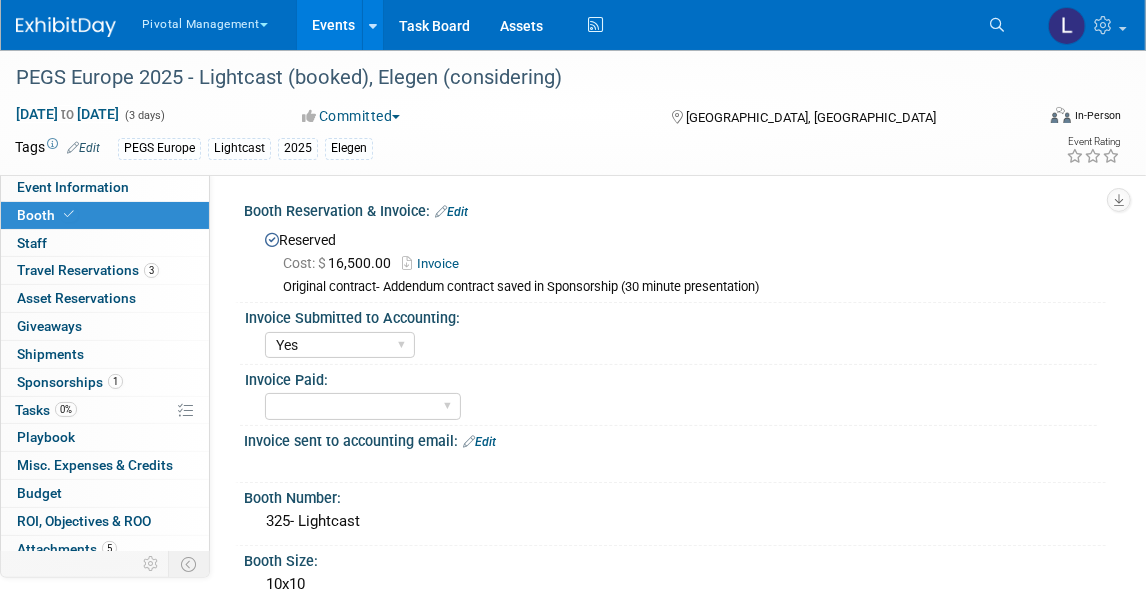 click on "Invoice" at bounding box center [435, 263] 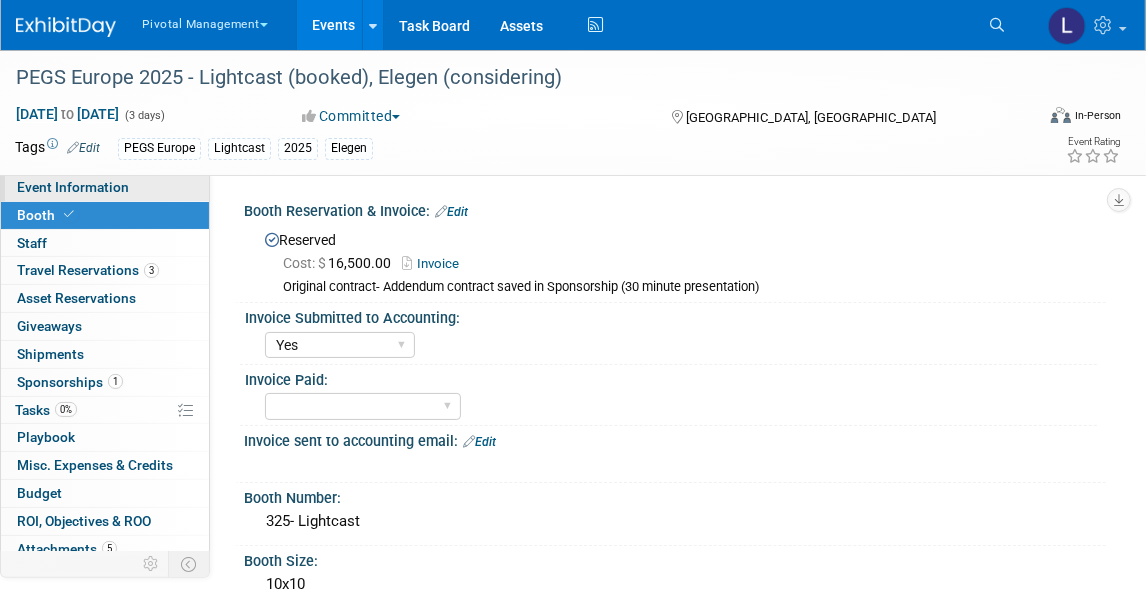 click on "Event Information" at bounding box center (73, 187) 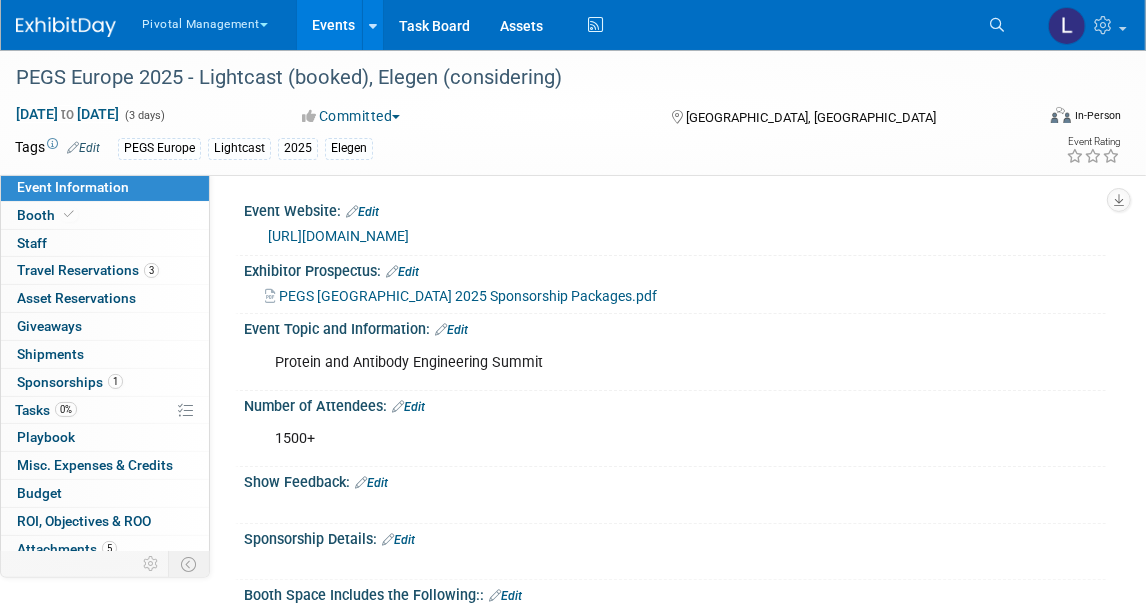 click on "Edit" at bounding box center [398, 540] 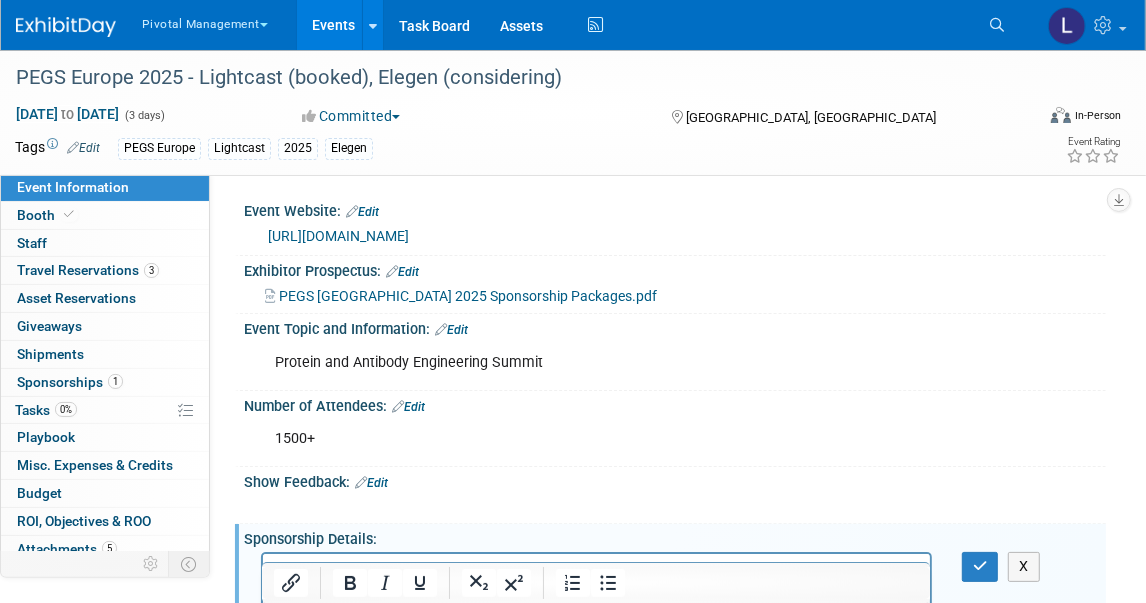 scroll, scrollTop: 0, scrollLeft: 0, axis: both 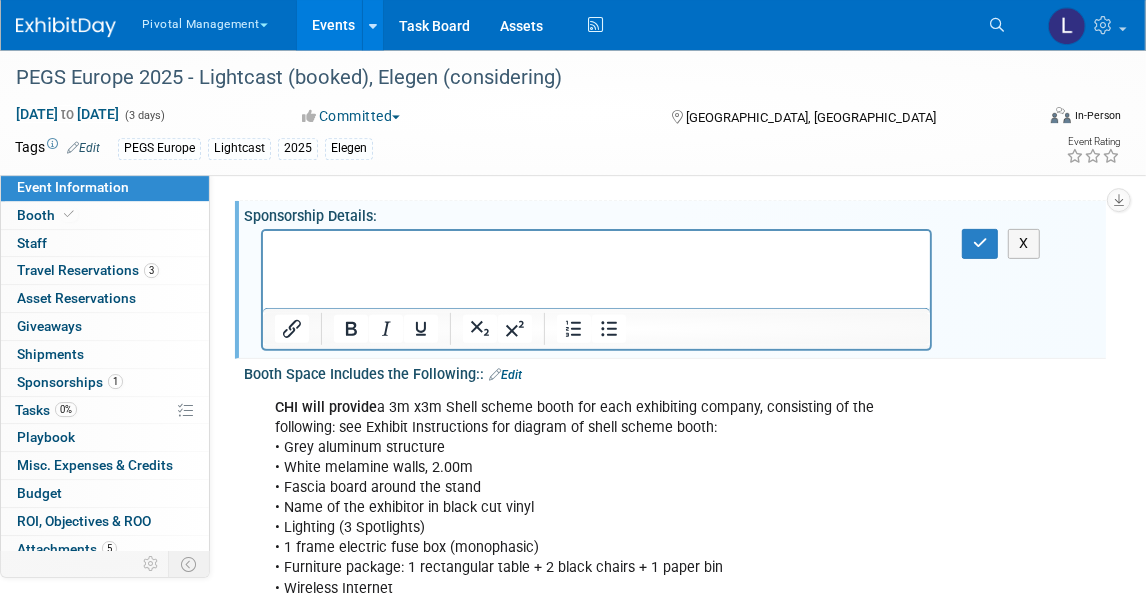 click at bounding box center [595, 245] 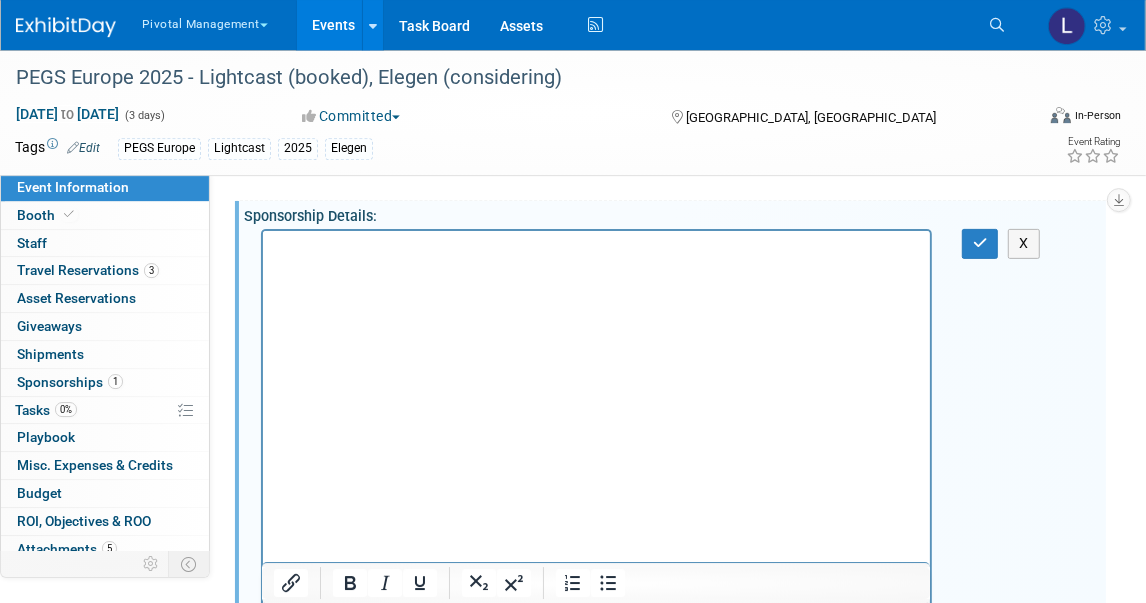 scroll, scrollTop: 940, scrollLeft: 0, axis: vertical 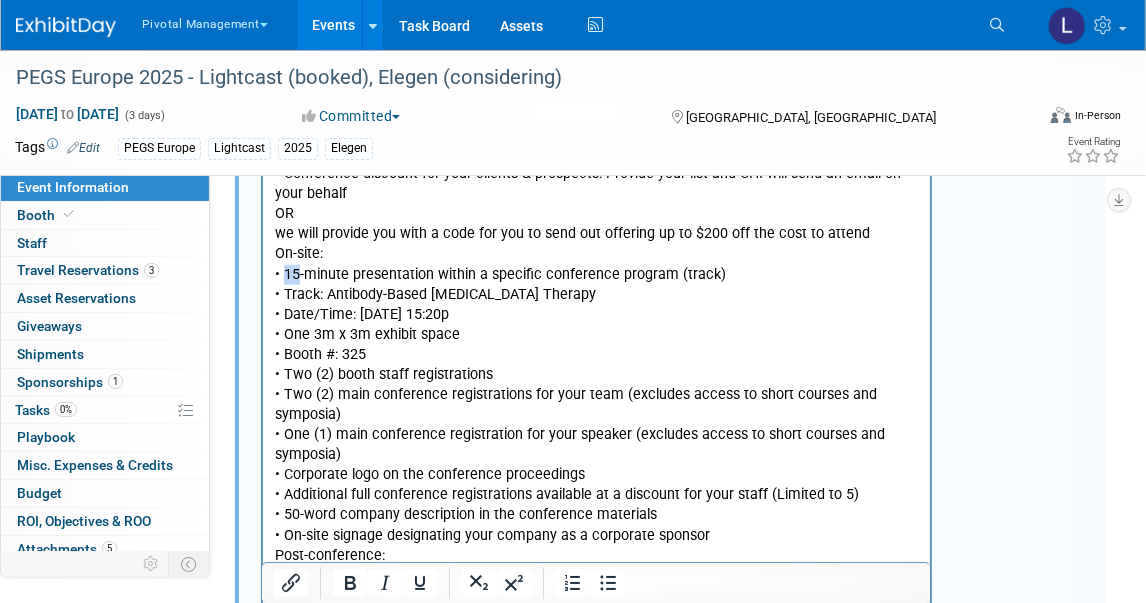 drag, startPoint x: 297, startPoint y: 236, endPoint x: 285, endPoint y: 236, distance: 12 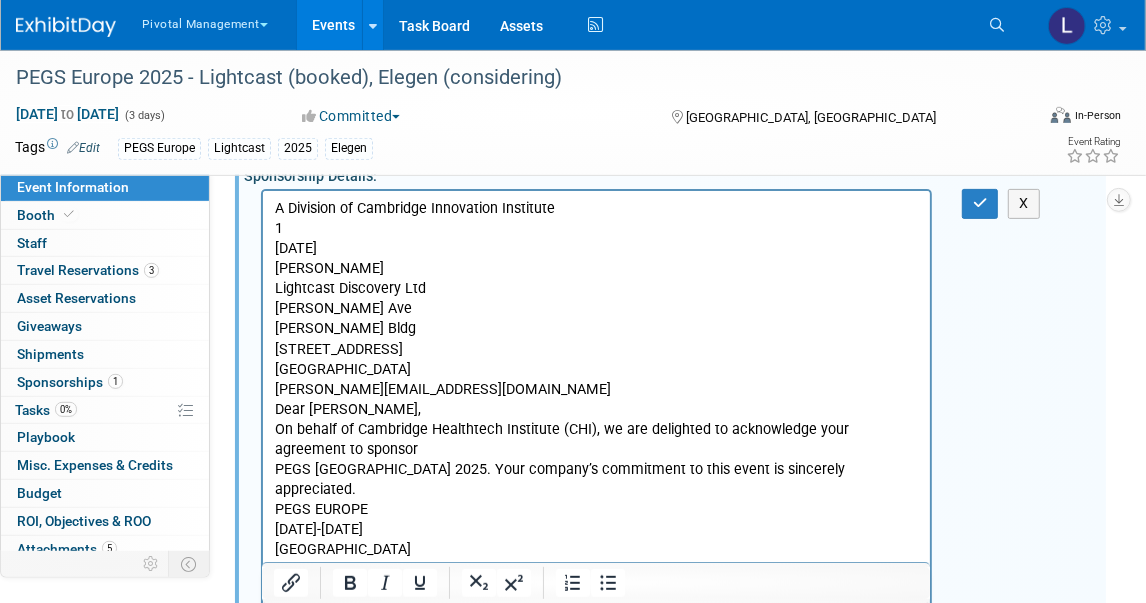 scroll, scrollTop: 274, scrollLeft: 0, axis: vertical 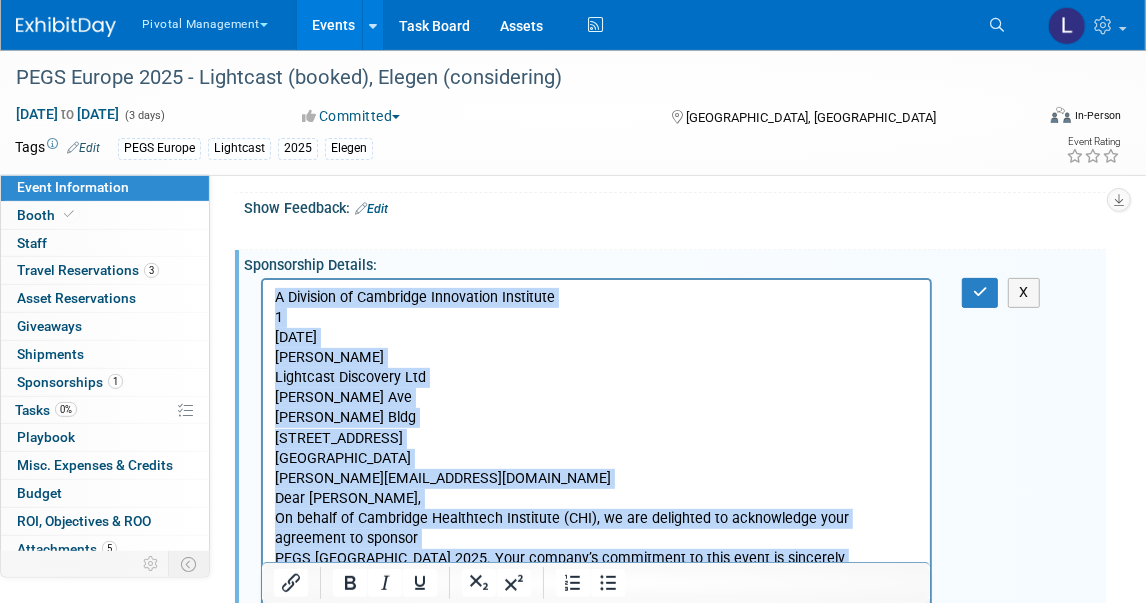 drag, startPoint x: 278, startPoint y: 300, endPoint x: 851, endPoint y: 558, distance: 628.40515 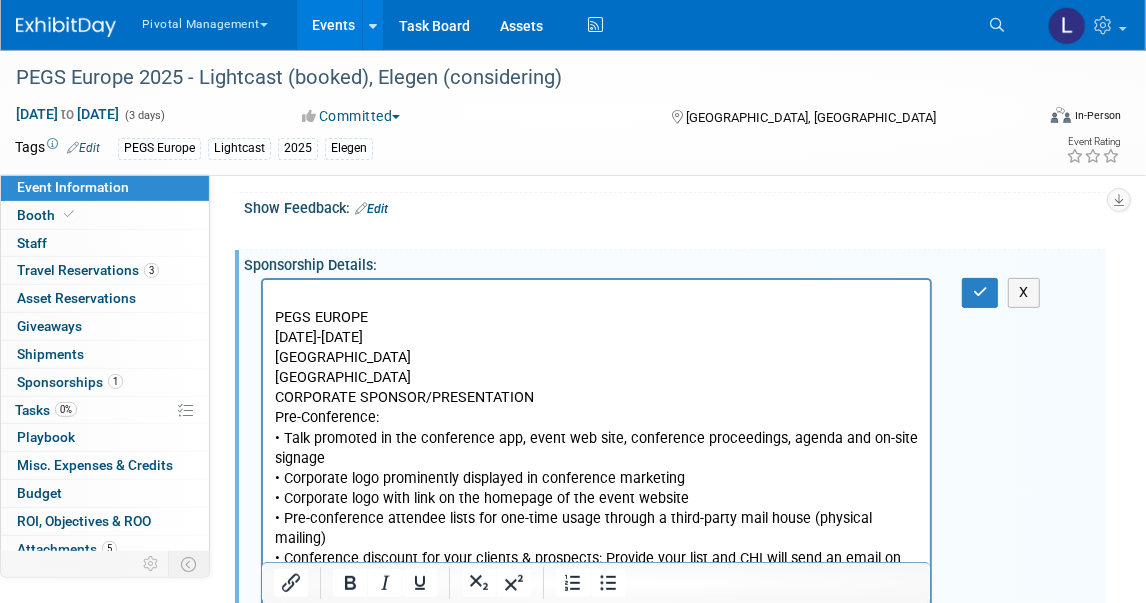 click on "PEGS EUROPE [DATE]-[DATE] [GEOGRAPHIC_DATA] [GEOGRAPHIC_DATA] CORPORATE SPONSOR/PRESENTATION Pre-Conference: • Talk promoted in the conference app, event web site, conference proceedings, agenda and on-site signage • Corporate logo prominently displayed in conference marketing • Corporate logo with link on the homepage of the event website • Pre-conference attendee lists for one-time usage through a third-party mail house (physical mailing) • Conference discount for your clients & prospects: Provide your list and CHI will send an email on your behalf OR we will provide you with a code for you to send out offering up to $200 off the cost to attend On-site: • 30 -minute presentation within a specific conference program (track) • Track: Antibody-Based [MEDICAL_DATA] Therapy • Date/Time: [DATE] 15:20p • One 3m x 3m exhibit space • Booth #: 325 • Two (2) booth staff registrations • Two (2) main conference registrations for your team (excludes access to short courses and symposia)" at bounding box center (596, 639) 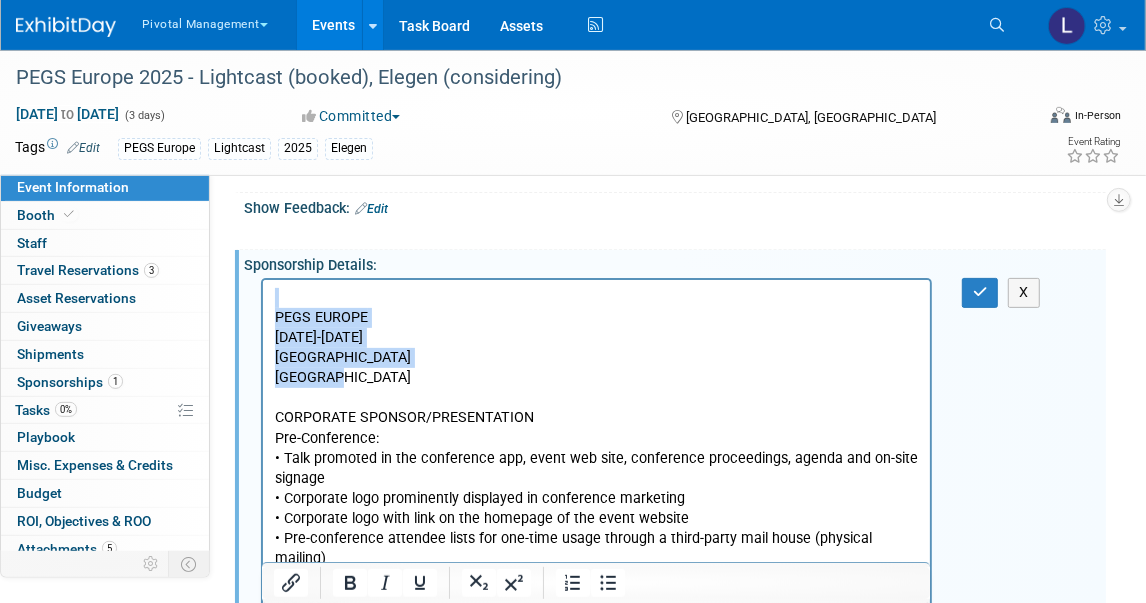drag, startPoint x: 355, startPoint y: 380, endPoint x: 277, endPoint y: 294, distance: 116.1034 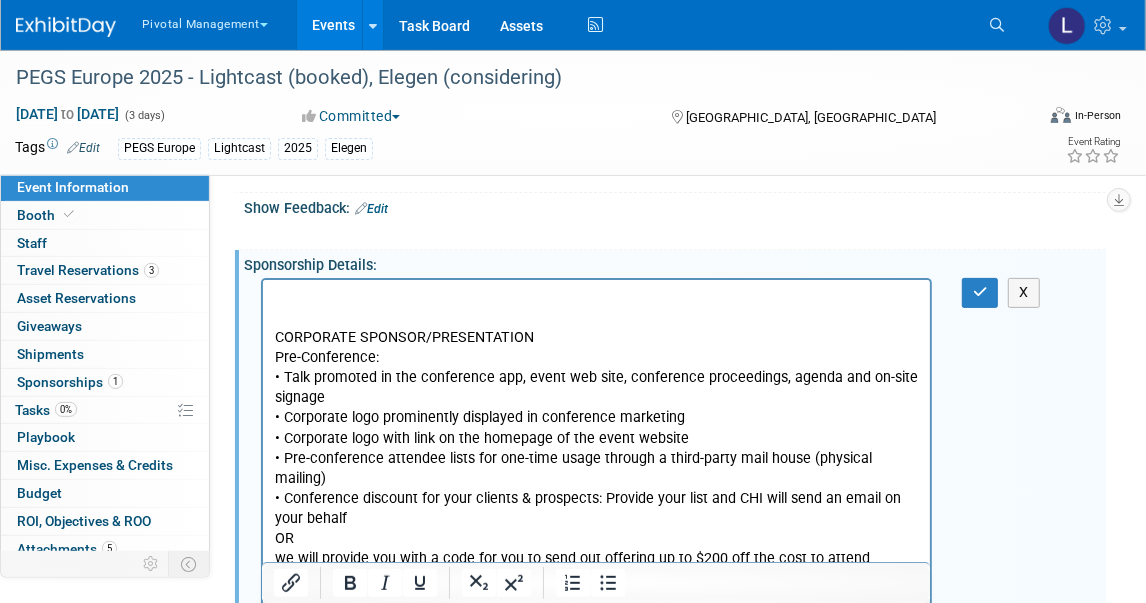 click on "CORPORATE SPONSOR/PRESENTATION Pre-Conference: • Talk promoted in the conference app, event web site, conference proceedings, agenda and on-site signage • Corporate logo prominently displayed in conference marketing • Corporate logo with link on the homepage of the event website • Pre-conference attendee lists for one-time usage through a third-party mail house (physical mailing) • Conference discount for your clients & prospects: Provide your list and CHI will send an email on your behalf OR we will provide you with a code for you to send out offering up to $200 off the cost to attend On-site: • 30 -minute presentation within a specific conference program (track) • Track: Antibody-Based [MEDICAL_DATA] Therapy • Date/Time: [DATE] 15:20p • One 3m x 3m exhibit space • Booth #: 325 • Two (2) booth staff registrations • Two (2) main conference registrations for your team (excludes access to short courses and symposia) • Corporate logo on the conference proceedings Post-conference:" at bounding box center [596, 609] 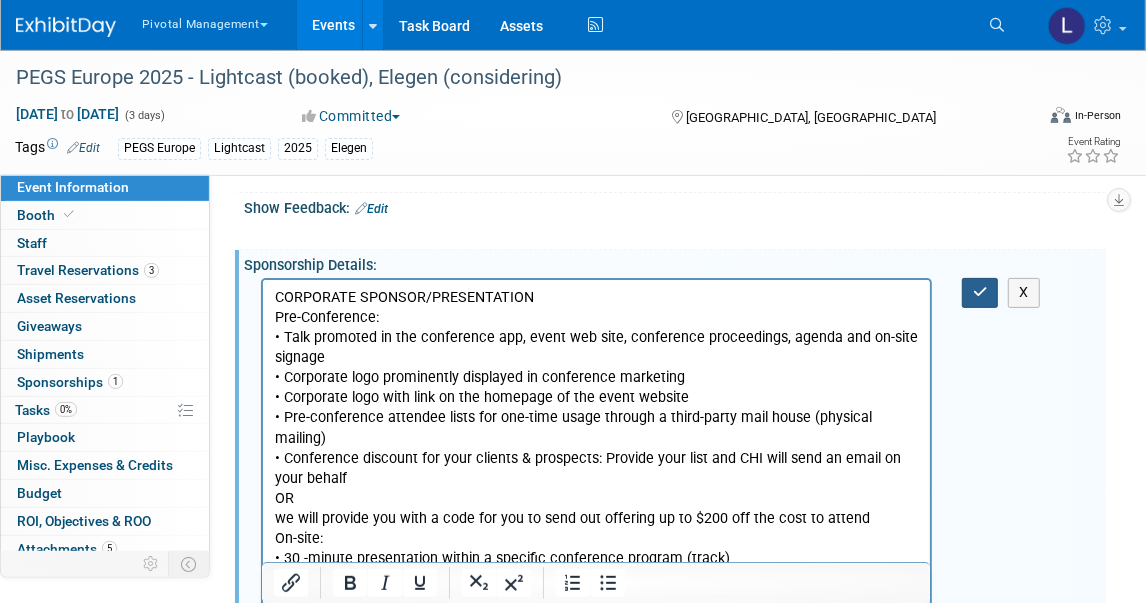 click at bounding box center [980, 292] 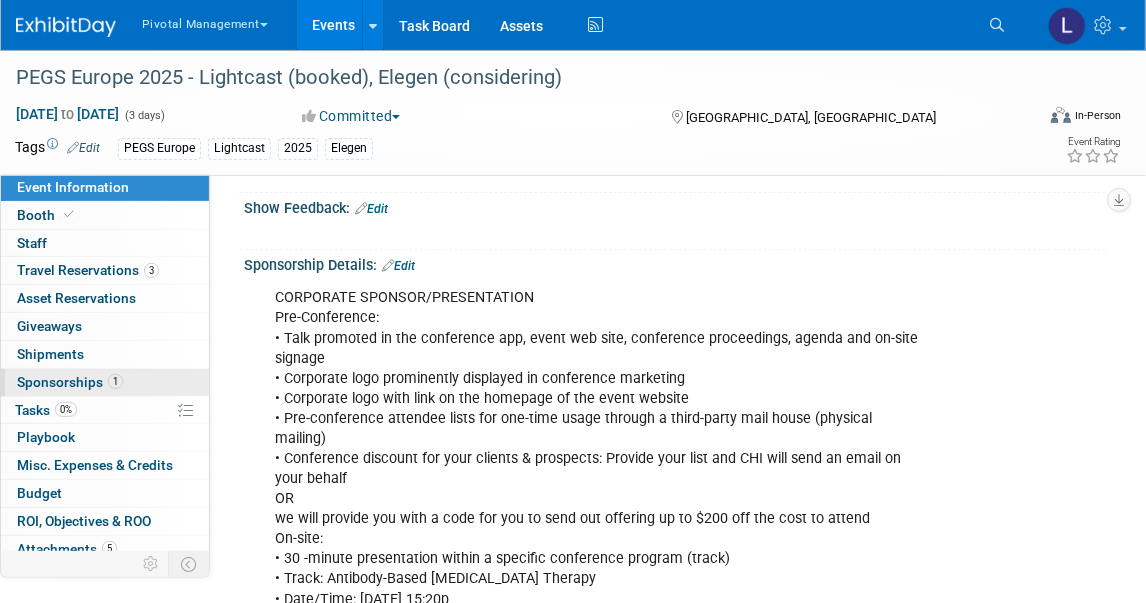 click on "Sponsorships 1" at bounding box center [70, 382] 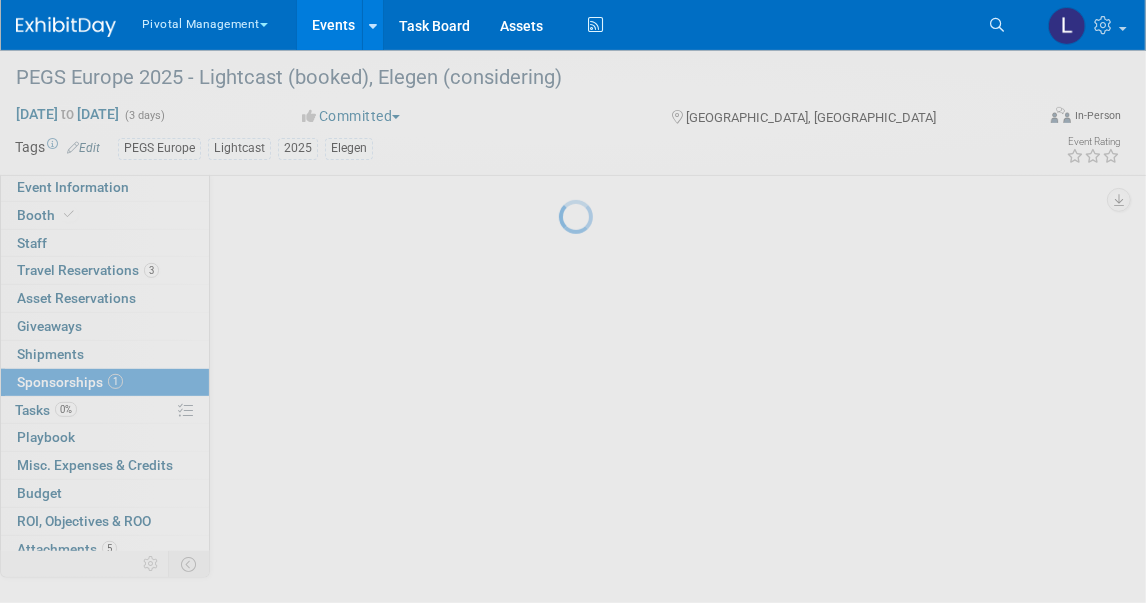 scroll, scrollTop: 0, scrollLeft: 0, axis: both 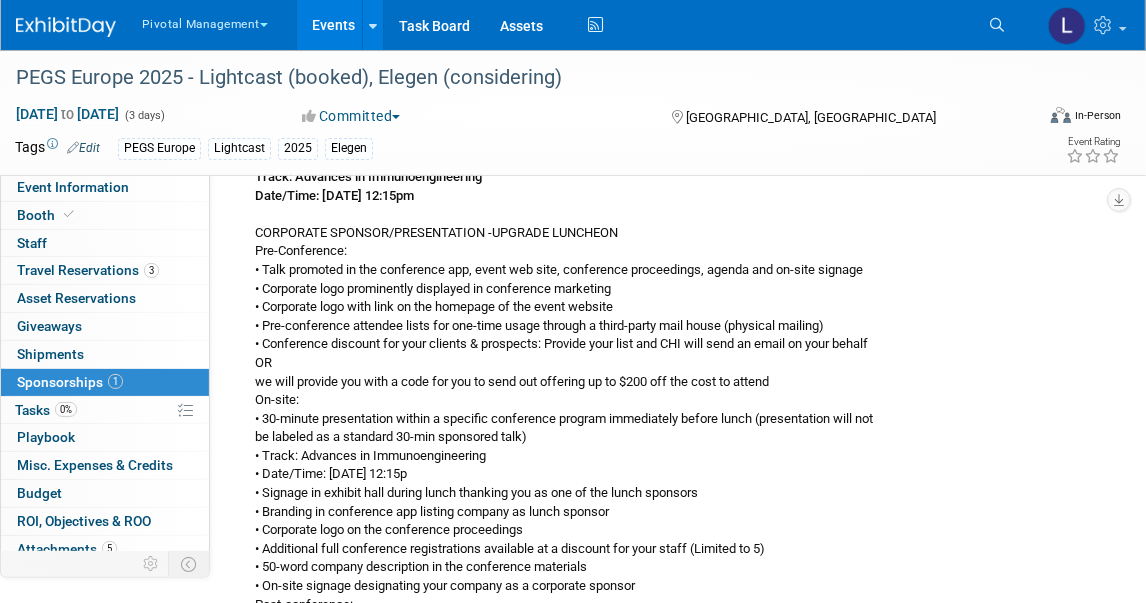 drag, startPoint x: 266, startPoint y: 418, endPoint x: 540, endPoint y: 469, distance: 278.70593 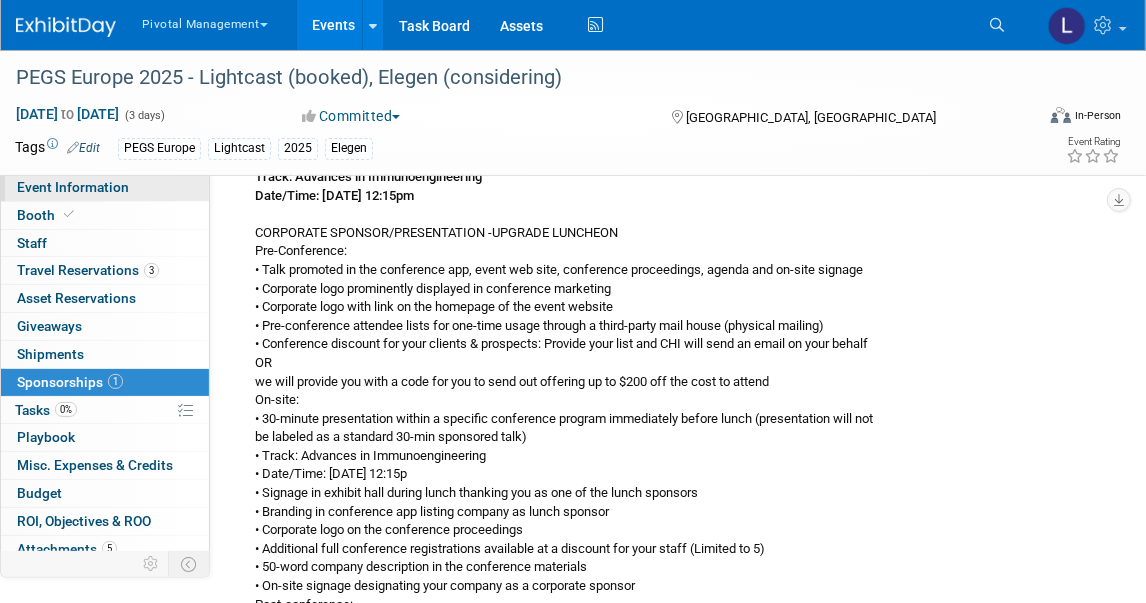 click on "Event Information" at bounding box center [73, 187] 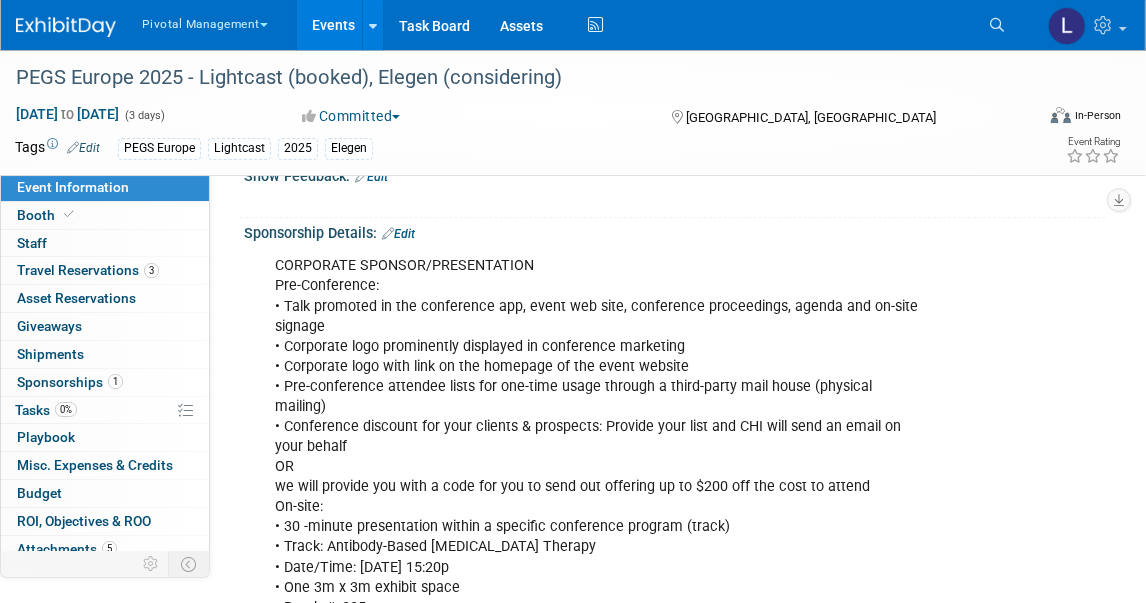 scroll, scrollTop: 287, scrollLeft: 0, axis: vertical 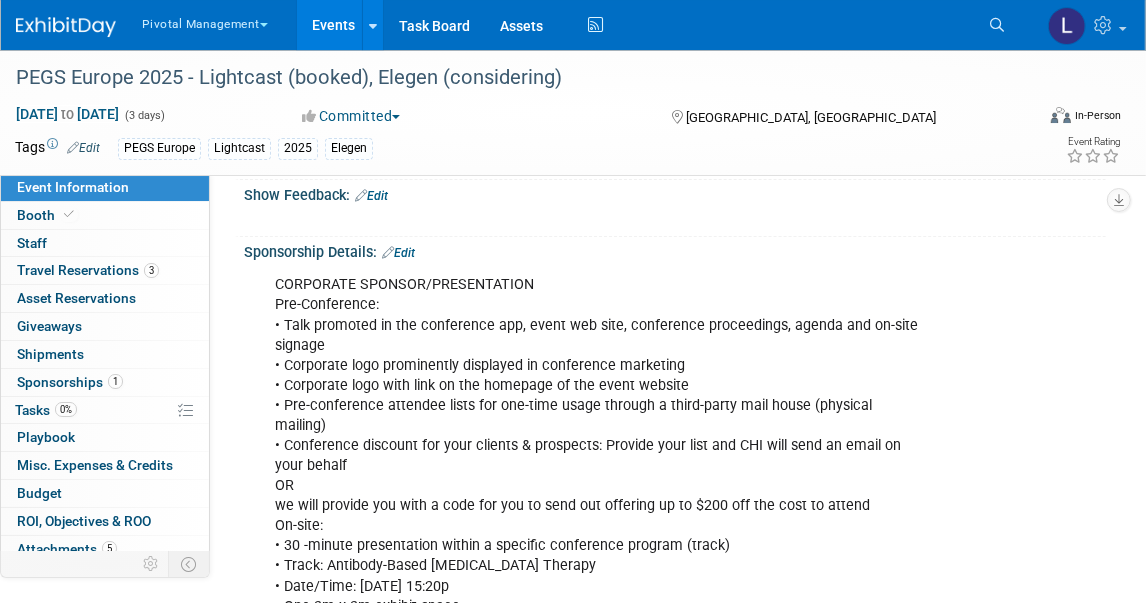 click on "Edit" at bounding box center [398, 253] 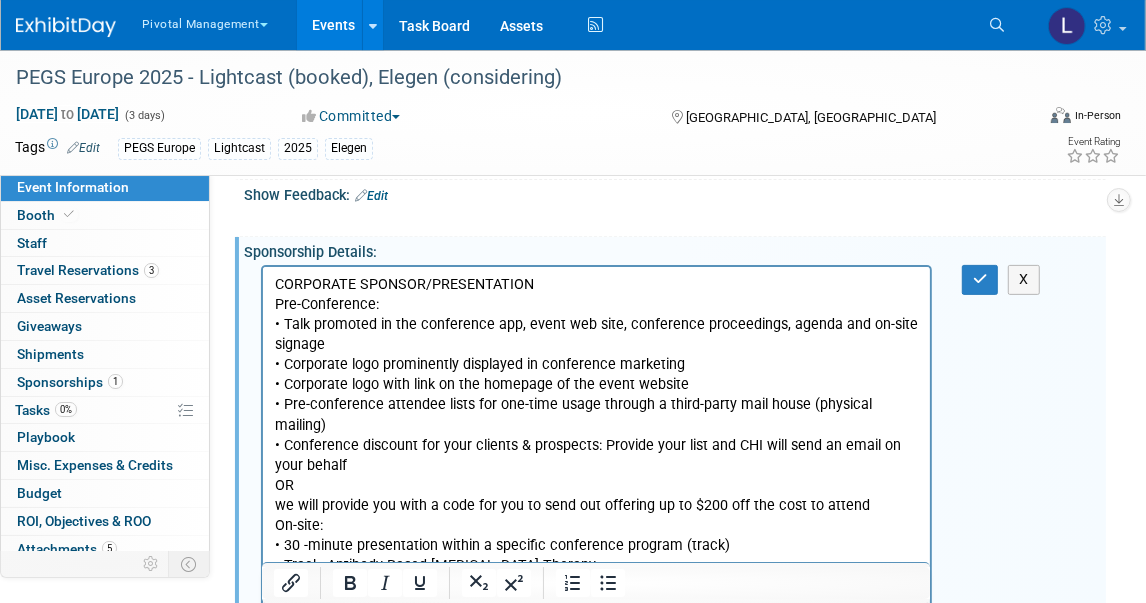 scroll, scrollTop: 0, scrollLeft: 0, axis: both 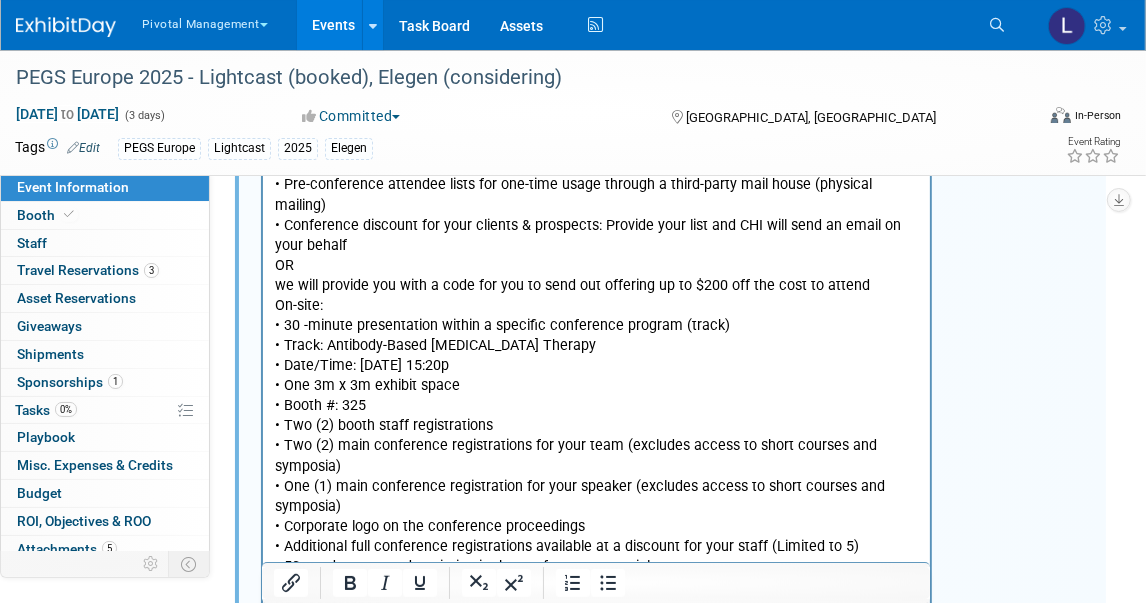 drag, startPoint x: 287, startPoint y: 305, endPoint x: 569, endPoint y: 342, distance: 284.41696 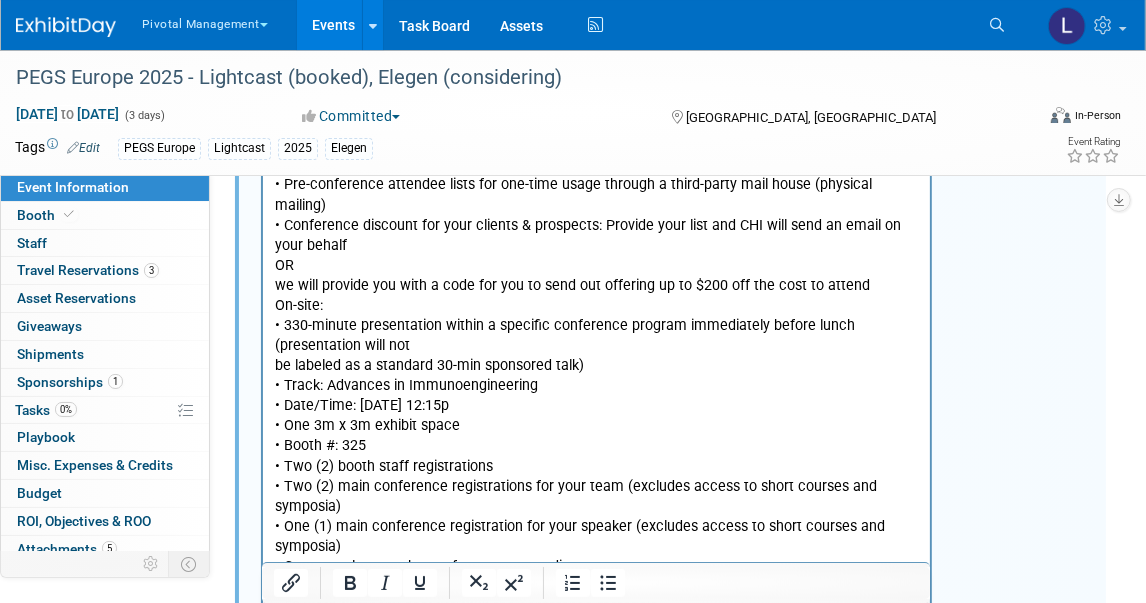 click on "CORPORATE SPONSOR/PRESENTATION Pre-Conference: • Talk promoted in the conference app, event web site, conference proceedings, agenda and on-site signage • Corporate logo prominently displayed in conference marketing • Corporate logo with link on the homepage of the event website • Pre-conference attendee lists for one-time usage through a third-party mail house (physical mailing) • Conference discount for your clients & prospects: Provide your list and CHI will send an email on your behalf OR we will provide you with a code for you to send out offering up to $200 off the cost to attend On-site: • 330-minute presentation within a specific conference program immediately before lunch (presentation will not be labeled as a standard 30-min sponsored talk) • Track: Advances in Immunoengineering • Date/Time: [DATE] 12:15p • One 3m x 3m exhibit space • Booth #: 325 • Two (2) booth staff registrations • Corporate logo on the conference proceedings Post-conference:" at bounding box center [596, 376] 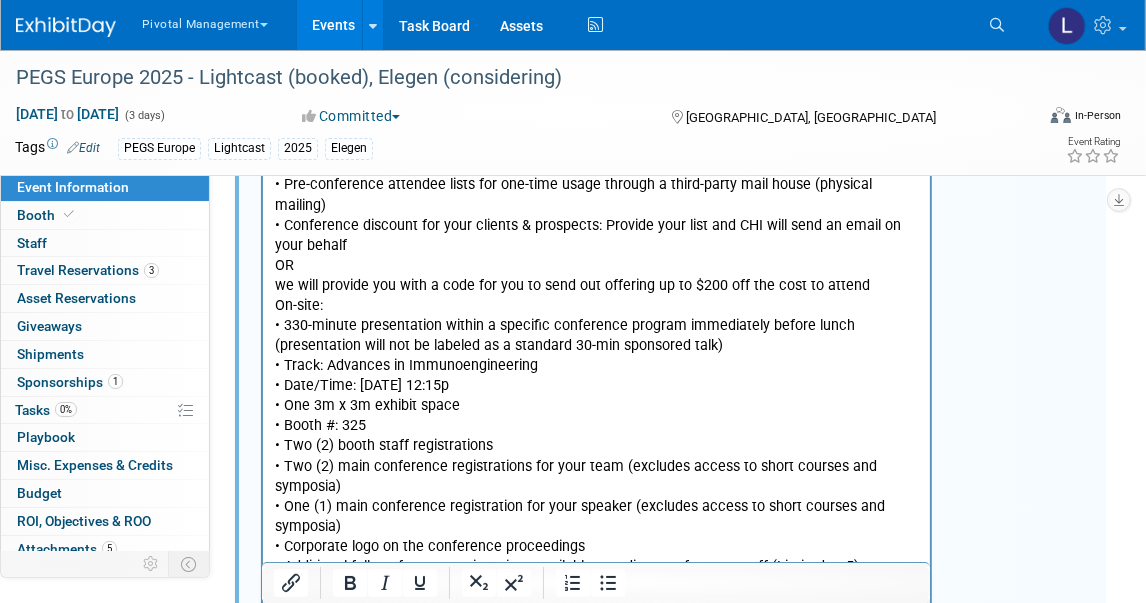 click on "CORPORATE SPONSOR/PRESENTATION Pre-Conference: • Talk promoted in the conference app, event web site, conference proceedings, agenda and on-site signage • Corporate logo prominently displayed in conference marketing • Corporate logo with link on the homepage of the event website • Pre-conference attendee lists for one-time usage through a third-party mail house (physical mailing) • Conference discount for your clients & prospects: Provide your list and CHI will send an email on your behalf OR we will provide you with a code for you to send out offering up to $200 off the cost to attend On-site: • 330-minute presentation within a specific conference program immediately before lunch (presentation will not be labeled as a standard 30-min sponsored talk) • Track: Advances in Immunoengineering • Date/Time: [DATE] 12:15p • One 3m x 3m exhibit space • Booth #: 325 • Two (2) booth staff registrations • Corporate logo on the conference proceedings Post-conference:" at bounding box center (596, 366) 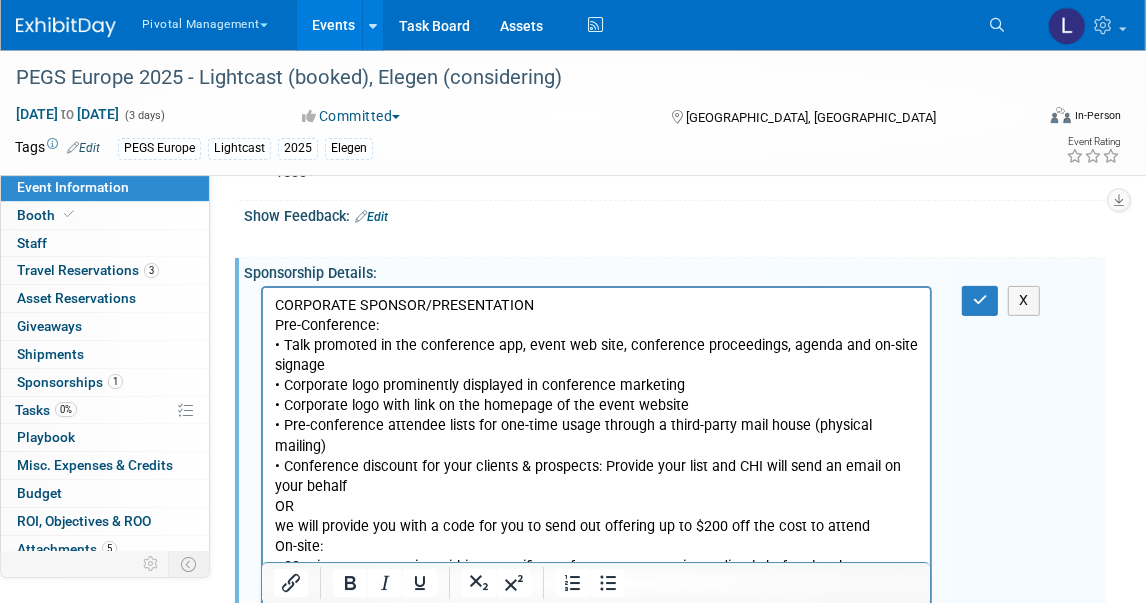 scroll, scrollTop: 163, scrollLeft: 0, axis: vertical 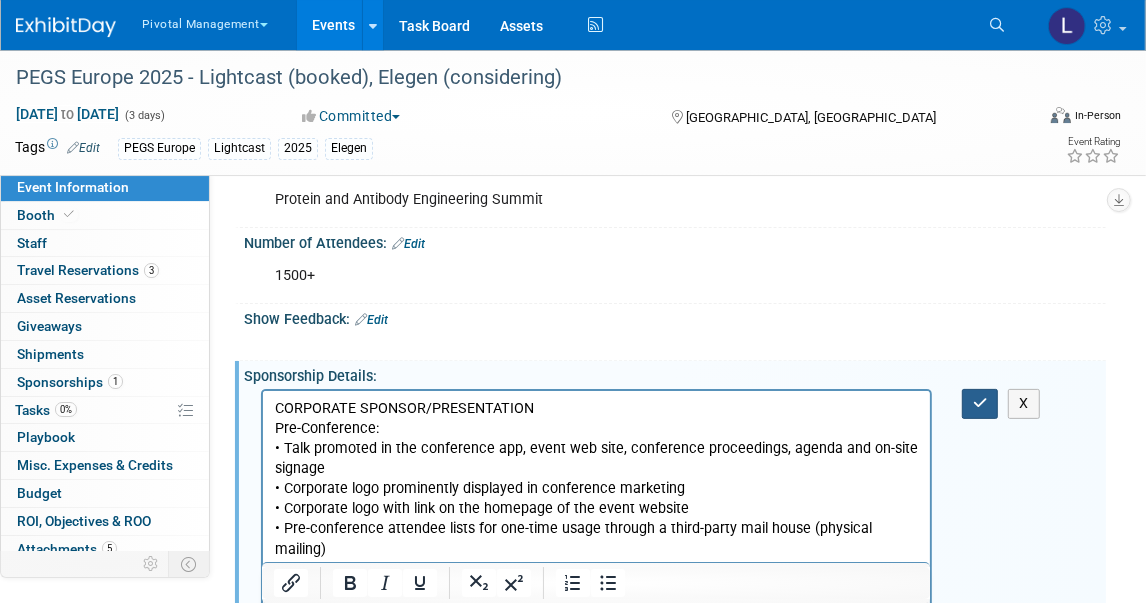 click at bounding box center (980, 403) 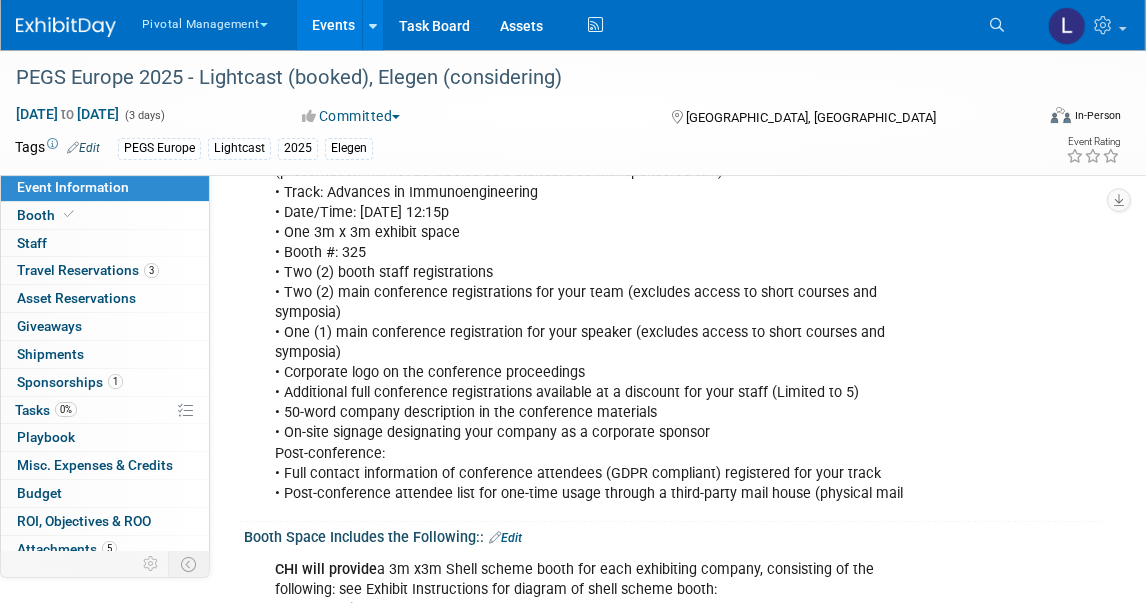 scroll, scrollTop: 671, scrollLeft: 0, axis: vertical 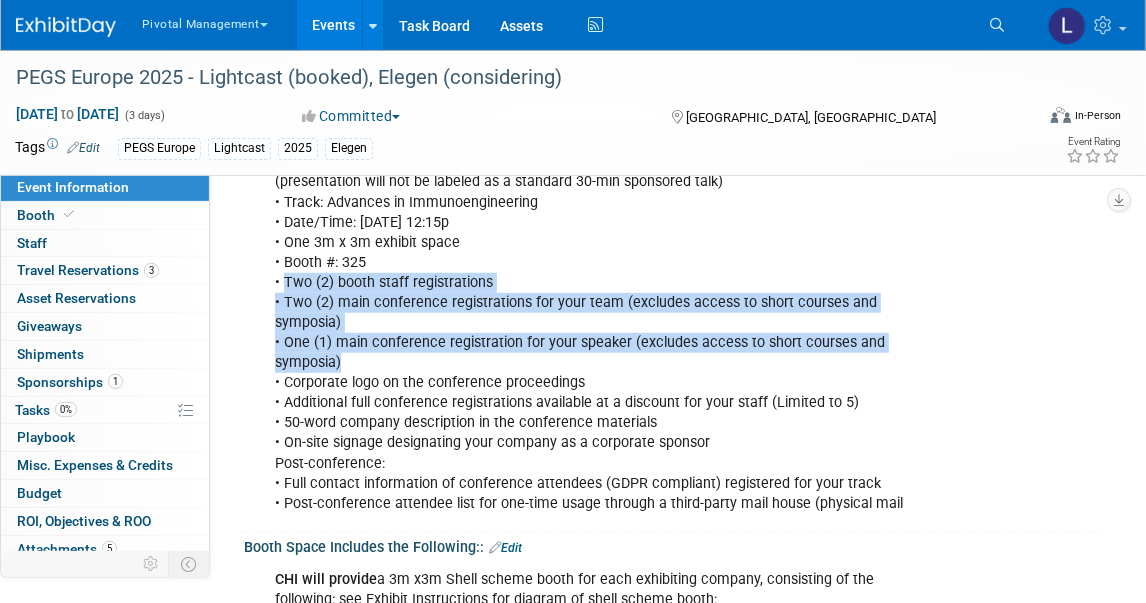 drag, startPoint x: 285, startPoint y: 259, endPoint x: 442, endPoint y: 337, distance: 175.3083 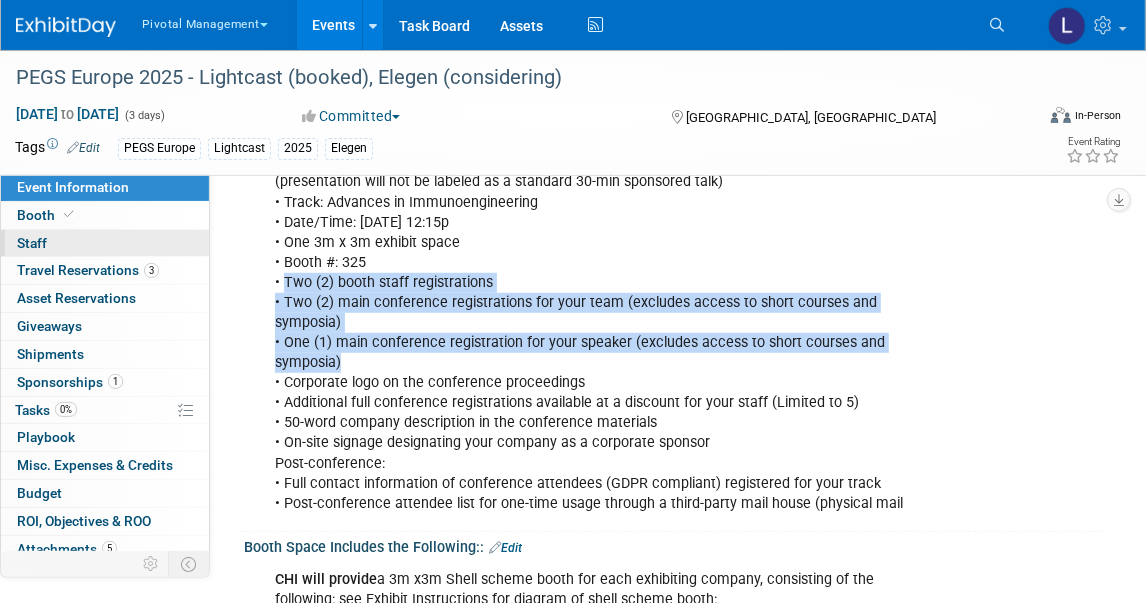 click on "Staff 0" at bounding box center (32, 243) 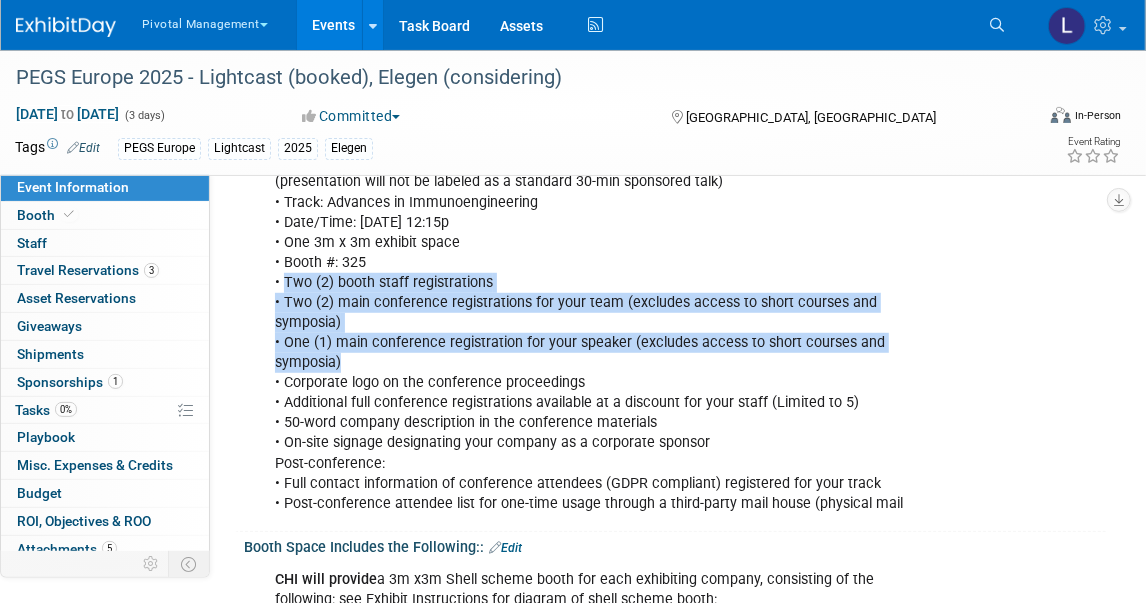 scroll, scrollTop: 0, scrollLeft: 0, axis: both 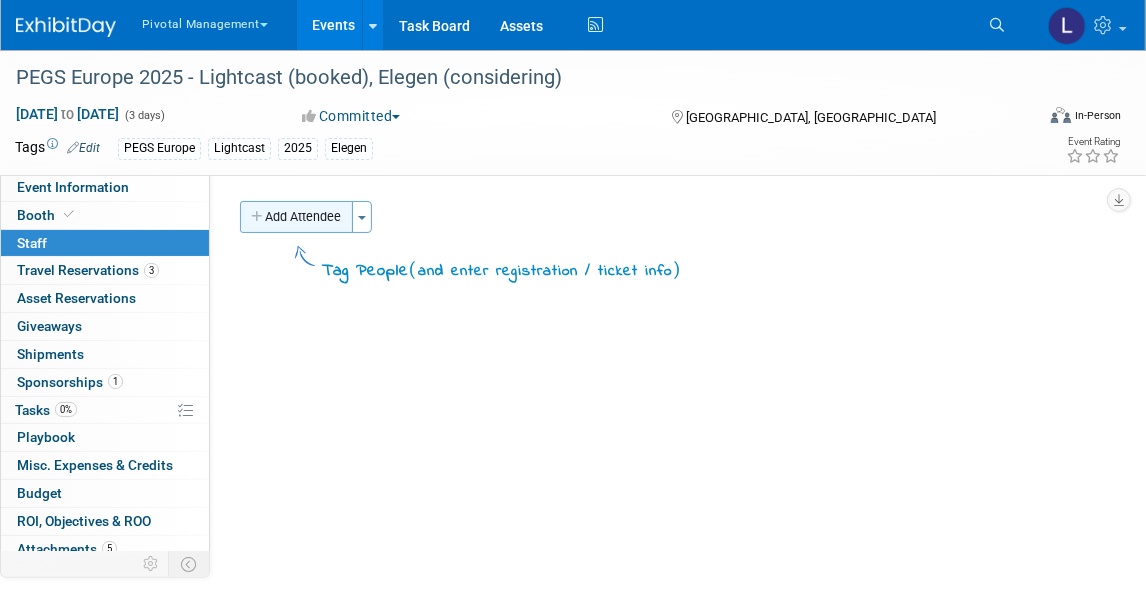 click on "Add Attendee" at bounding box center (296, 217) 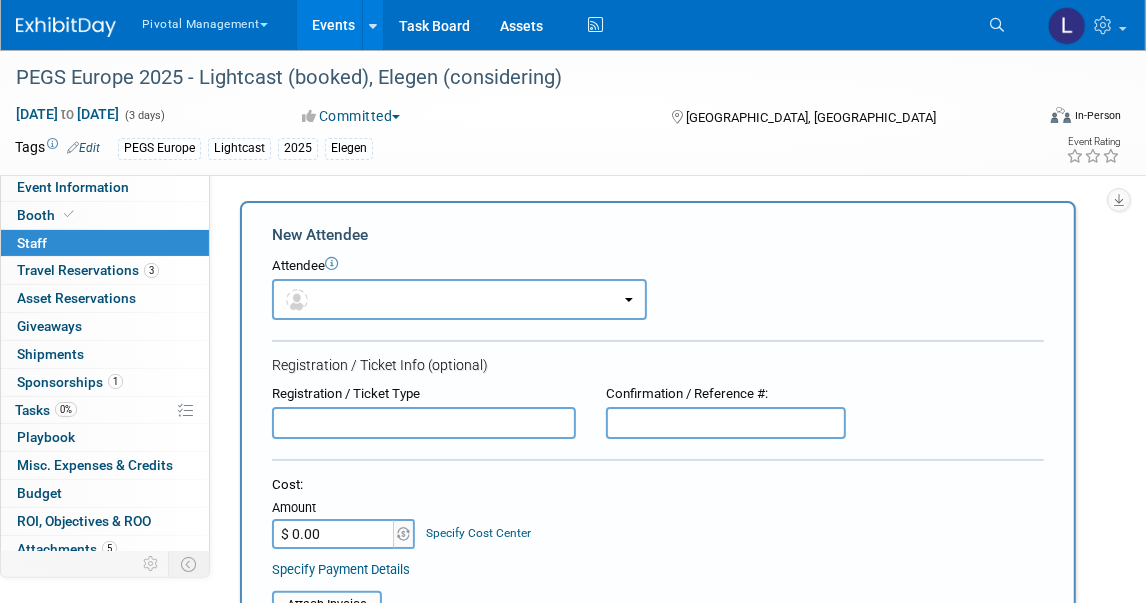 scroll, scrollTop: 0, scrollLeft: 0, axis: both 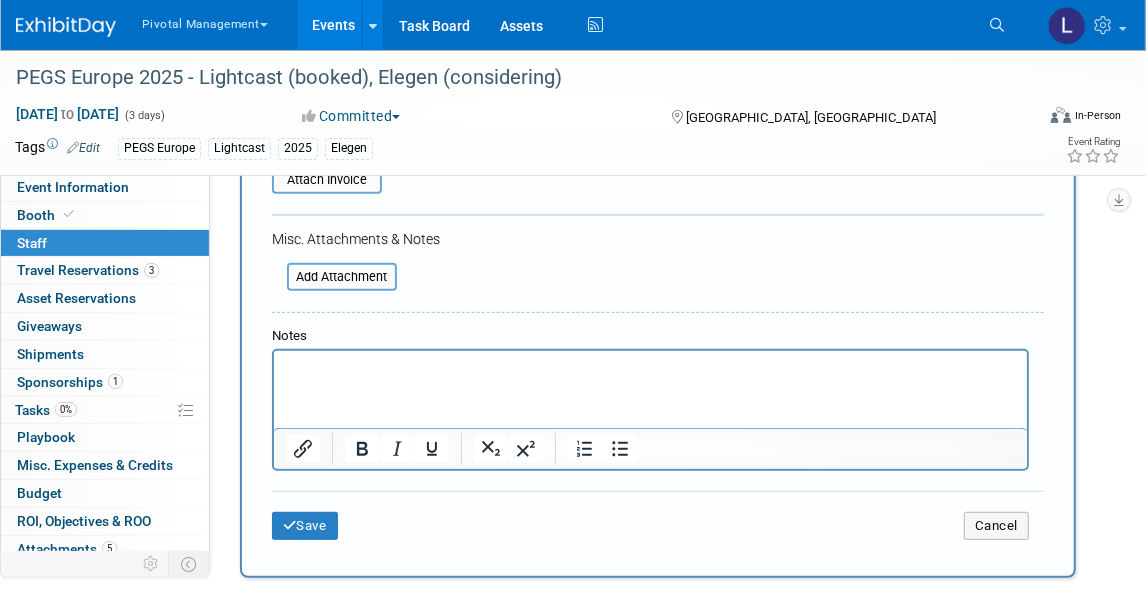 click at bounding box center [649, 365] 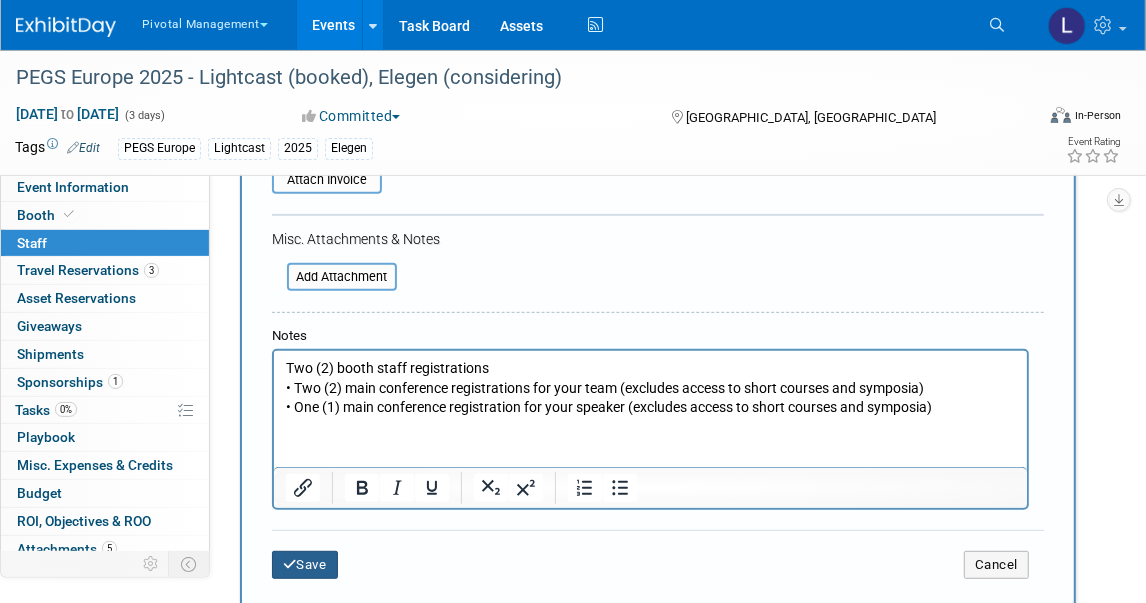 click on "Save" at bounding box center [305, 565] 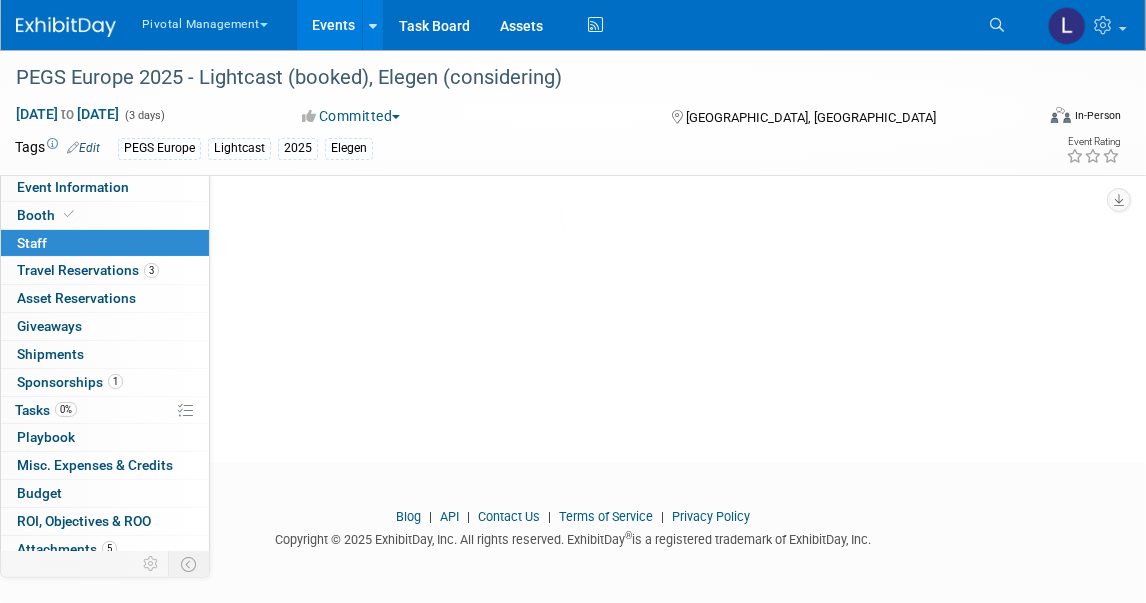 scroll, scrollTop: 152, scrollLeft: 0, axis: vertical 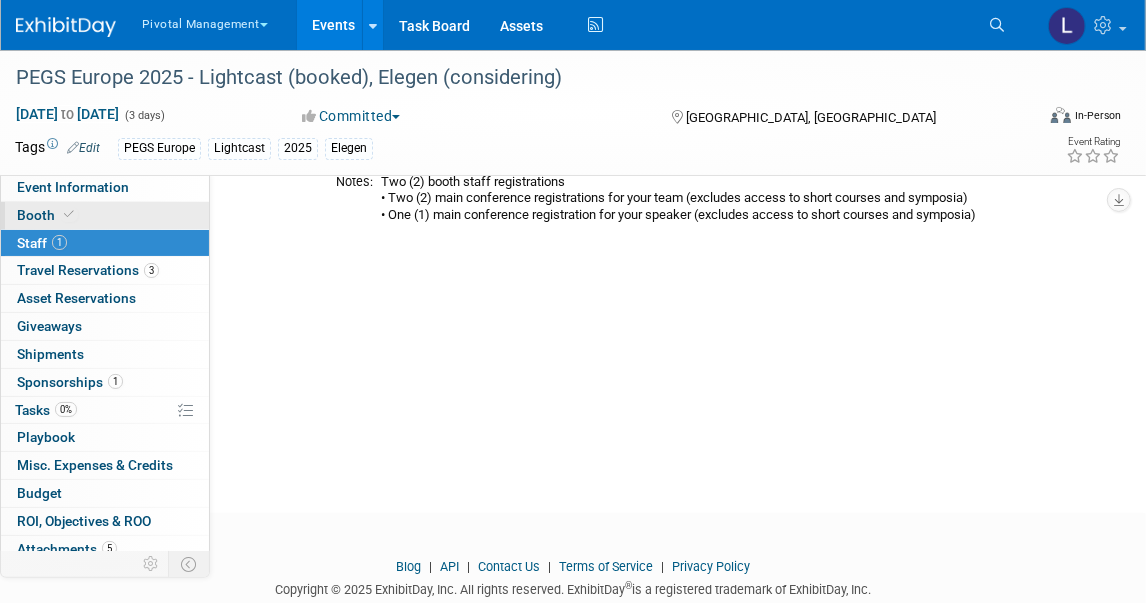 click on "Booth" at bounding box center (47, 215) 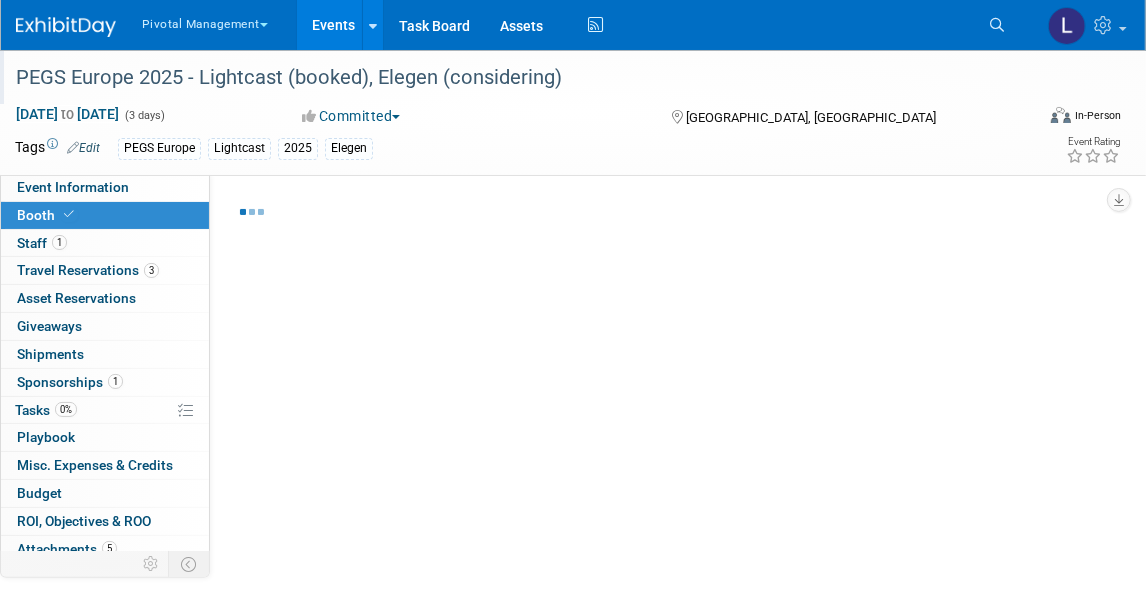 select on "Yes" 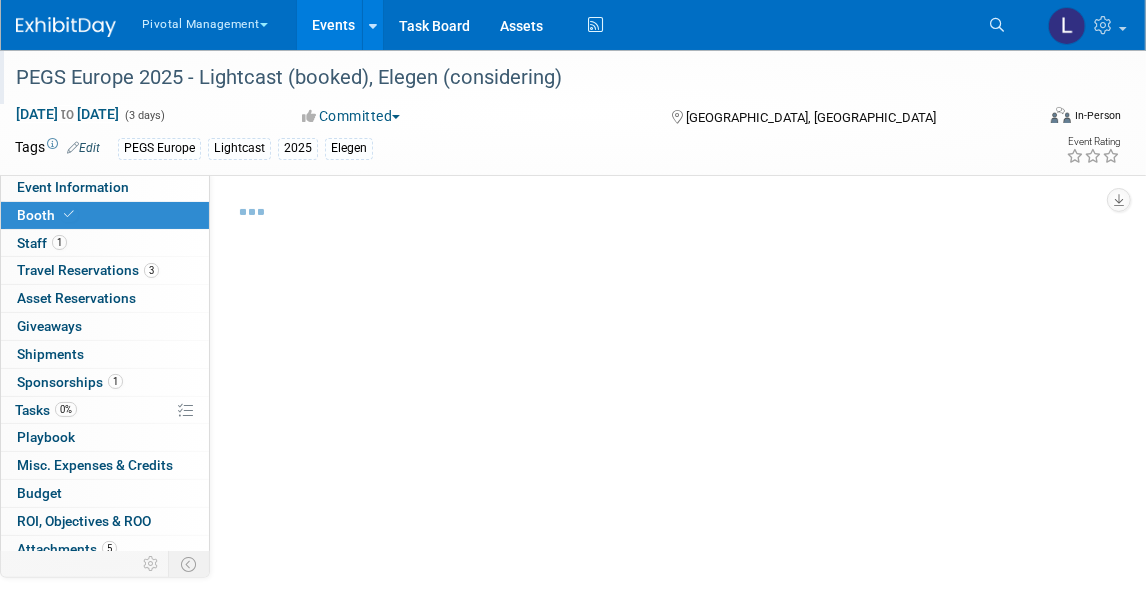 select on "Yes" 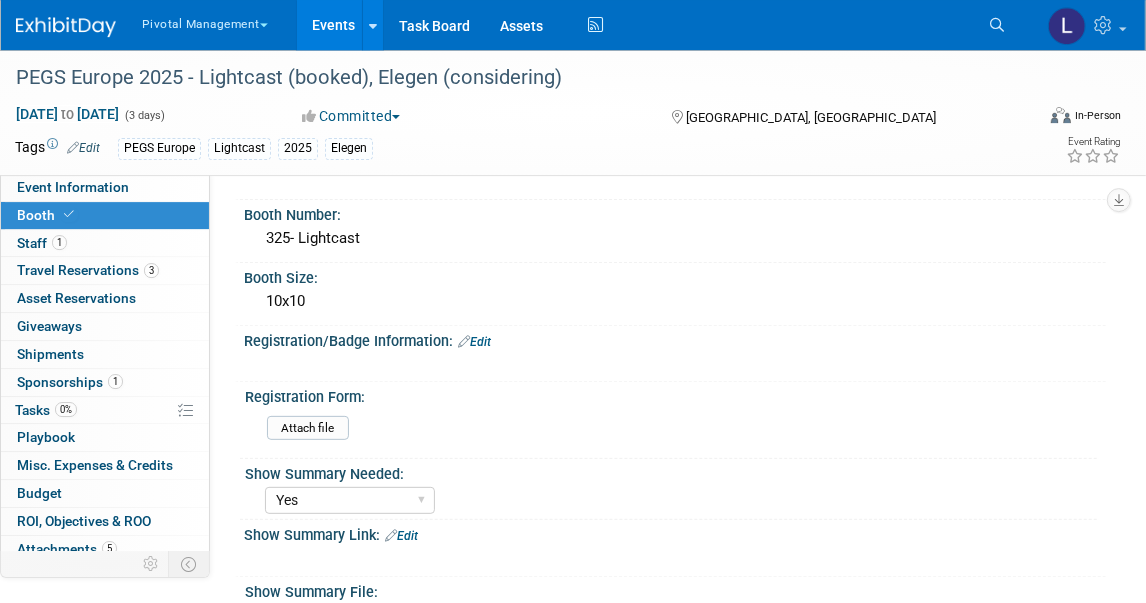 scroll, scrollTop: 281, scrollLeft: 0, axis: vertical 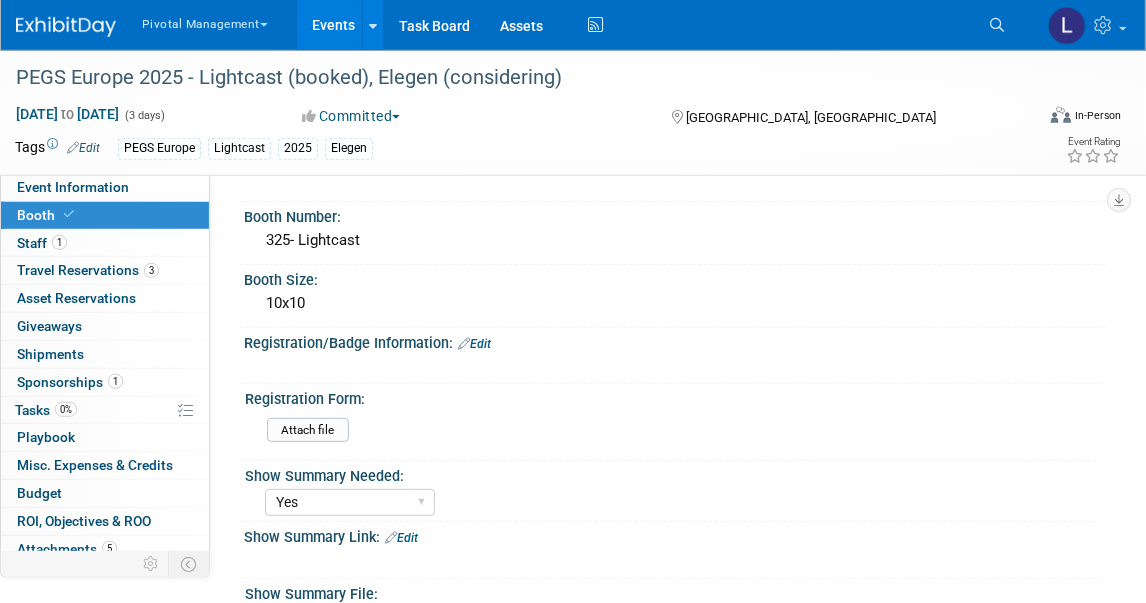 click on "Edit" at bounding box center [474, 344] 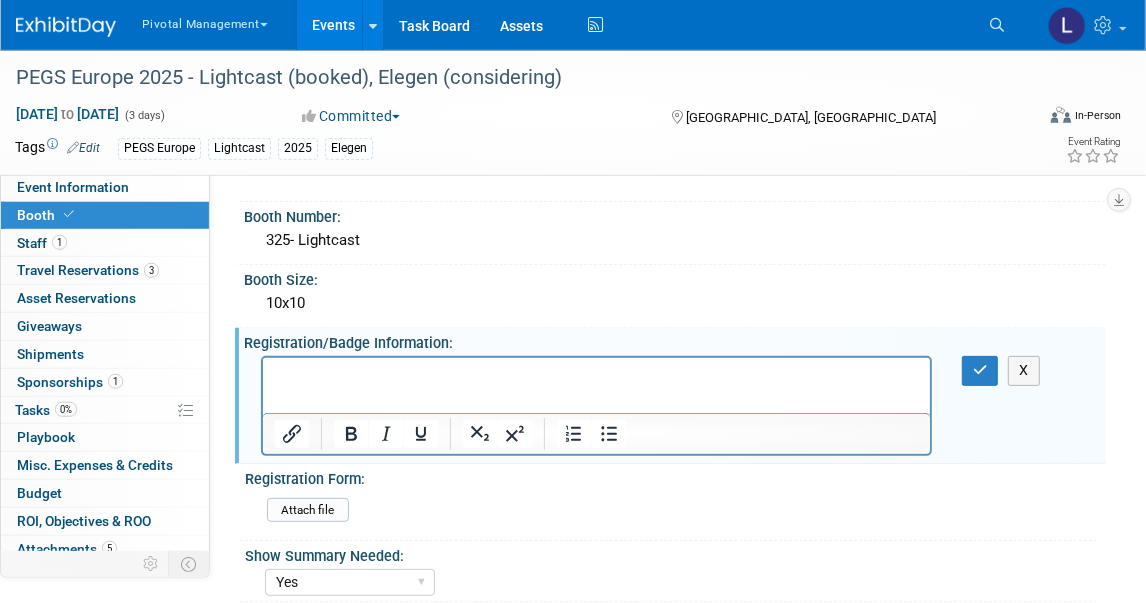 scroll, scrollTop: 0, scrollLeft: 0, axis: both 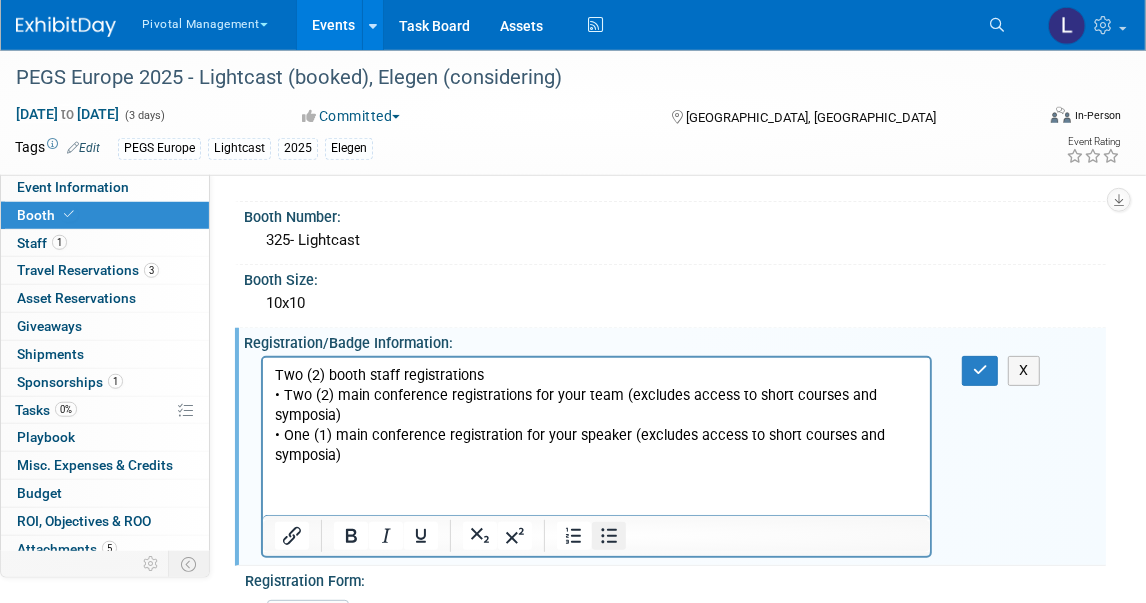 click 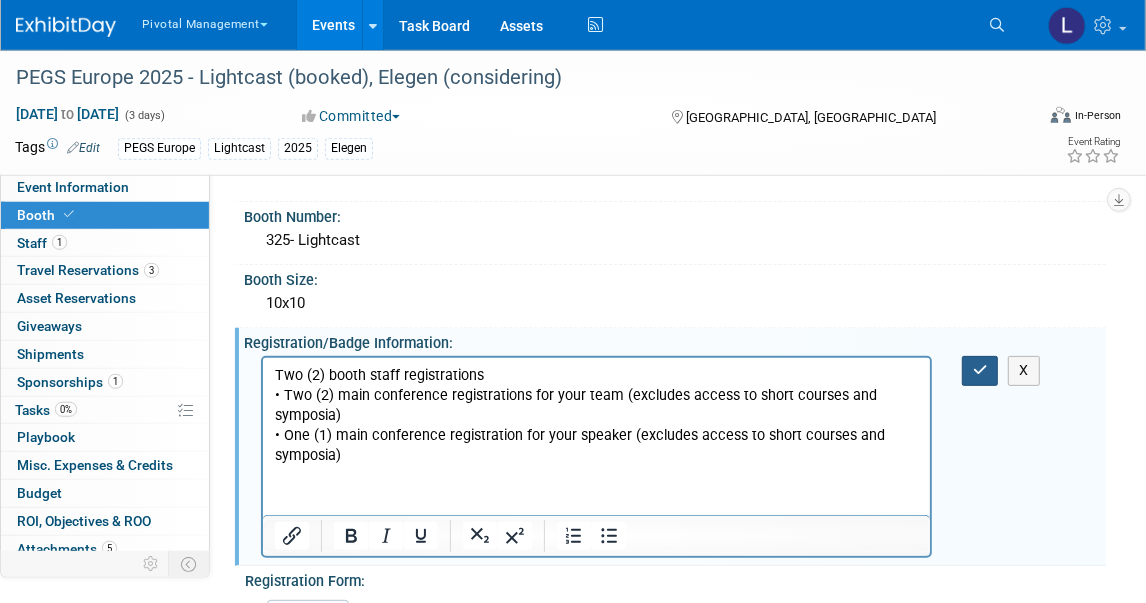 type 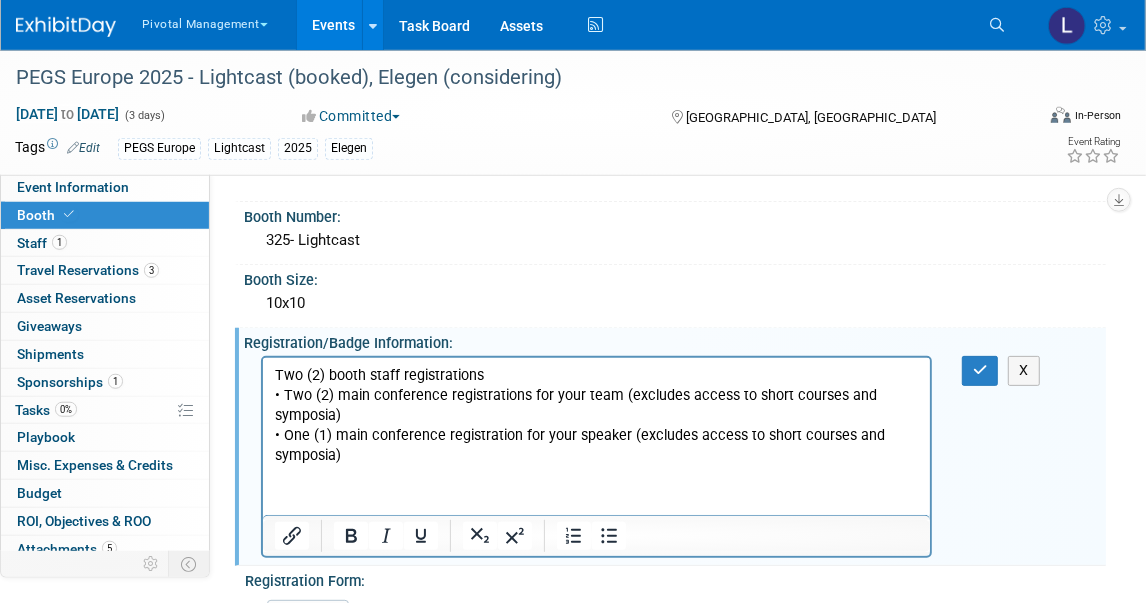 click on "Two (2) booth staff registrations • Two (2) main conference registrations for your team (excludes access to short courses and symposia) • One (1) main conference registration for your speaker (excludes access to short courses and symposia)" at bounding box center (596, 415) 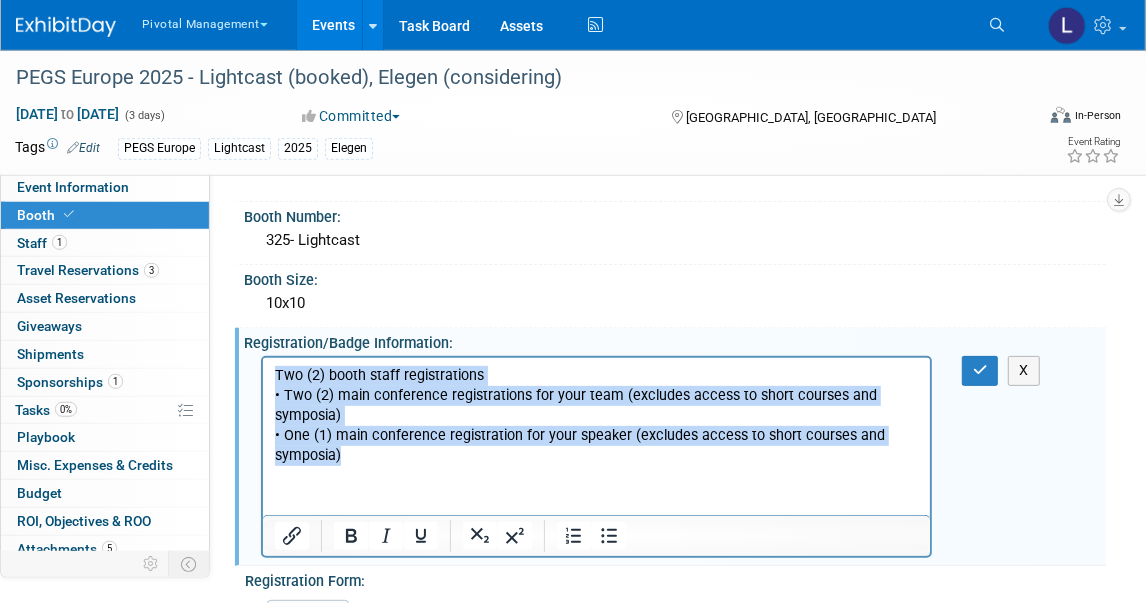 drag, startPoint x: 272, startPoint y: 367, endPoint x: 375, endPoint y: 467, distance: 143.55835 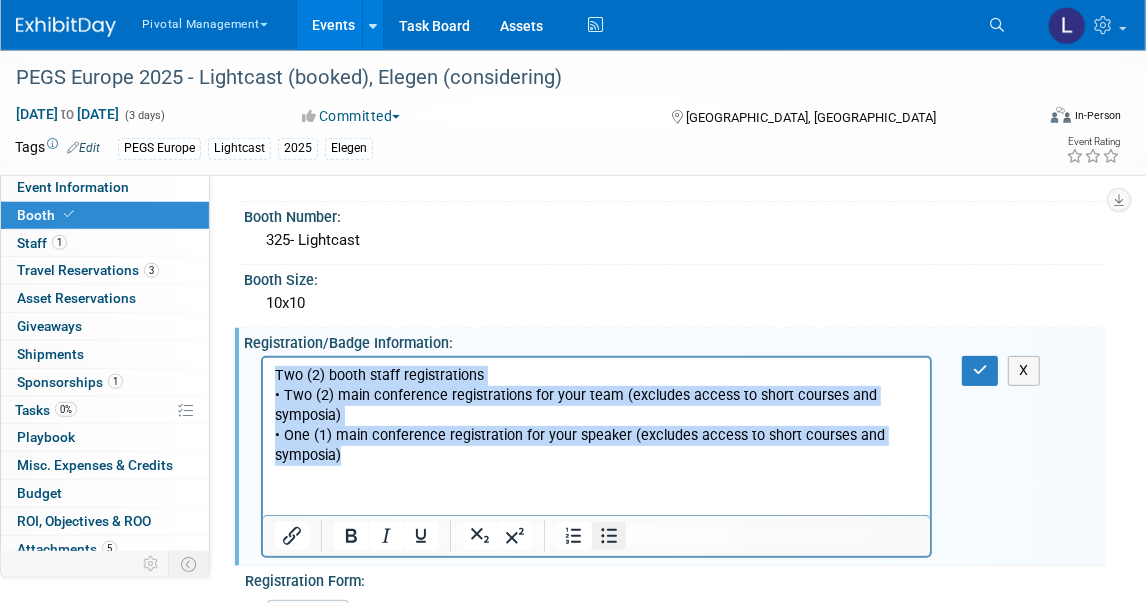 click 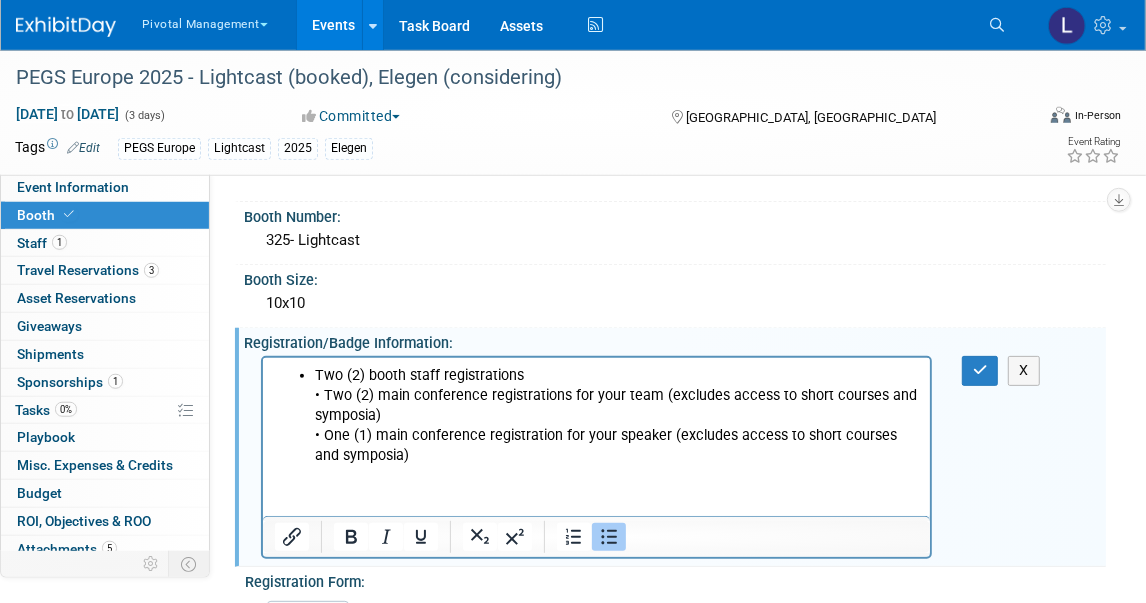 click on "Registration/Badge Information:
Edit" at bounding box center [675, 340] 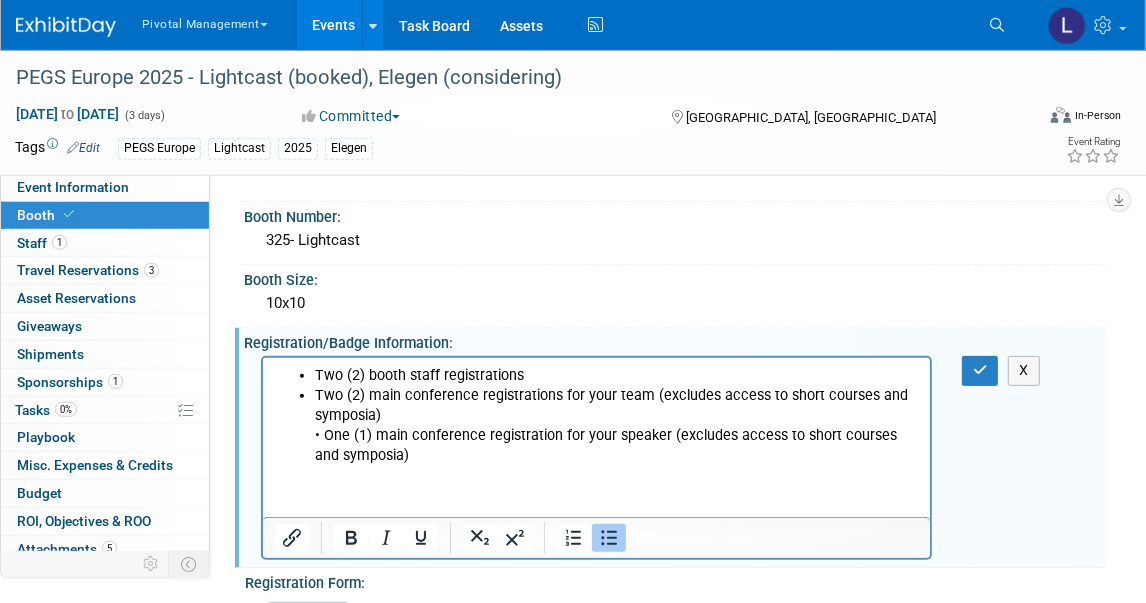 click on "Two (2) main conference registrations for your team (excludes access to short courses and symposia) • One (1) main conference registration for your speaker (excludes access to short courses and symposia)" at bounding box center (616, 425) 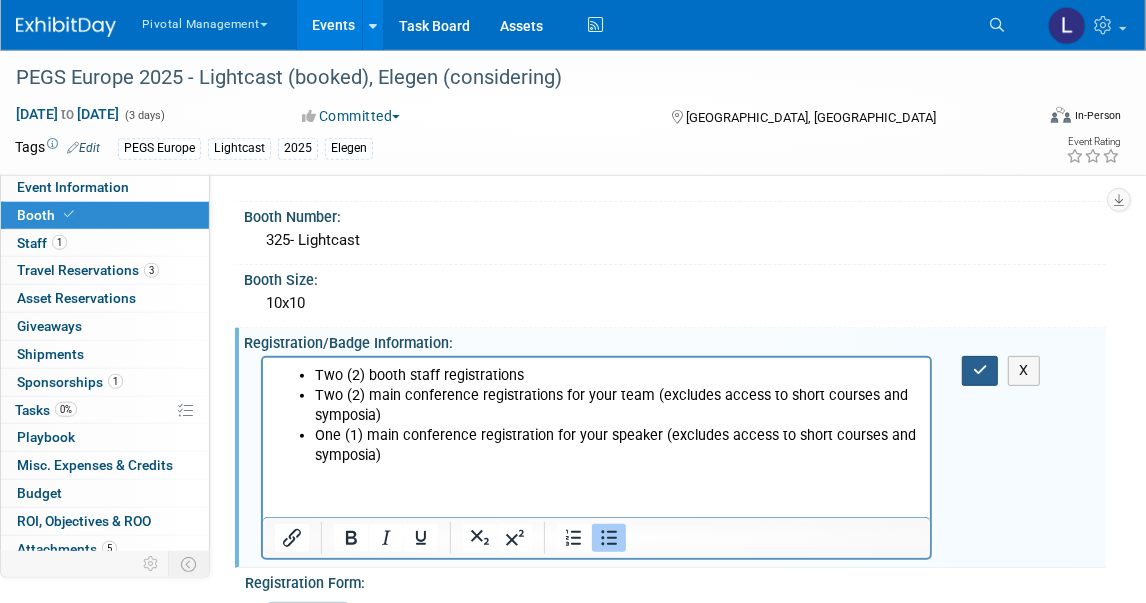 click at bounding box center [980, 370] 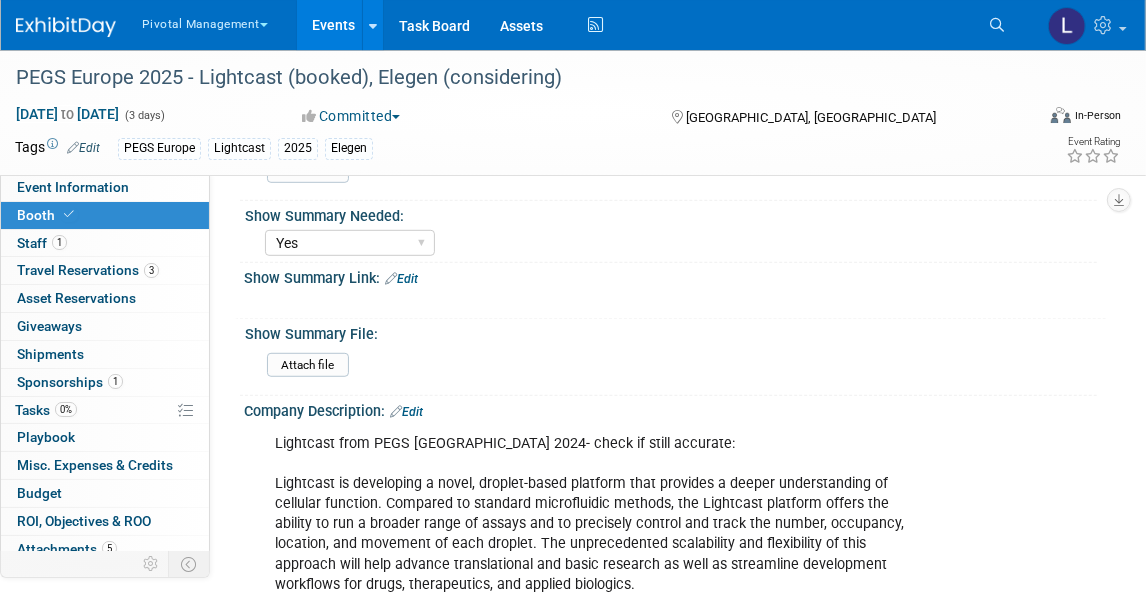 scroll, scrollTop: 685, scrollLeft: 0, axis: vertical 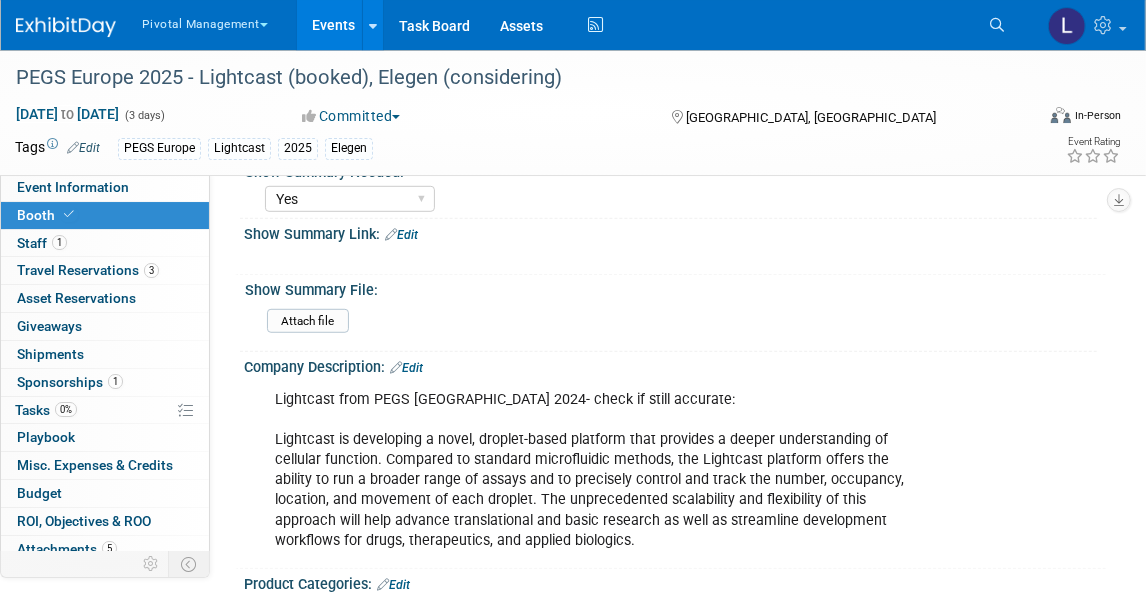 click on "Edit" at bounding box center [406, 368] 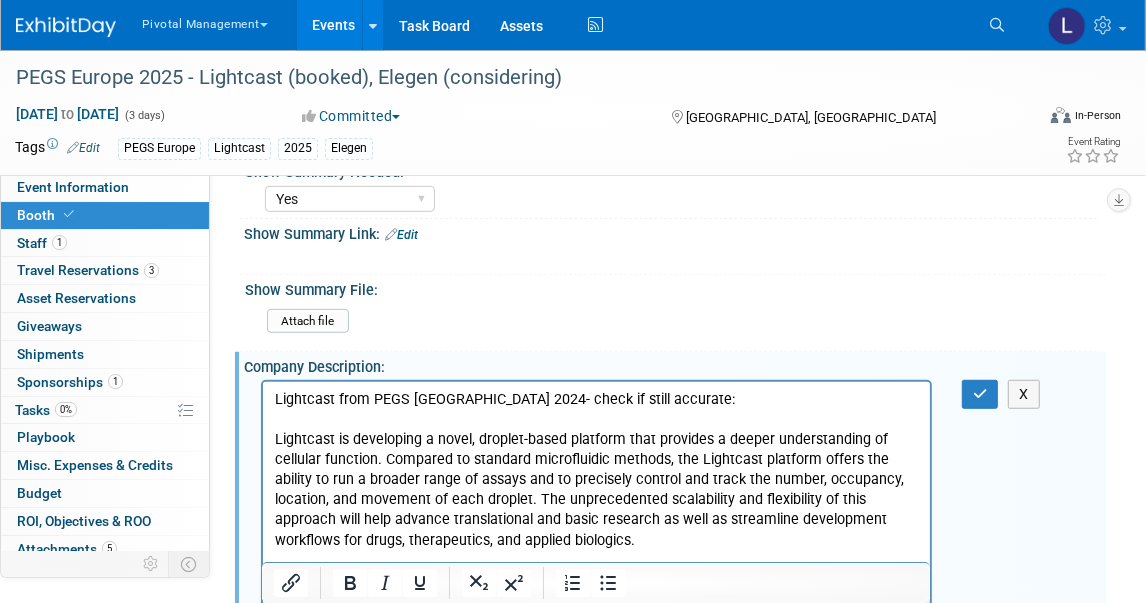scroll, scrollTop: 0, scrollLeft: 0, axis: both 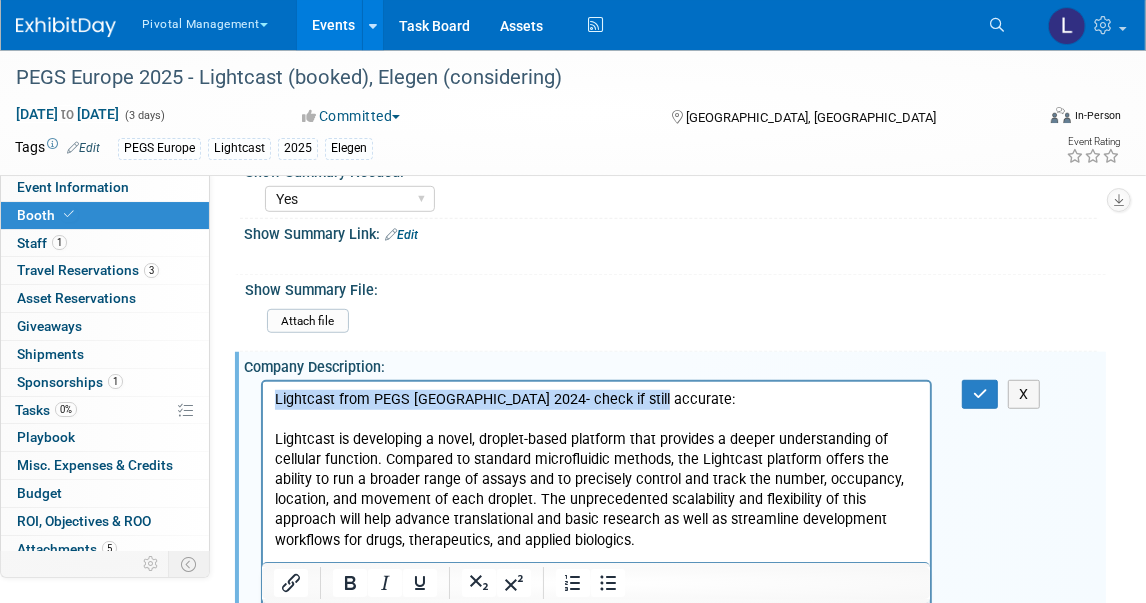 drag, startPoint x: 693, startPoint y: 409, endPoint x: 223, endPoint y: 399, distance: 470.10638 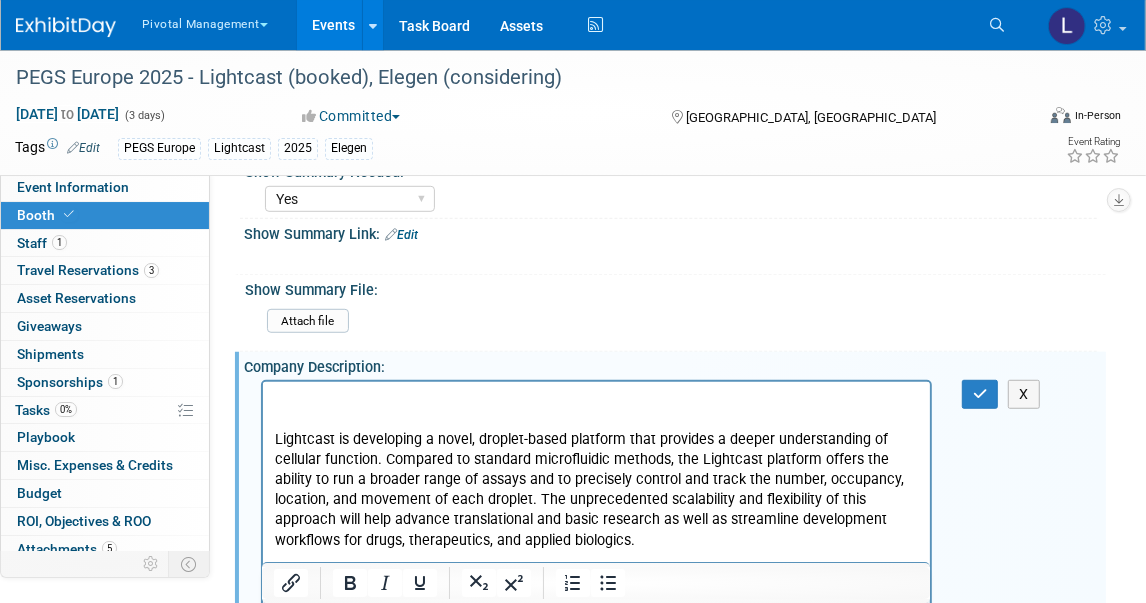 click on "Lightcast is developing a novel, droplet-based platform that provides a deeper understanding of cellular function. Compared to standard microfluidic methods, the Lightcast platform offers the ability to run a broader range of assays and to precisely control and track the number, occupancy, location, and movement of each droplet. The unprecedented scalability and flexibility of this approach will help advance translational and basic research as well as streamline development workflows for drugs, therapeutics, and applied biologics." at bounding box center (595, 466) 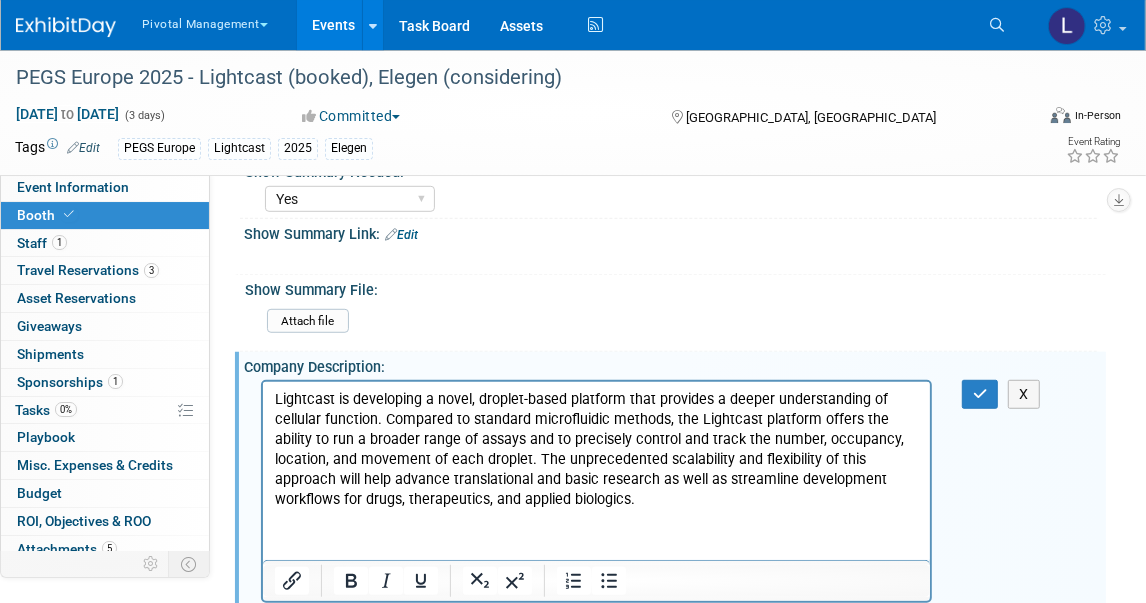 click on "Lightcast is developing a novel, droplet-based platform that provides a deeper understanding of cellular function. Compared to standard microfluidic methods, the Lightcast platform offers the ability to run a broader range of assays and to precisely control and track the number, occupancy, location, and movement of each droplet. The unprecedented scalability and flexibility of this approach will help advance translational and basic research as well as streamline development workflows for drugs, therapeutics, and applied biologics." at bounding box center [596, 450] 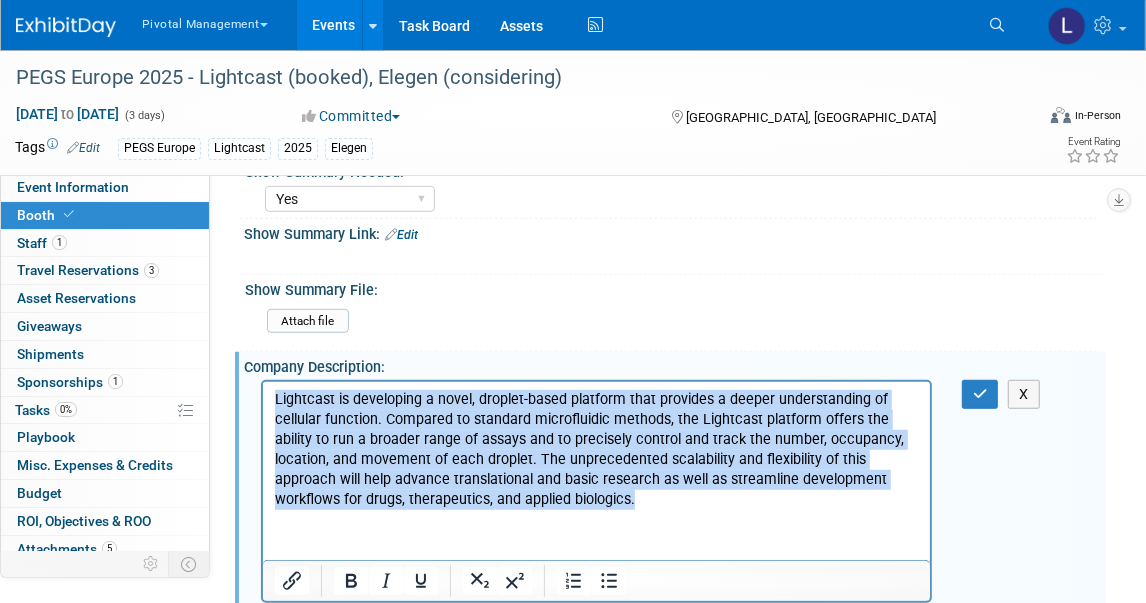 drag, startPoint x: 525, startPoint y: 504, endPoint x: 271, endPoint y: 392, distance: 277.59683 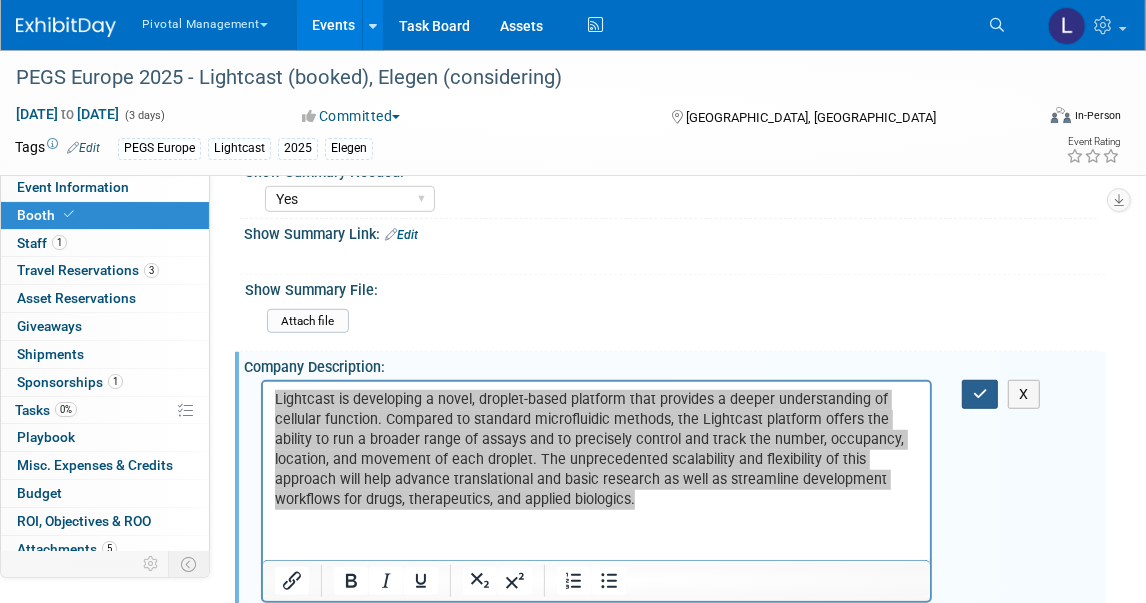 click at bounding box center [980, 394] 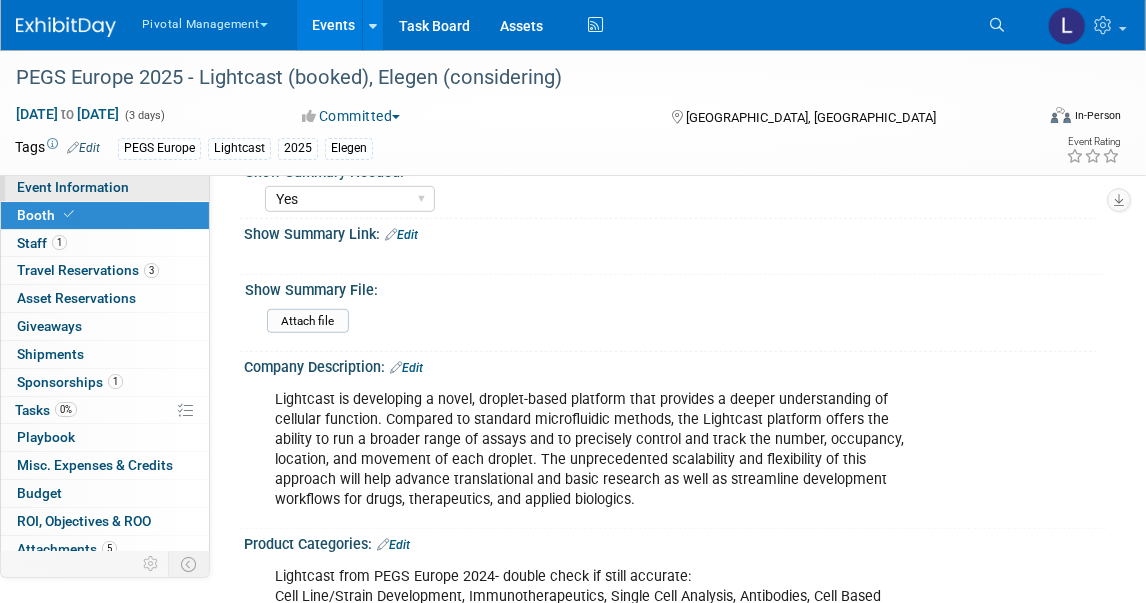 click on "Event Information" at bounding box center [73, 187] 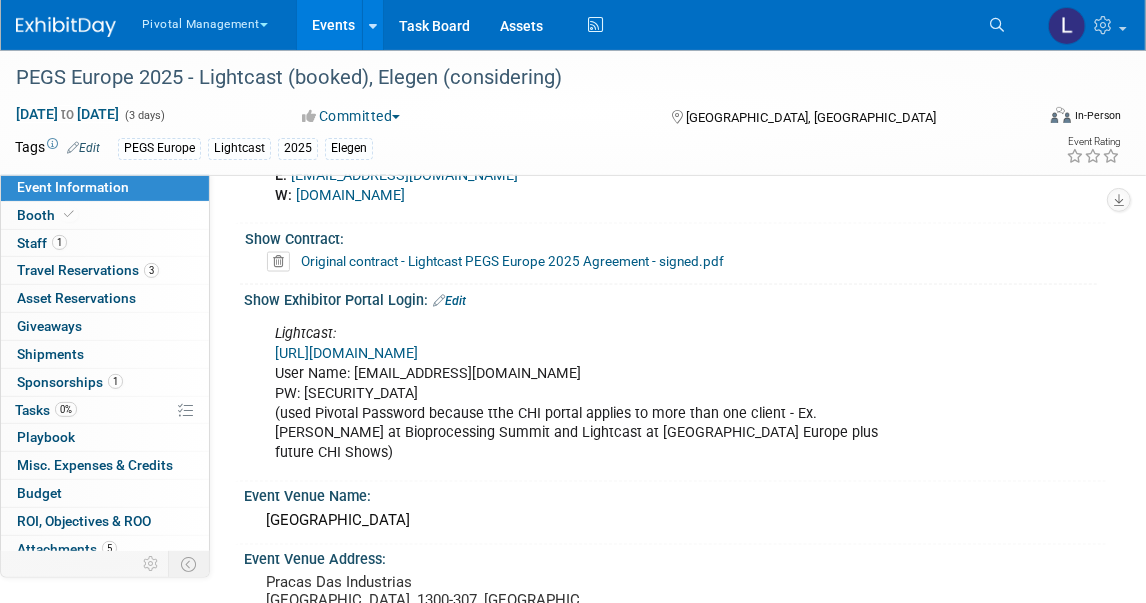 scroll, scrollTop: 1941, scrollLeft: 0, axis: vertical 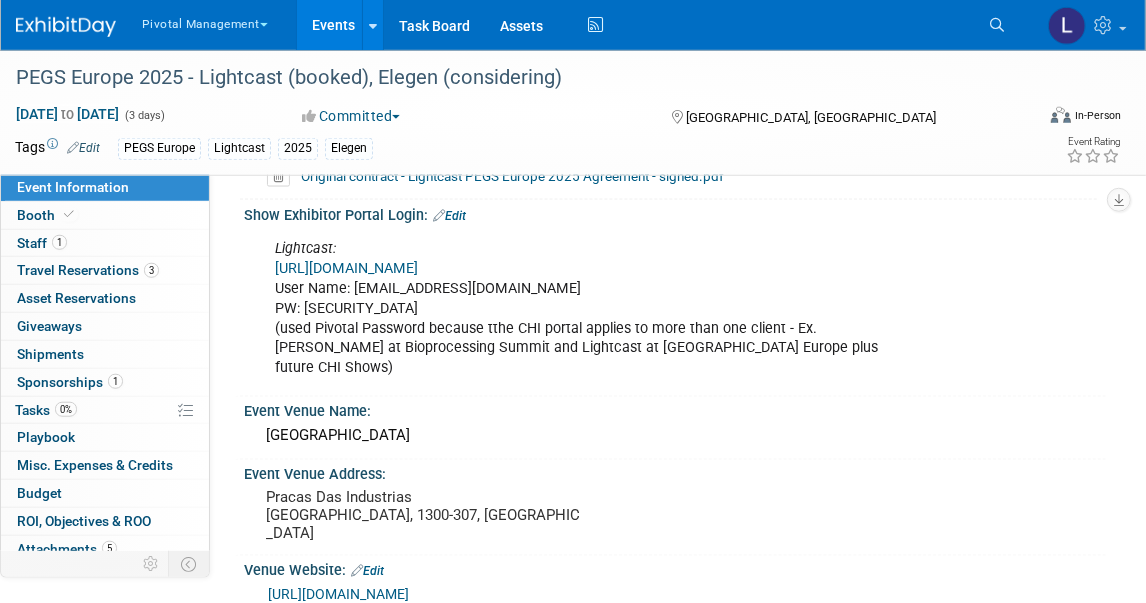 click on "Lightcast: [URL][DOMAIN_NAME] User Name: [EMAIL_ADDRESS][DOMAIN_NAME] PW: [SECURITY_DATA] (used Pivotal Password because tthe CHI portal applies to more than one client - Ex. [PERSON_NAME] at Bioprocessing Summit and Lightcast at [GEOGRAPHIC_DATA] Europe plus future CHI Shows)" at bounding box center [596, 309] 